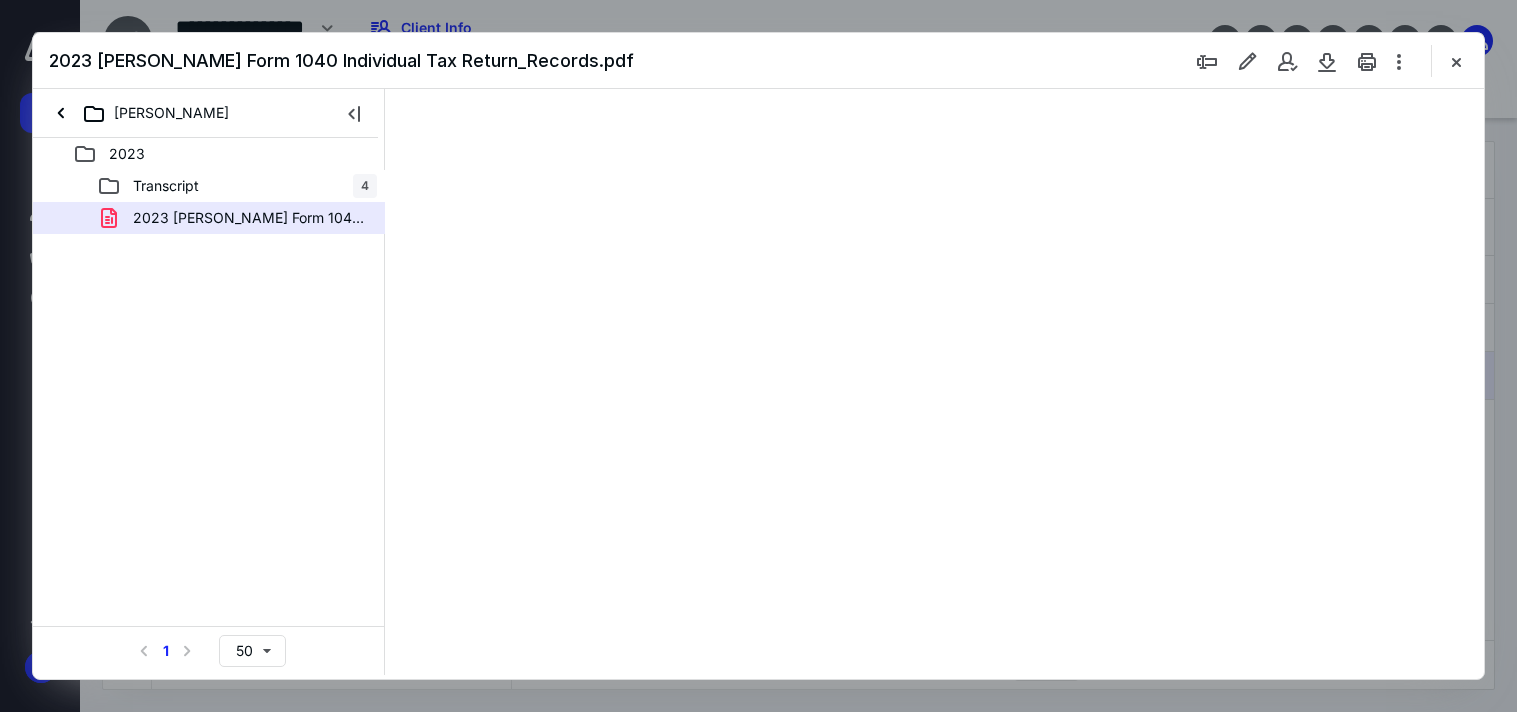 click at bounding box center (1456, 61) 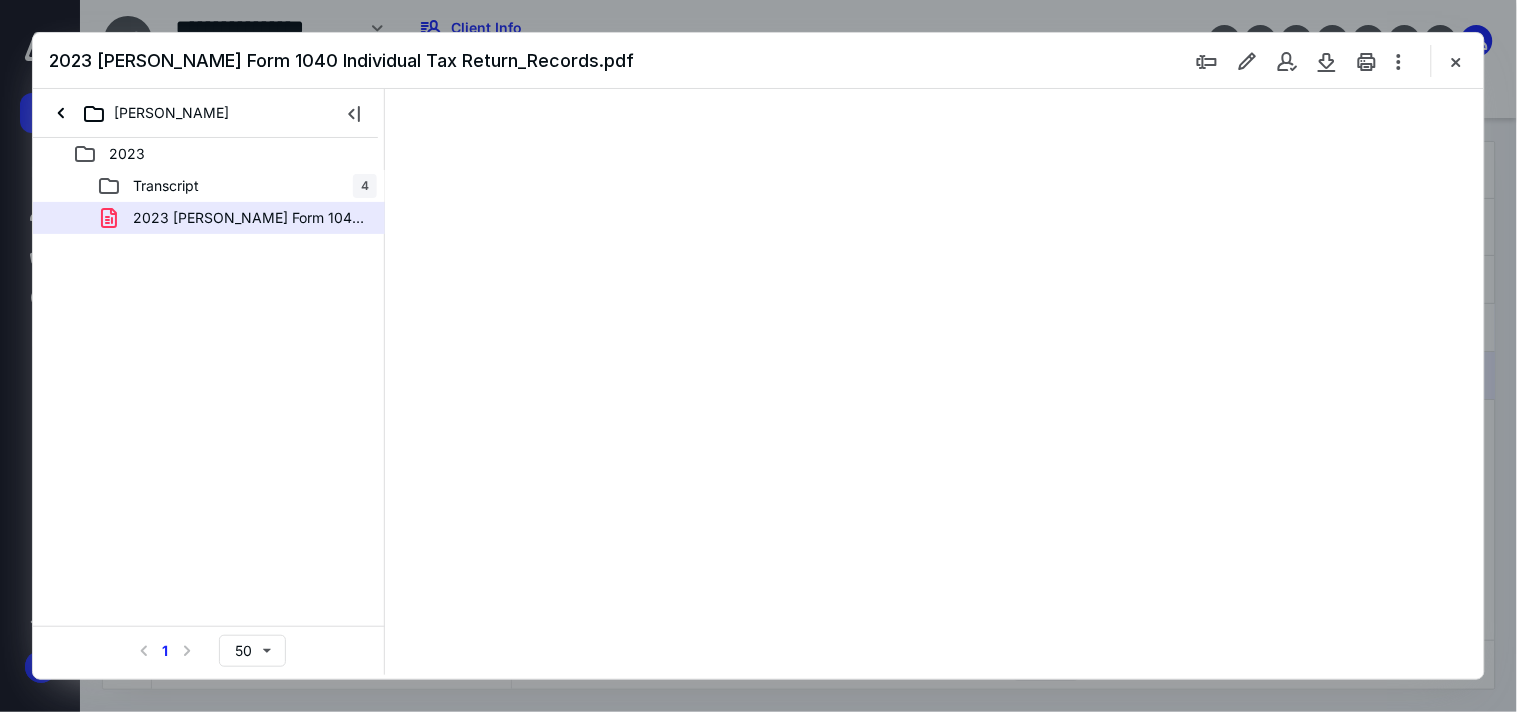 scroll, scrollTop: 0, scrollLeft: 0, axis: both 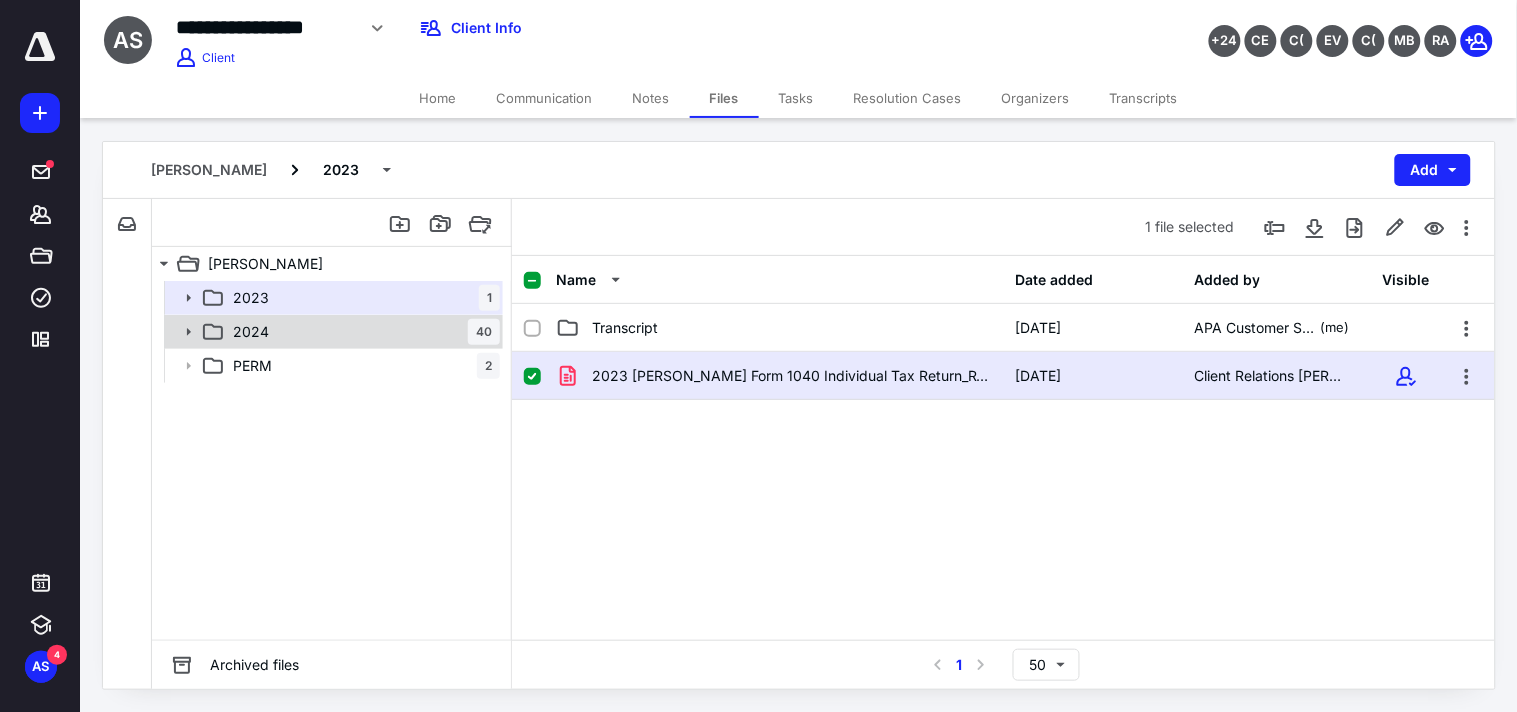 click on "2024 40" at bounding box center [362, 332] 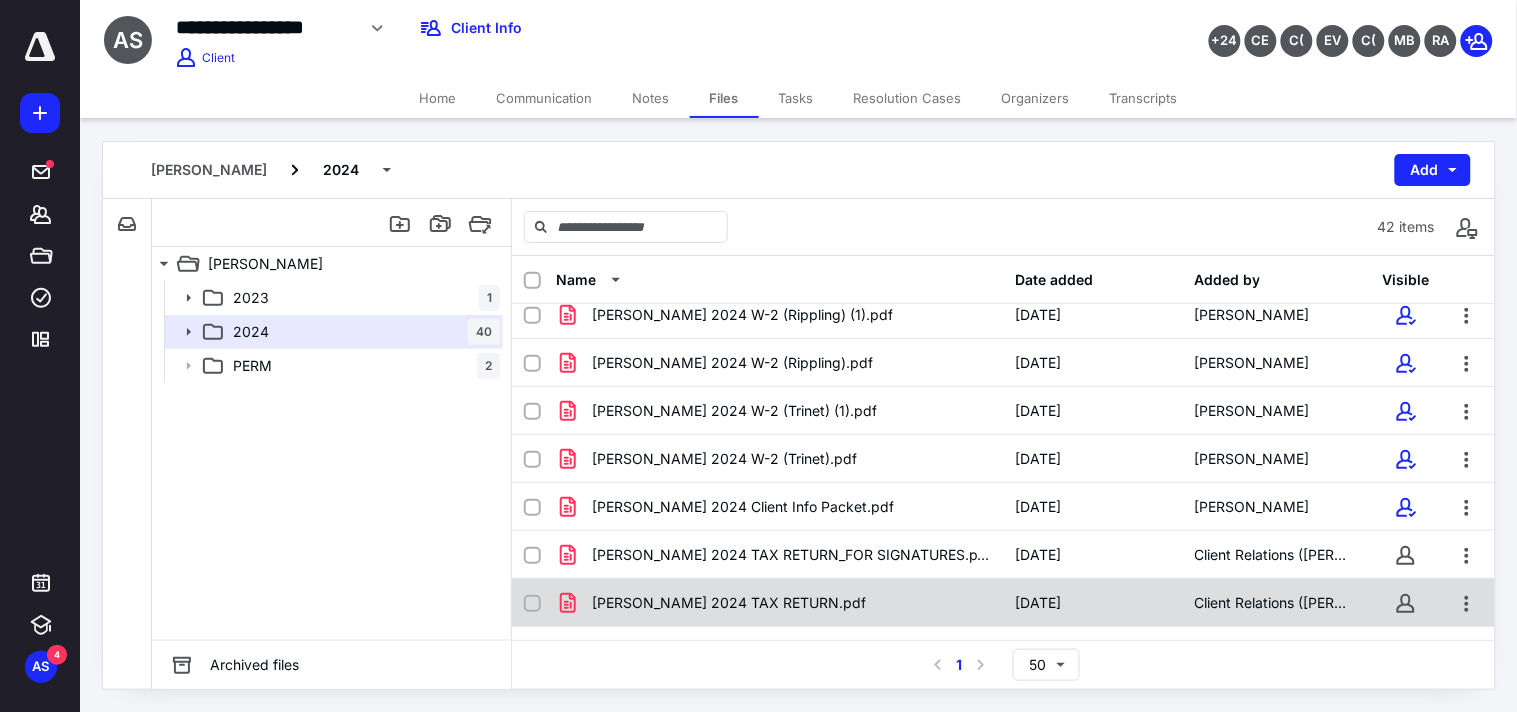 scroll, scrollTop: 1684, scrollLeft: 0, axis: vertical 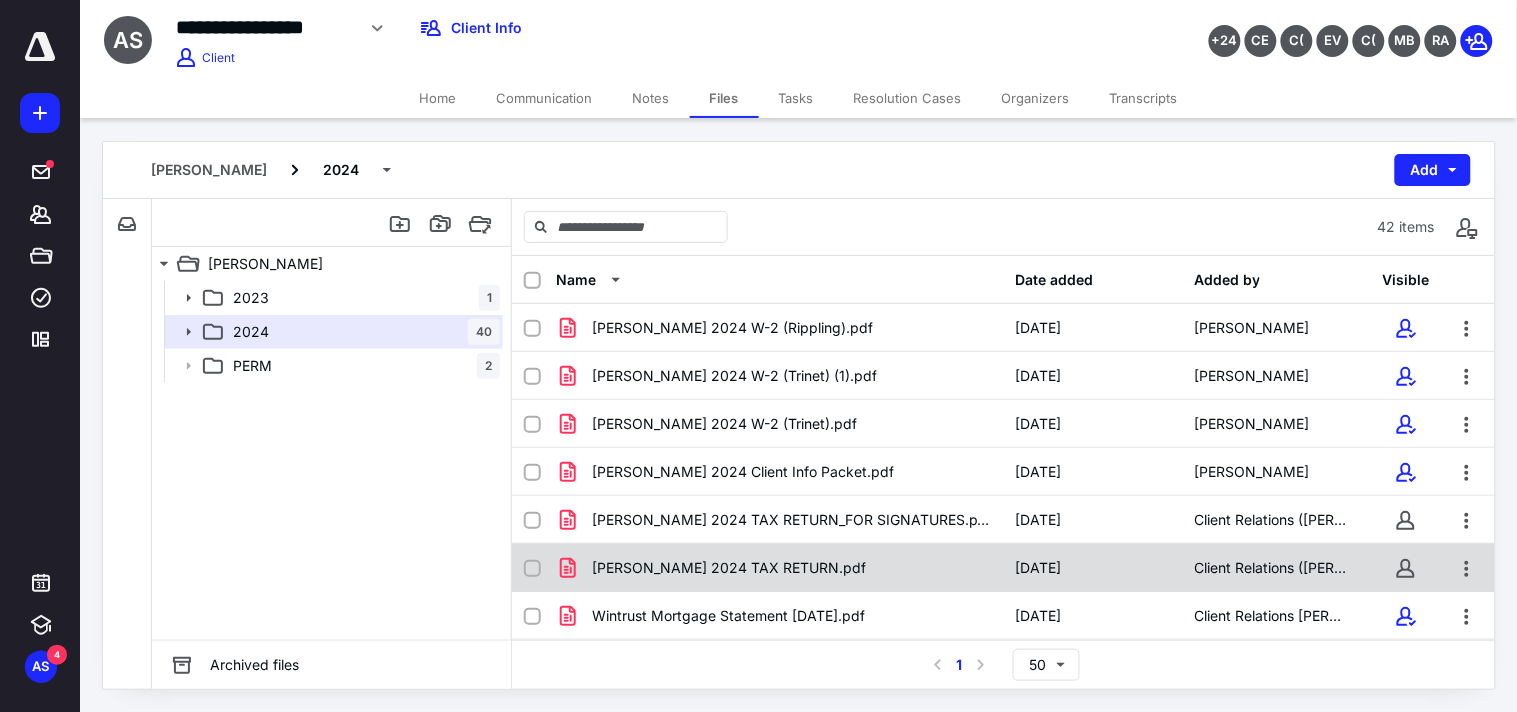 click on "[PERSON_NAME] 2024 TAX RETURN.pdf" at bounding box center (729, 568) 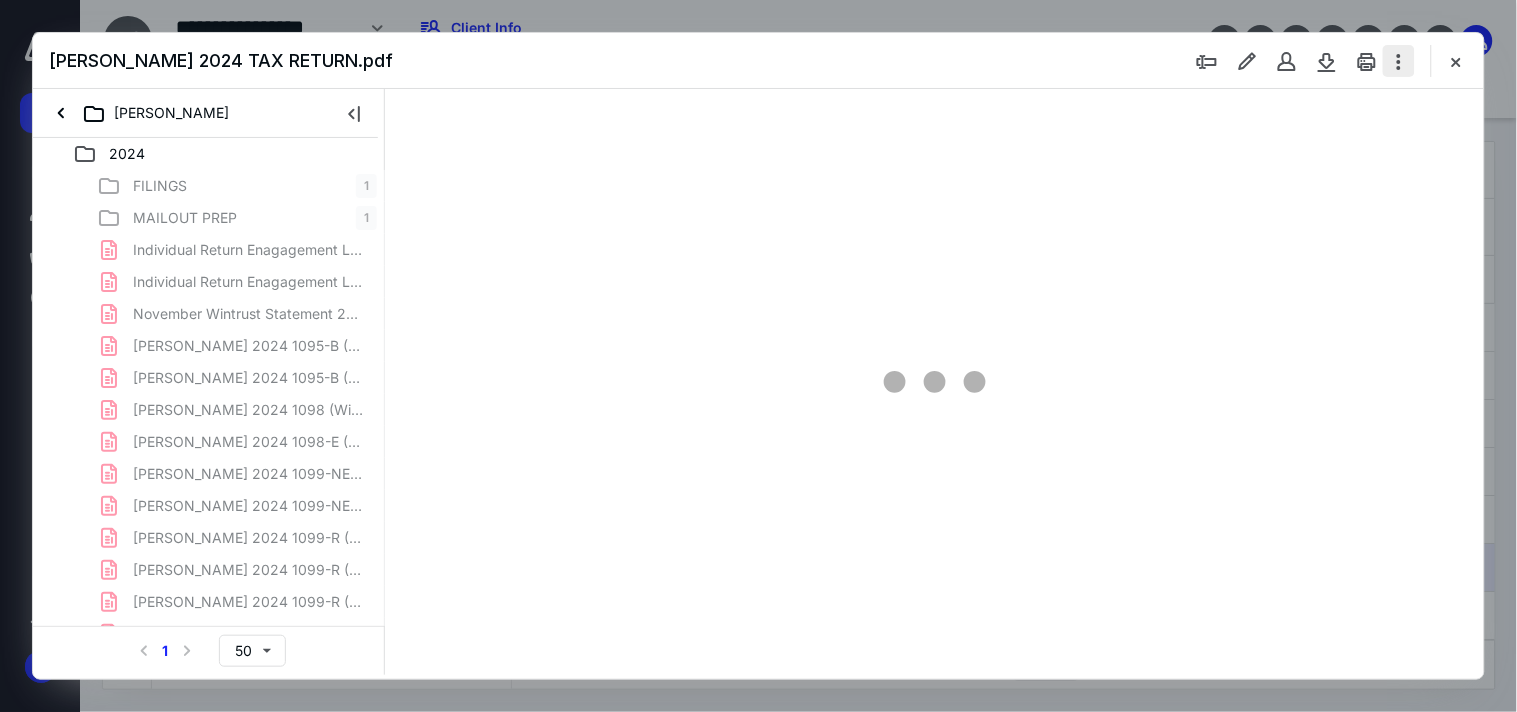 drag, startPoint x: 1387, startPoint y: 57, endPoint x: 1354, endPoint y: 74, distance: 37.12142 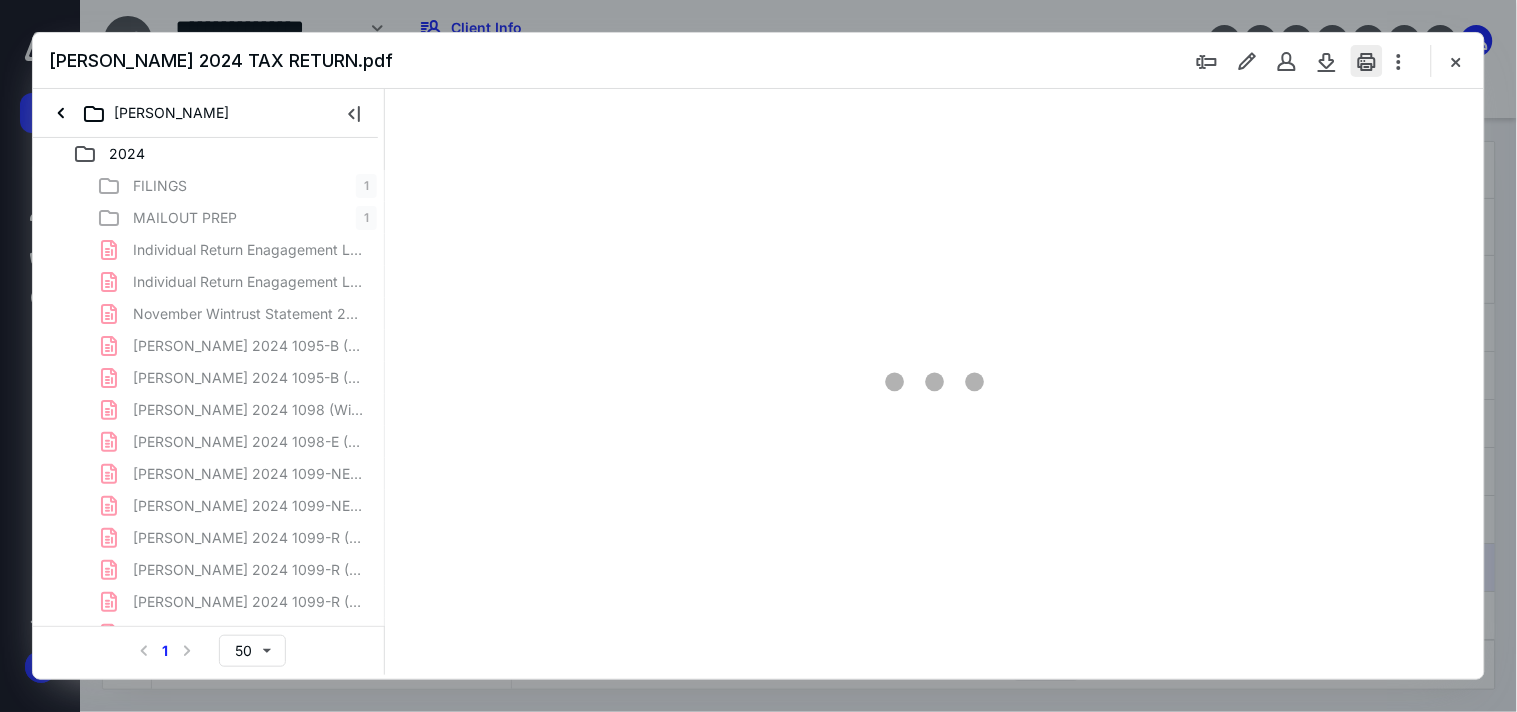 click at bounding box center (1399, 61) 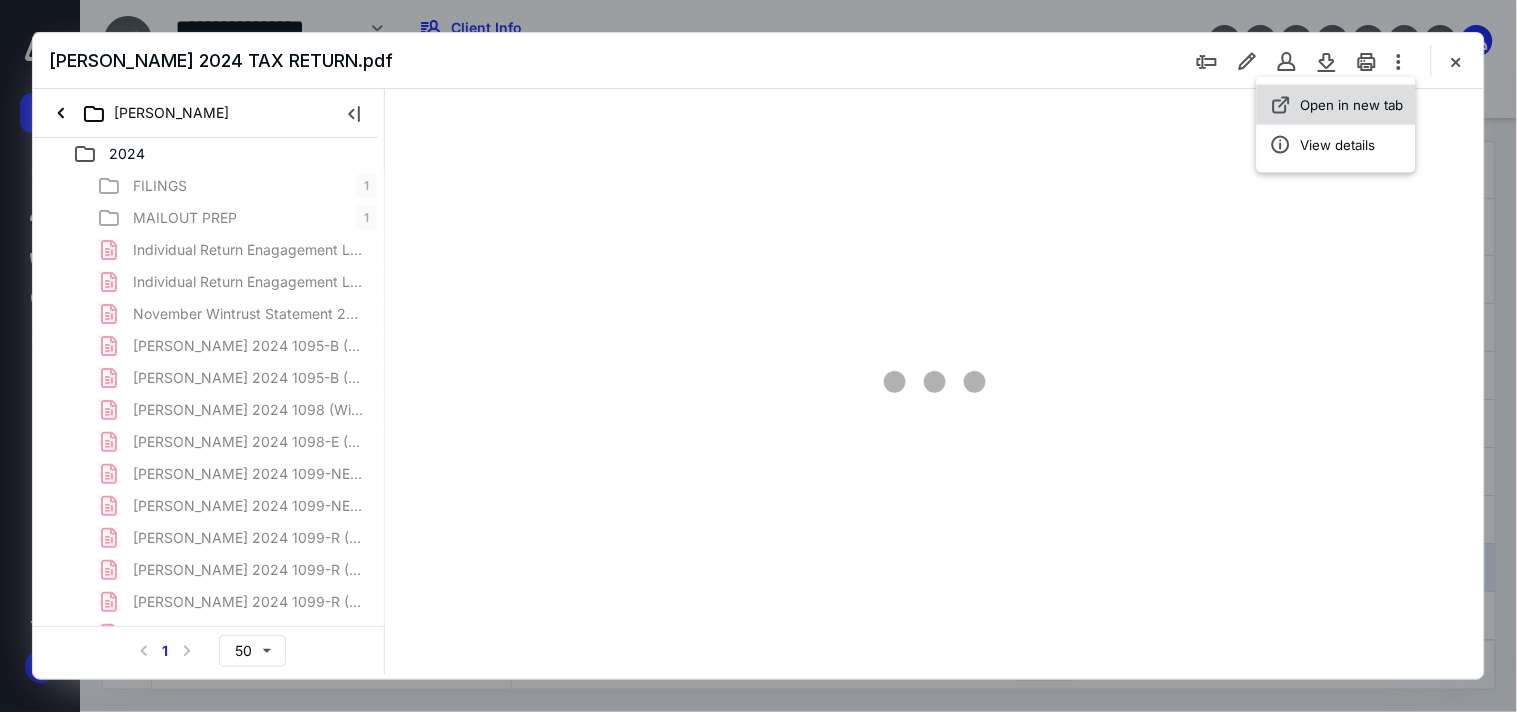 click on "Open in new tab" at bounding box center [1336, 105] 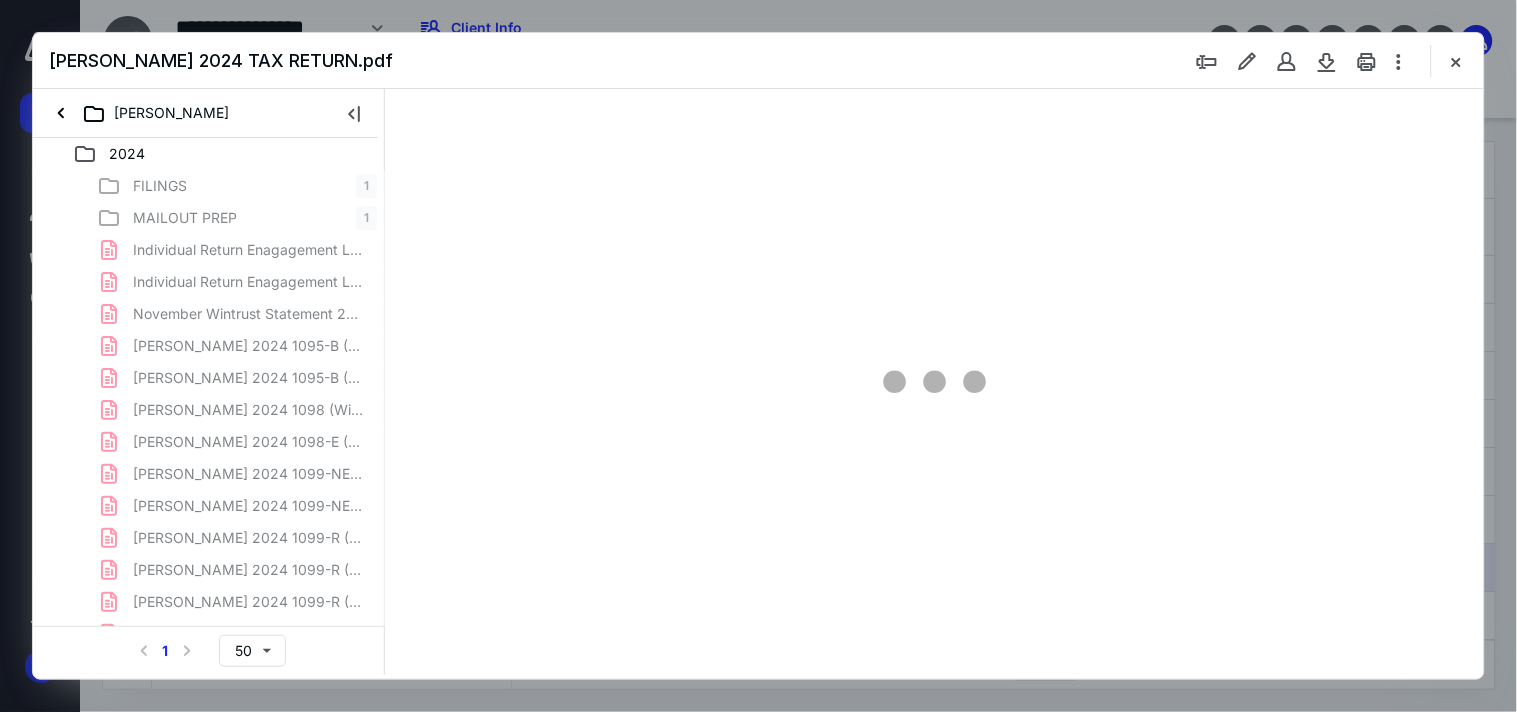 scroll, scrollTop: 0, scrollLeft: 0, axis: both 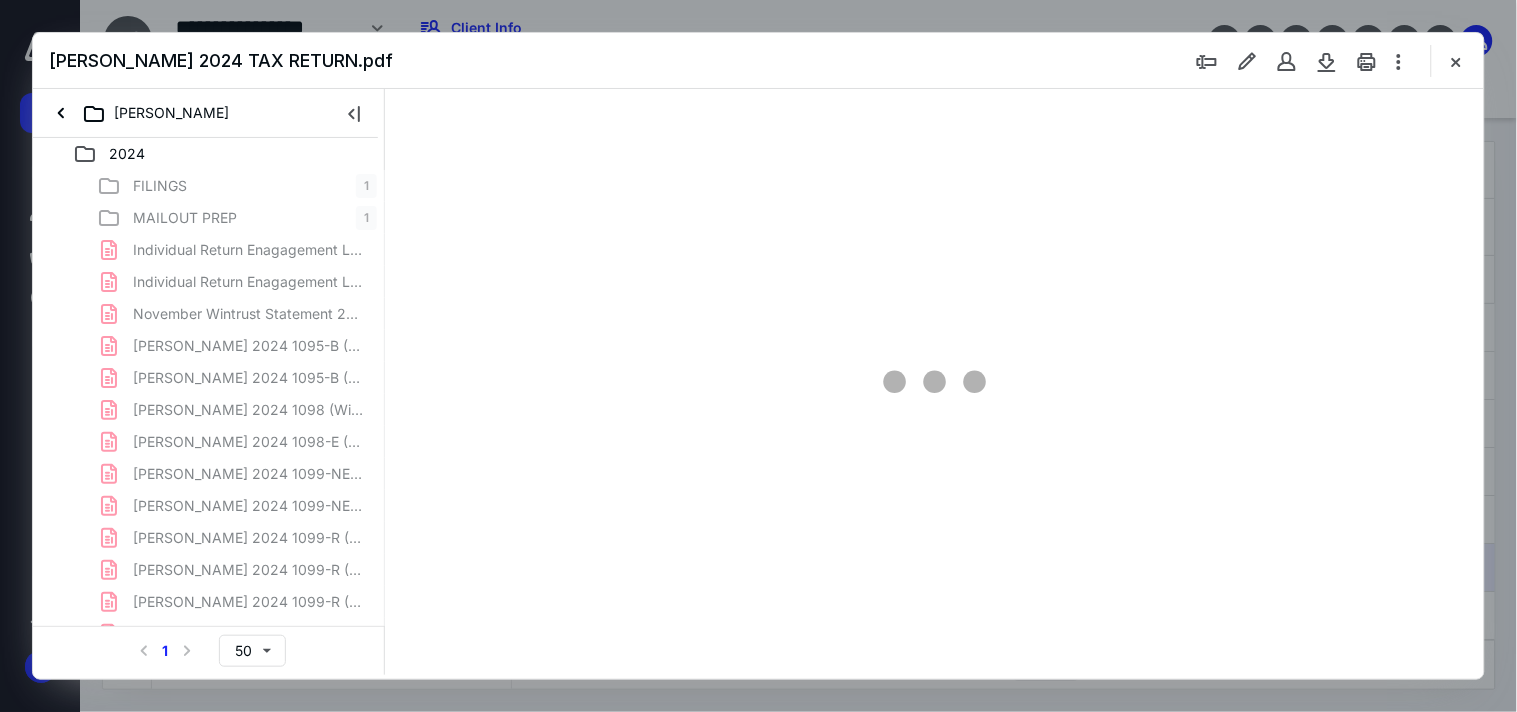 click on "[PERSON_NAME] 2024 TAX RETURN.pdf" at bounding box center [758, 61] 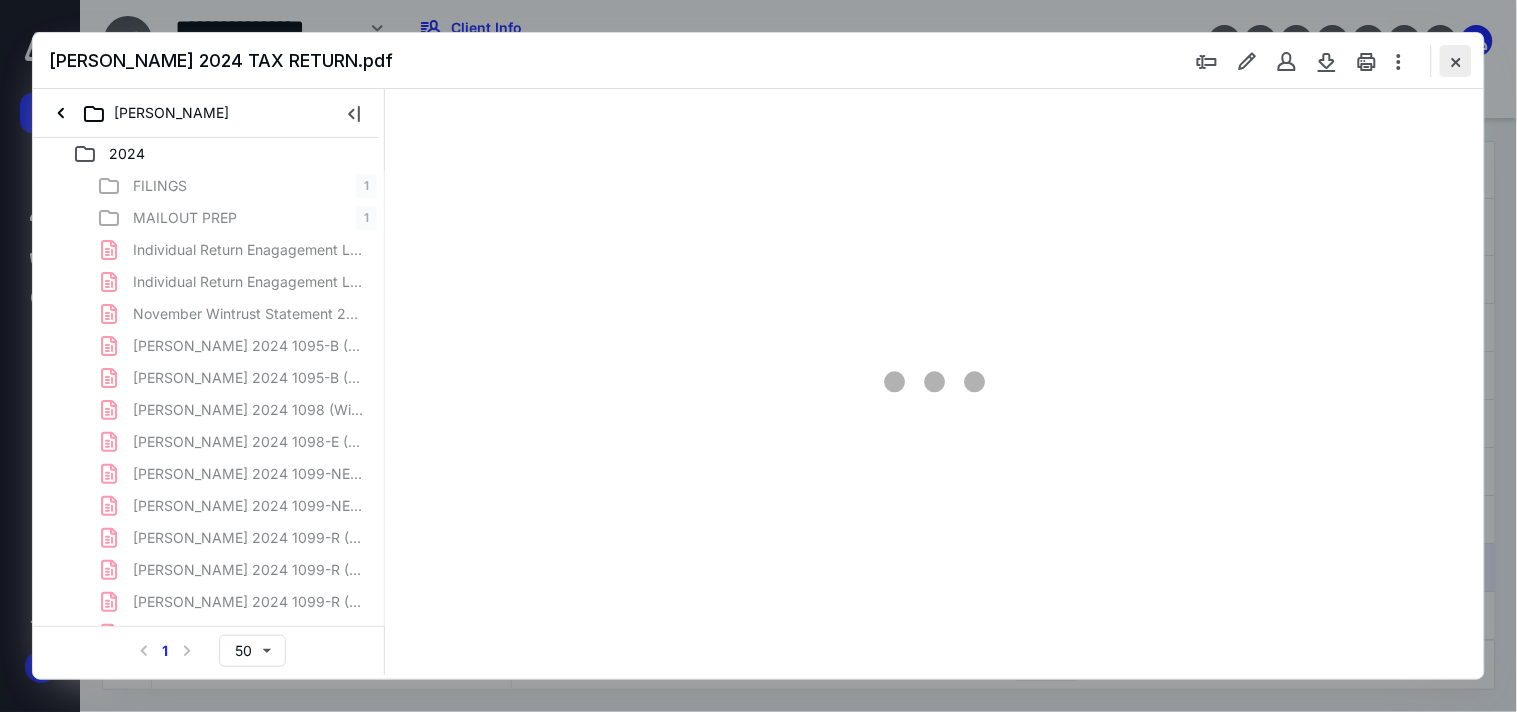 click at bounding box center [1456, 61] 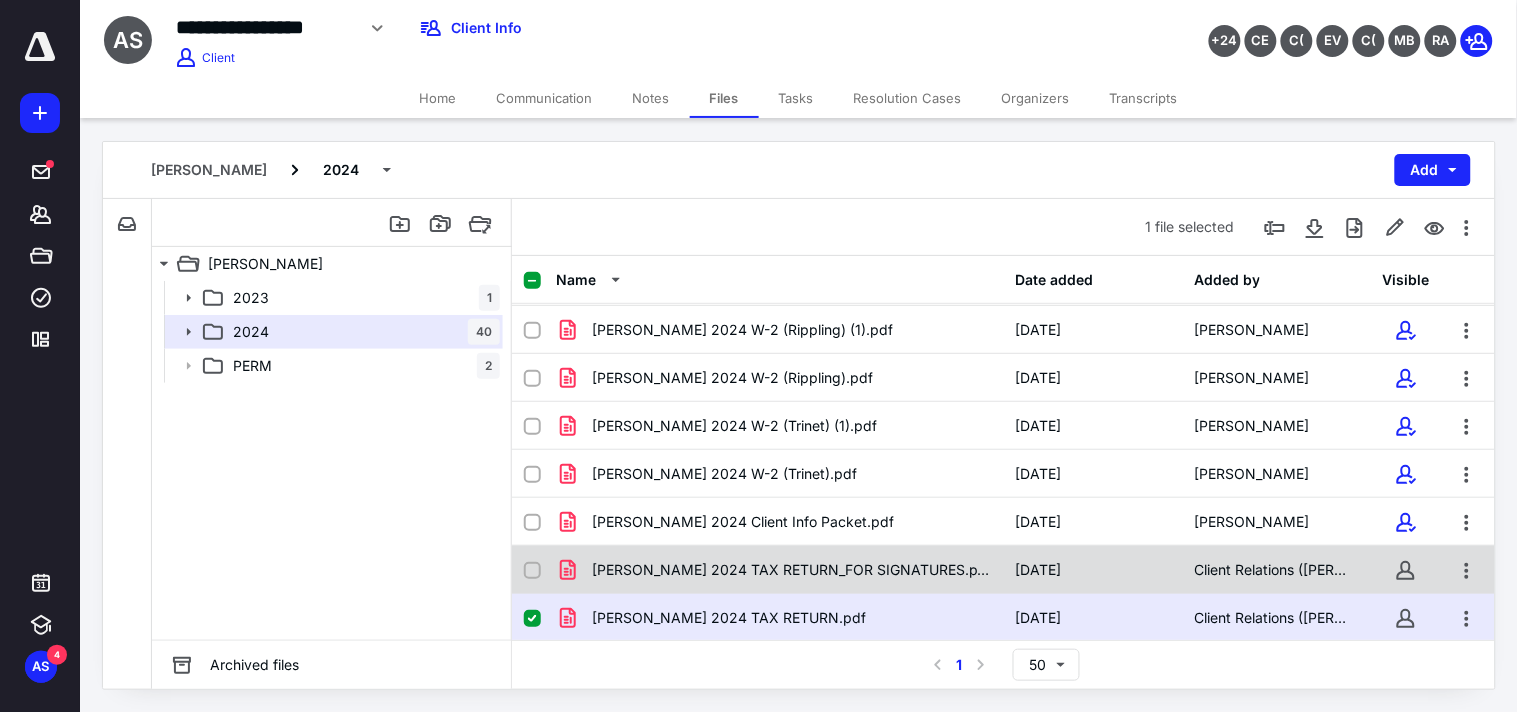 scroll, scrollTop: 1684, scrollLeft: 0, axis: vertical 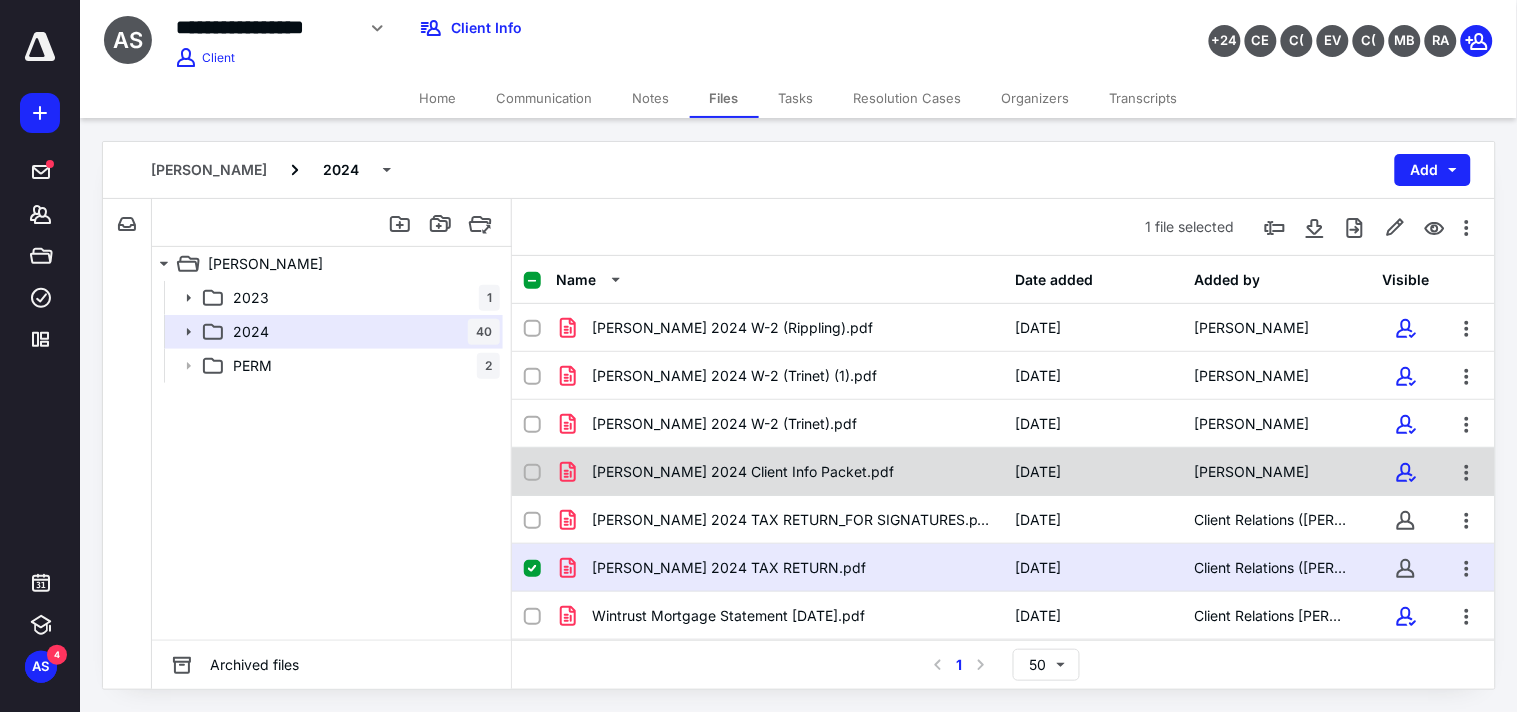 click on "[PERSON_NAME] 2024 Client Info Packet.pdf" at bounding box center [743, 472] 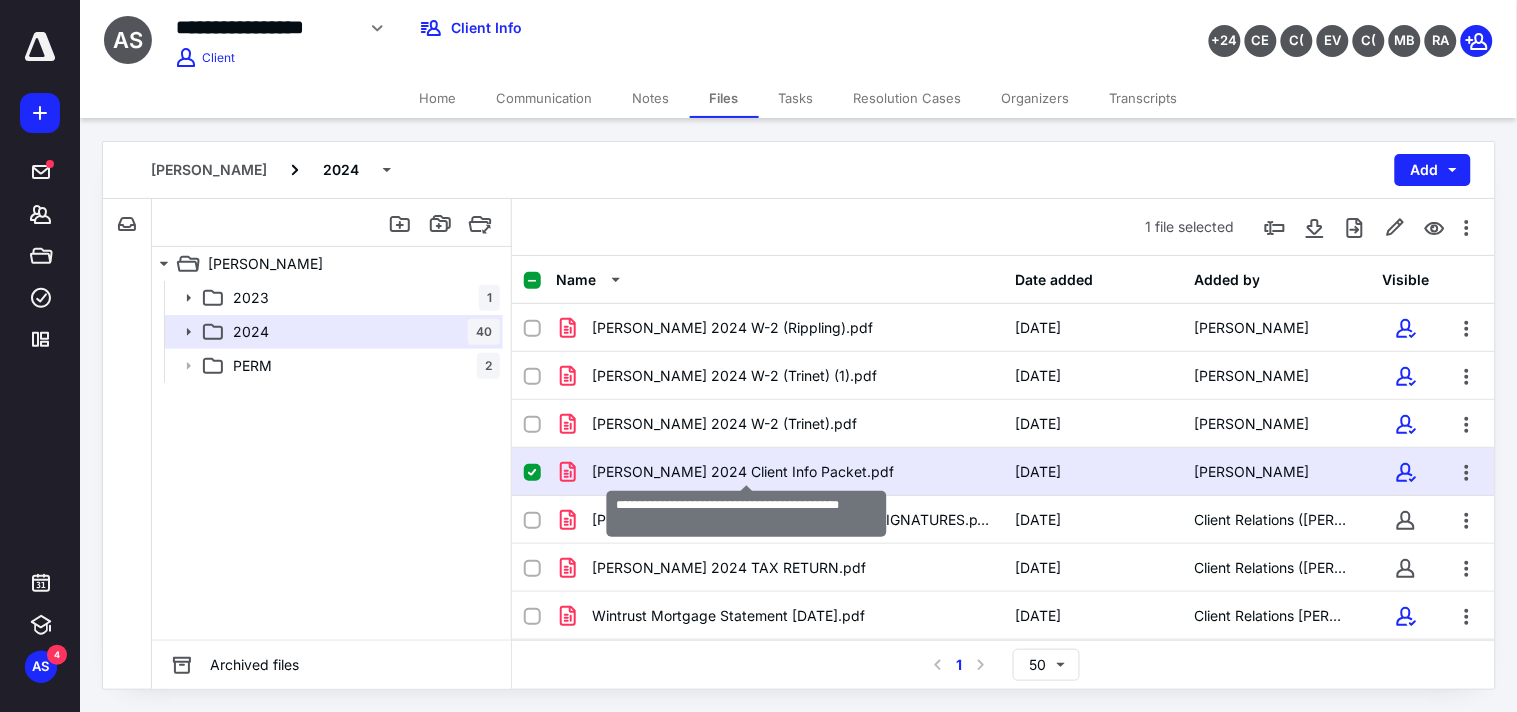 click on "[PERSON_NAME] 2024 Client Info Packet.pdf" at bounding box center [743, 472] 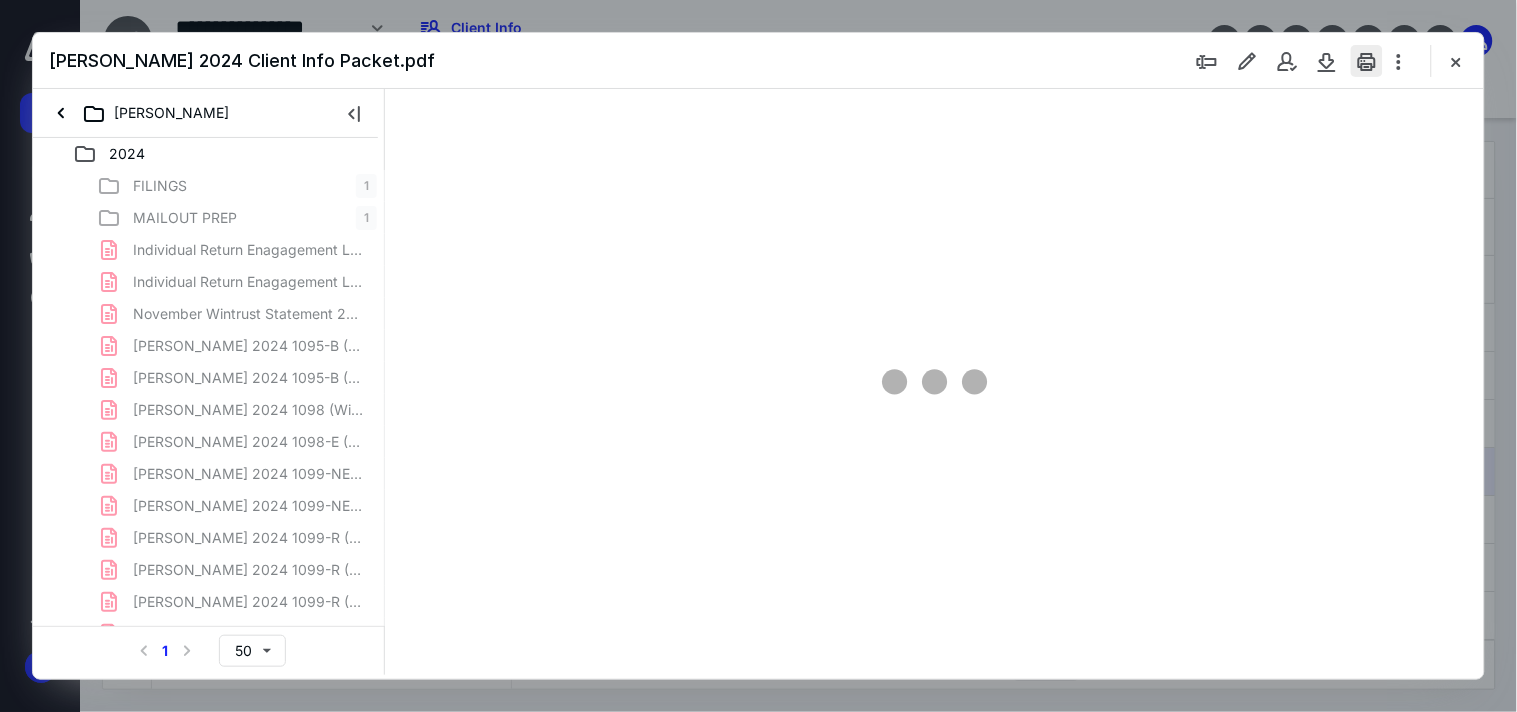 click at bounding box center (1367, 61) 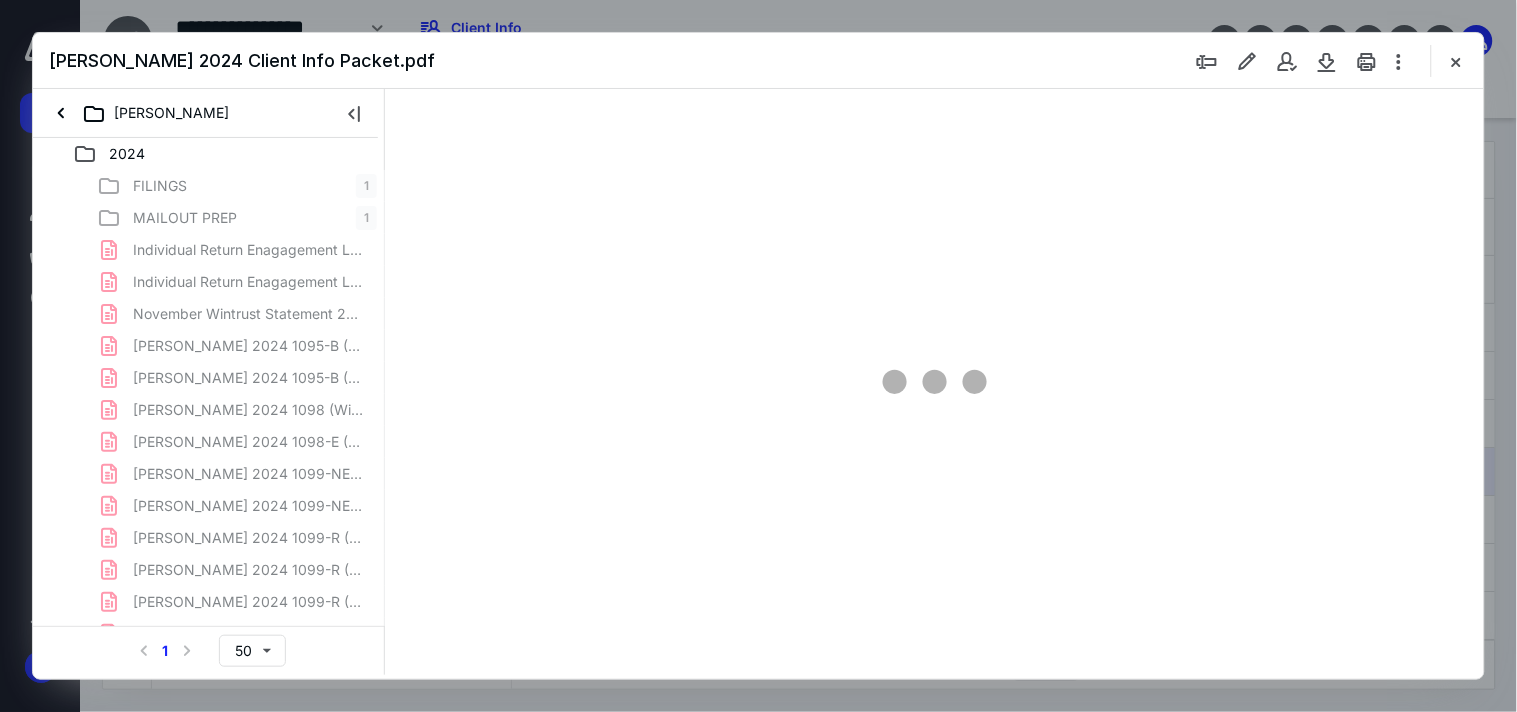 scroll, scrollTop: 0, scrollLeft: 0, axis: both 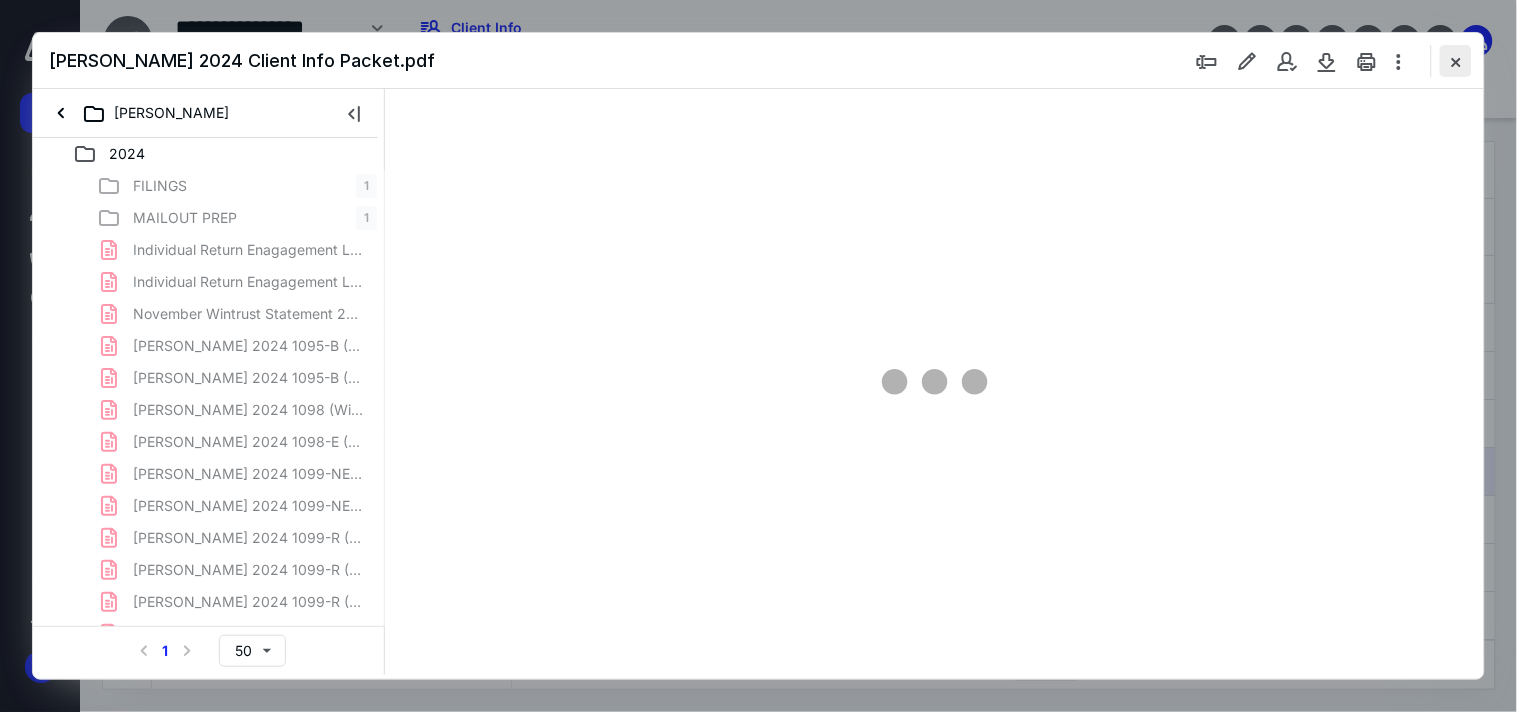 click at bounding box center [1456, 61] 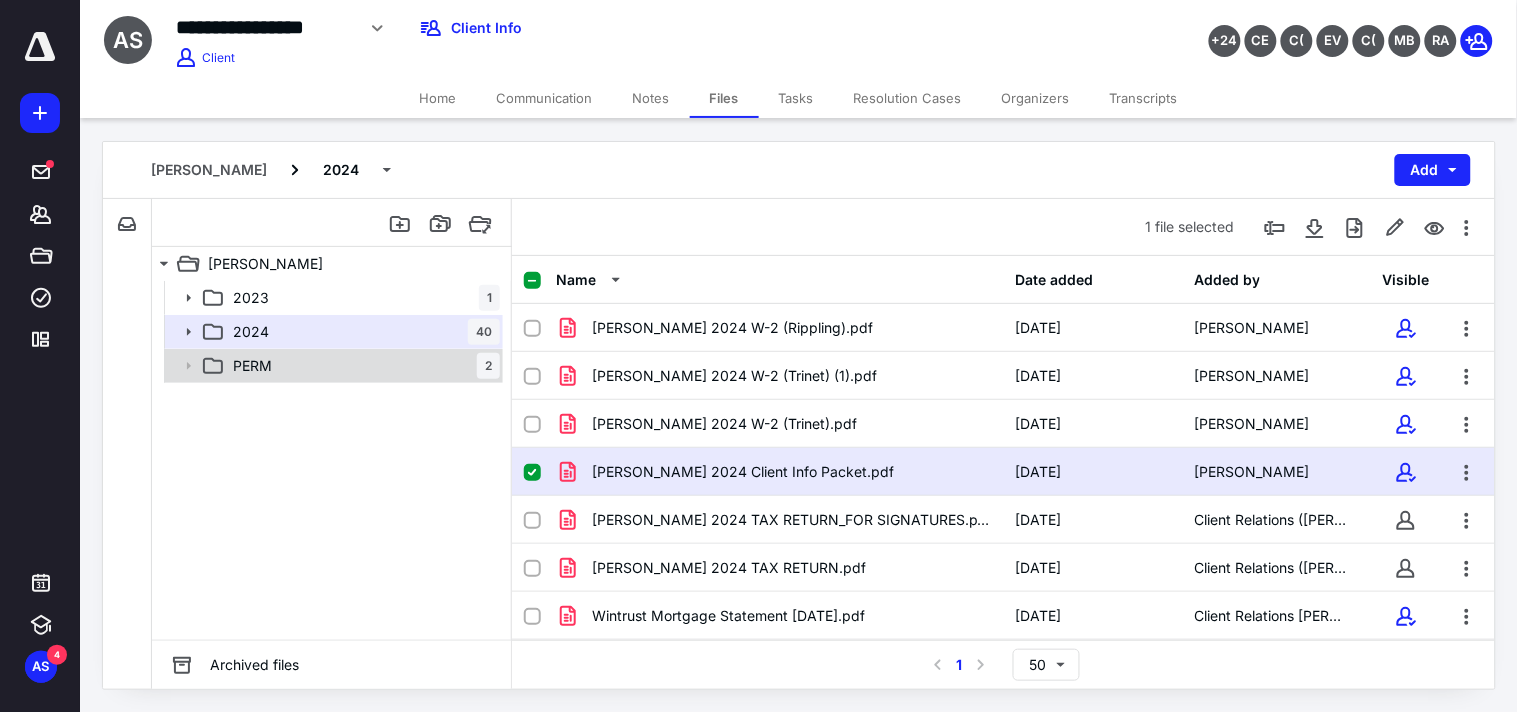 click on "PERM 2" at bounding box center (362, 366) 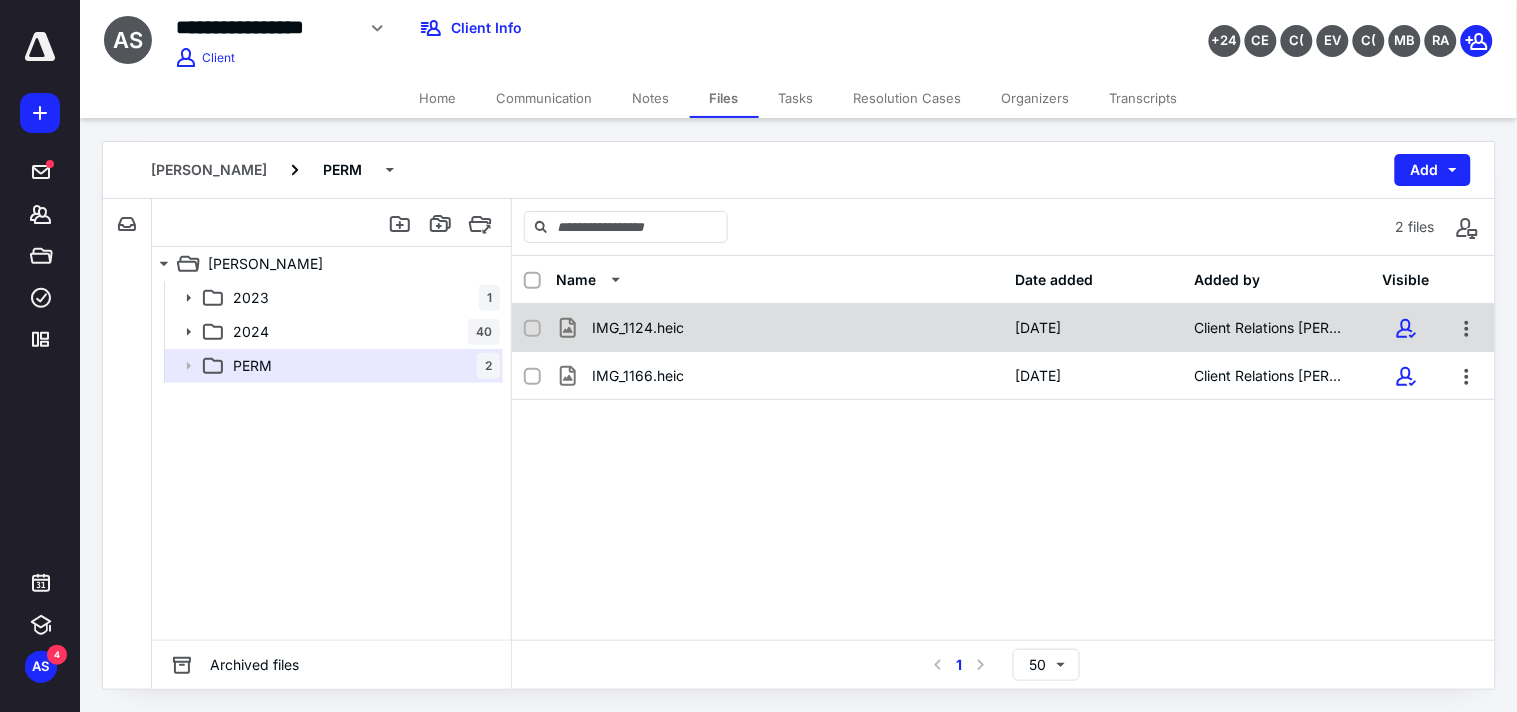 click on "IMG_1124.heic" at bounding box center [779, 328] 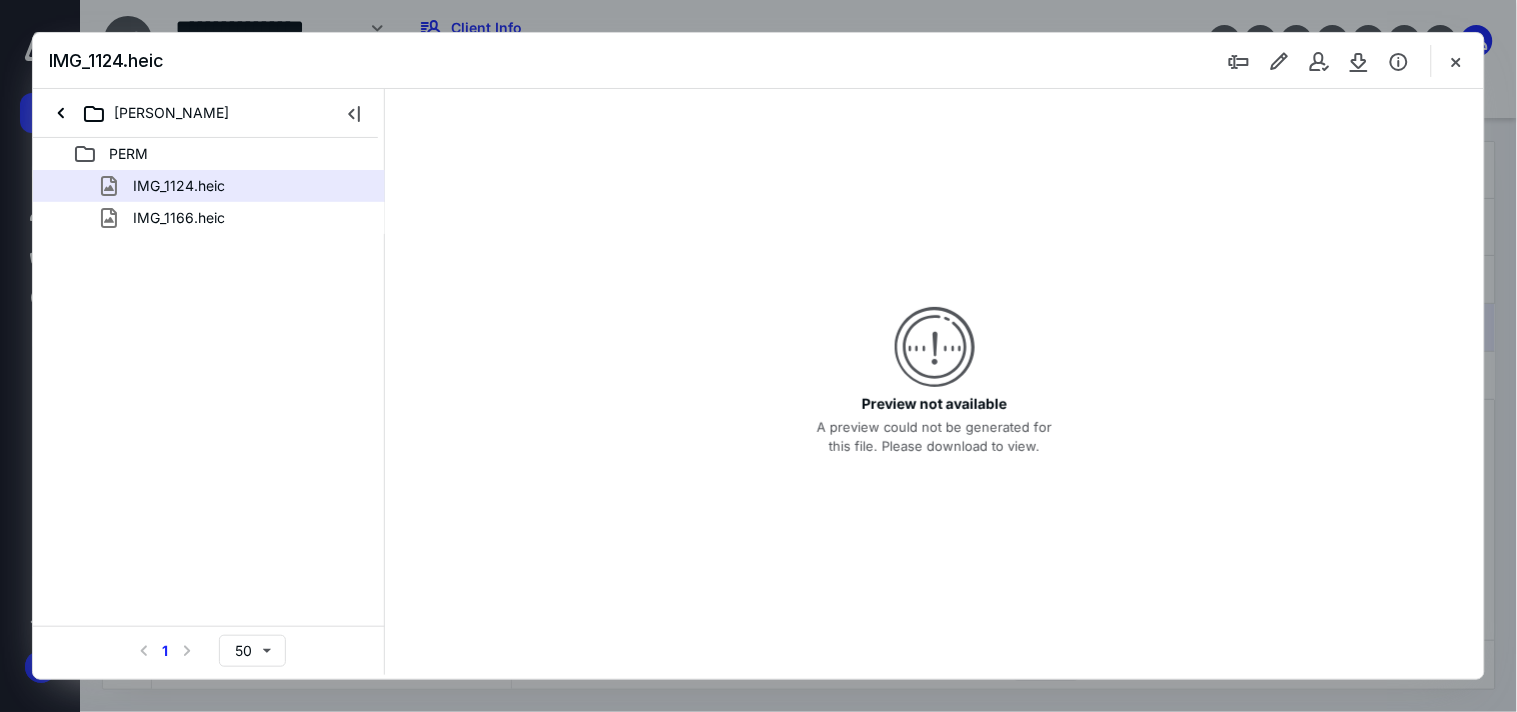click on "IMG_1124.heic" at bounding box center [758, 61] 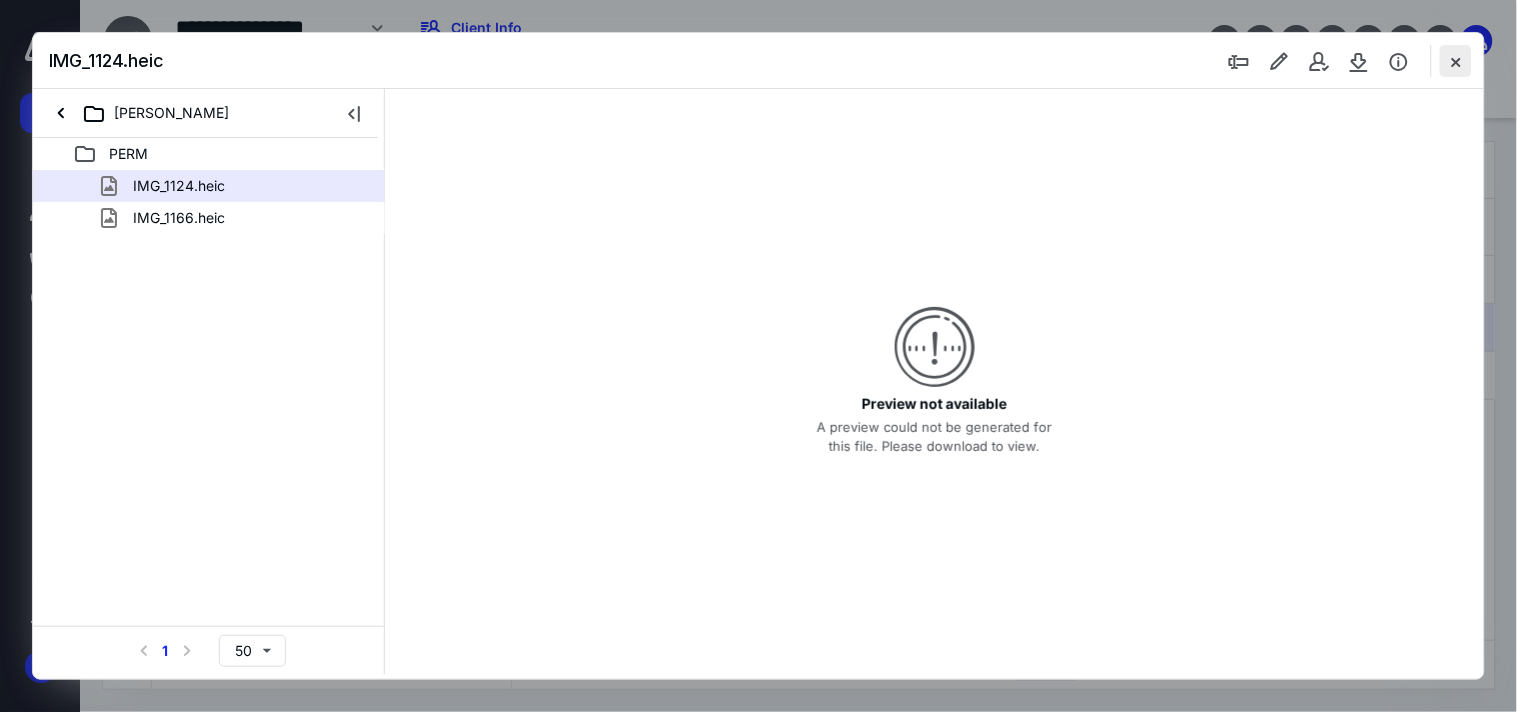 click at bounding box center (1456, 61) 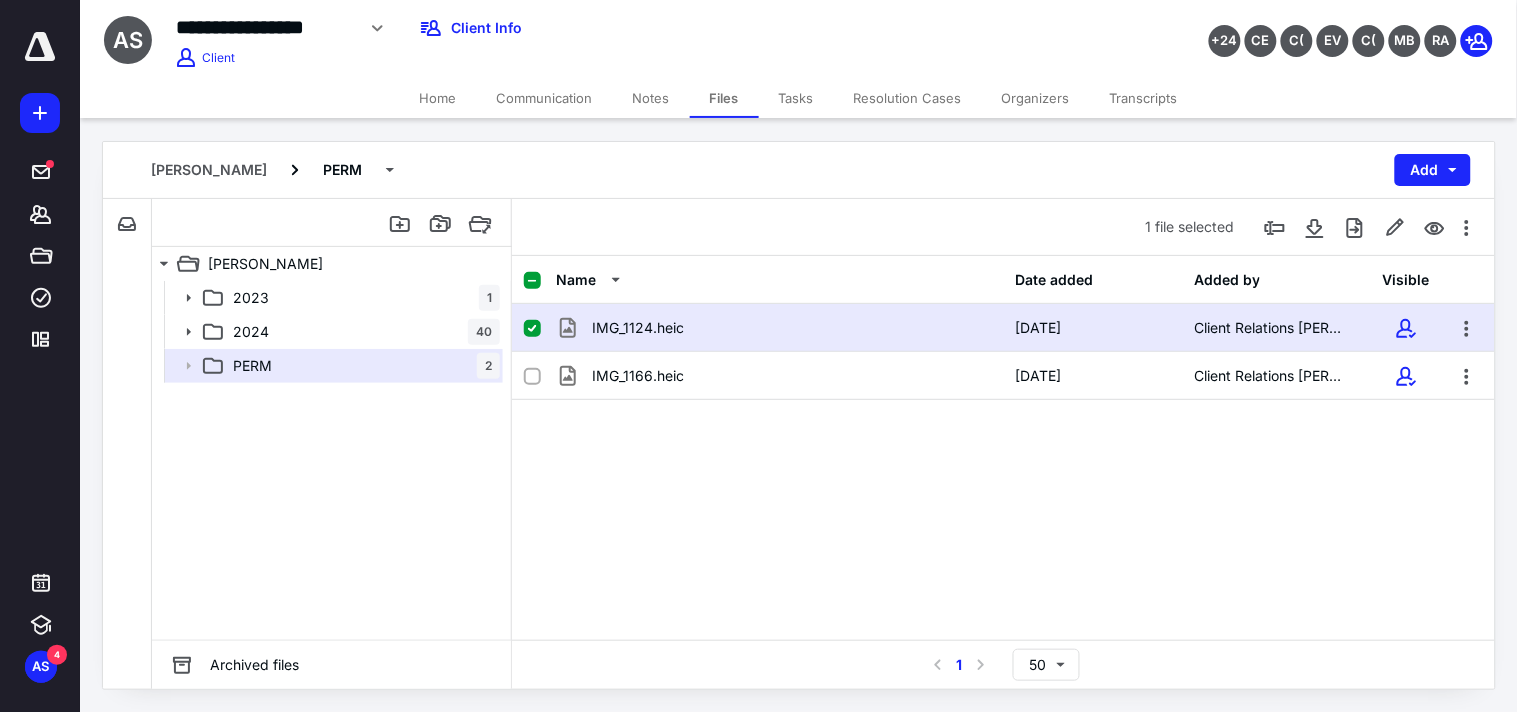 click on "**********" at bounding box center (265, 27) 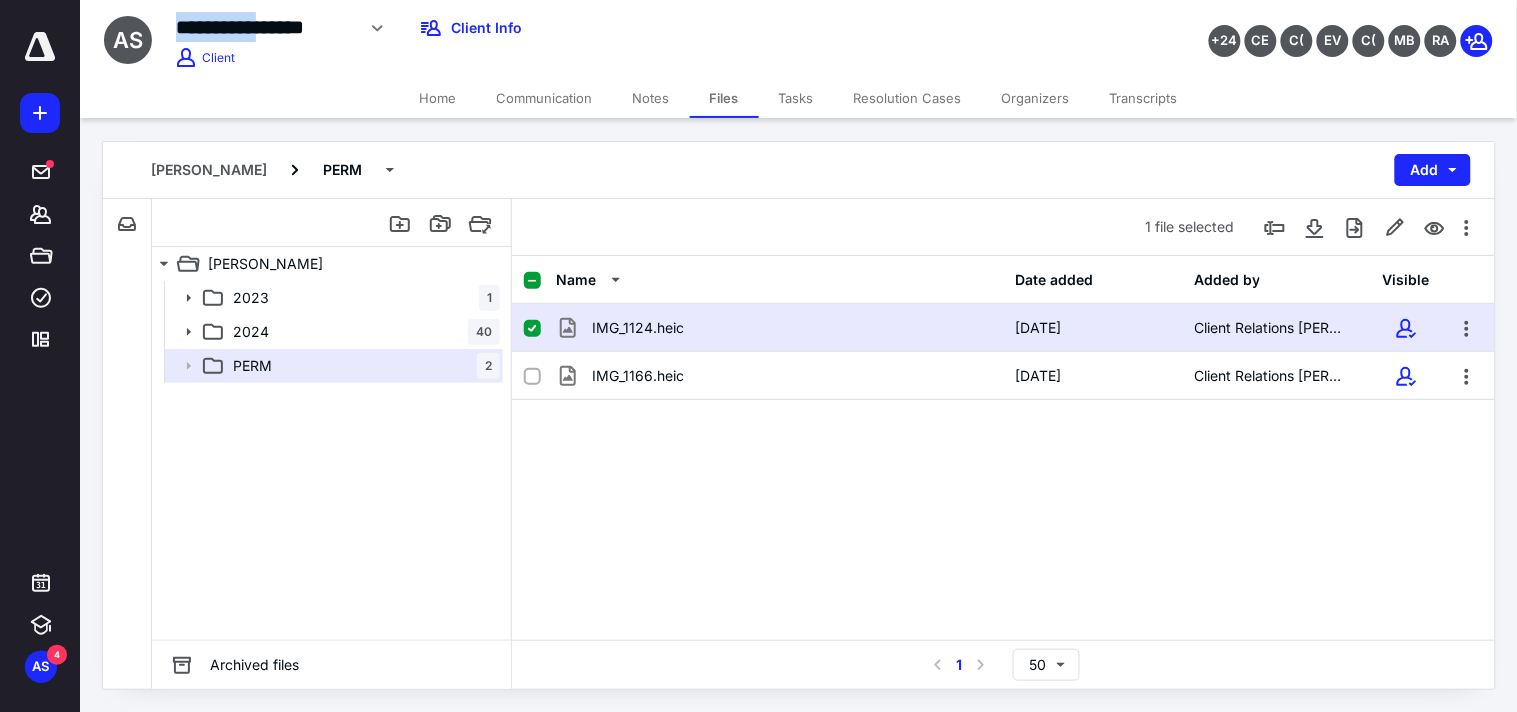click on "**********" at bounding box center (265, 27) 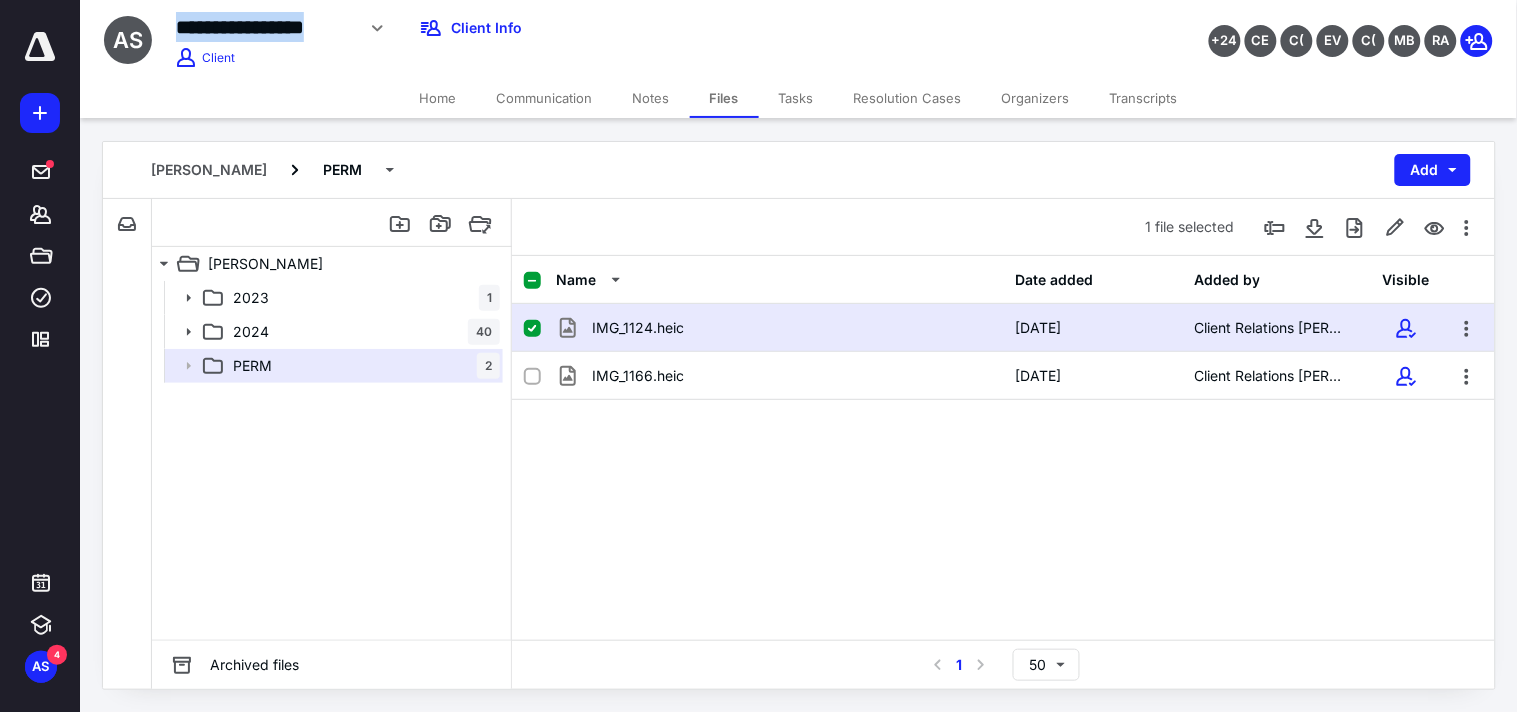 click on "**********" at bounding box center [265, 27] 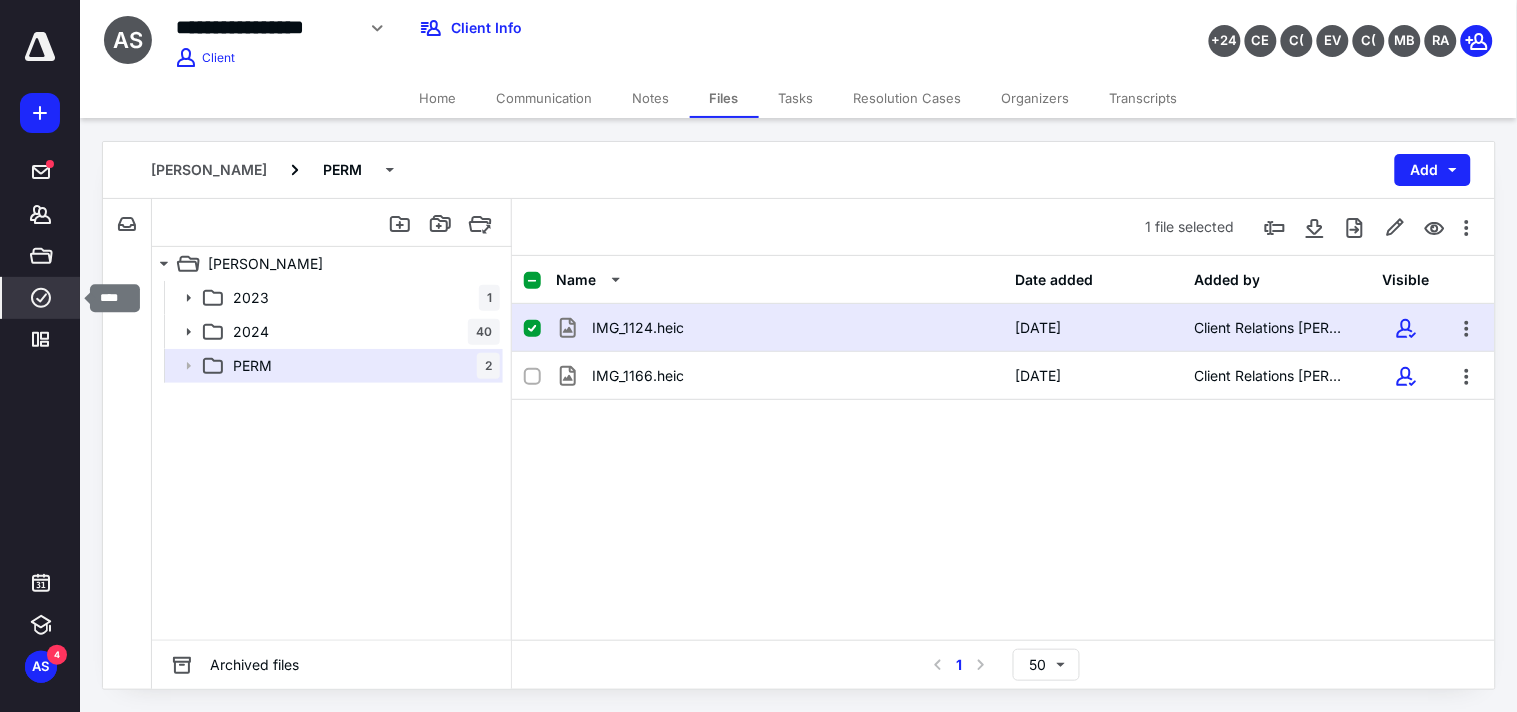 click on "Work" at bounding box center (41, 298) 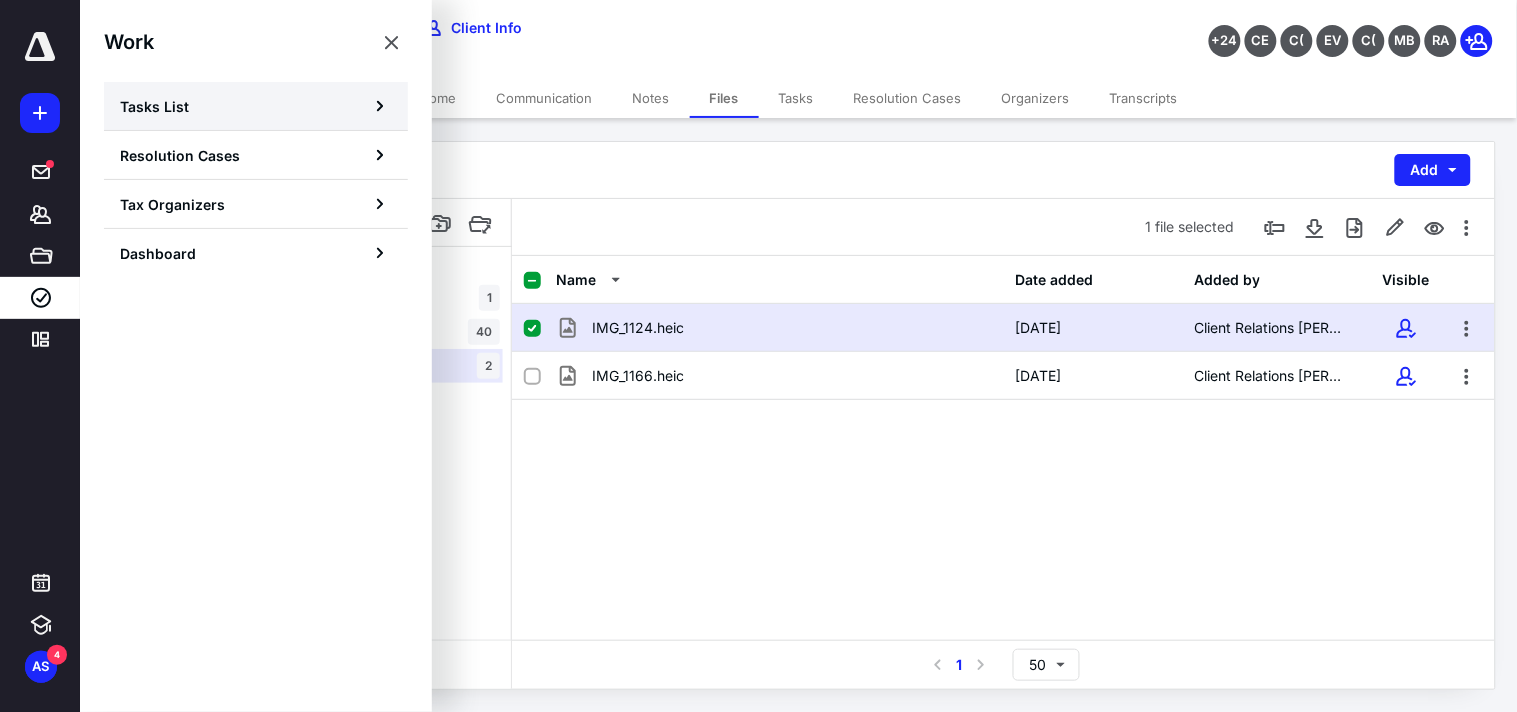 click on "Tasks List" at bounding box center (154, 106) 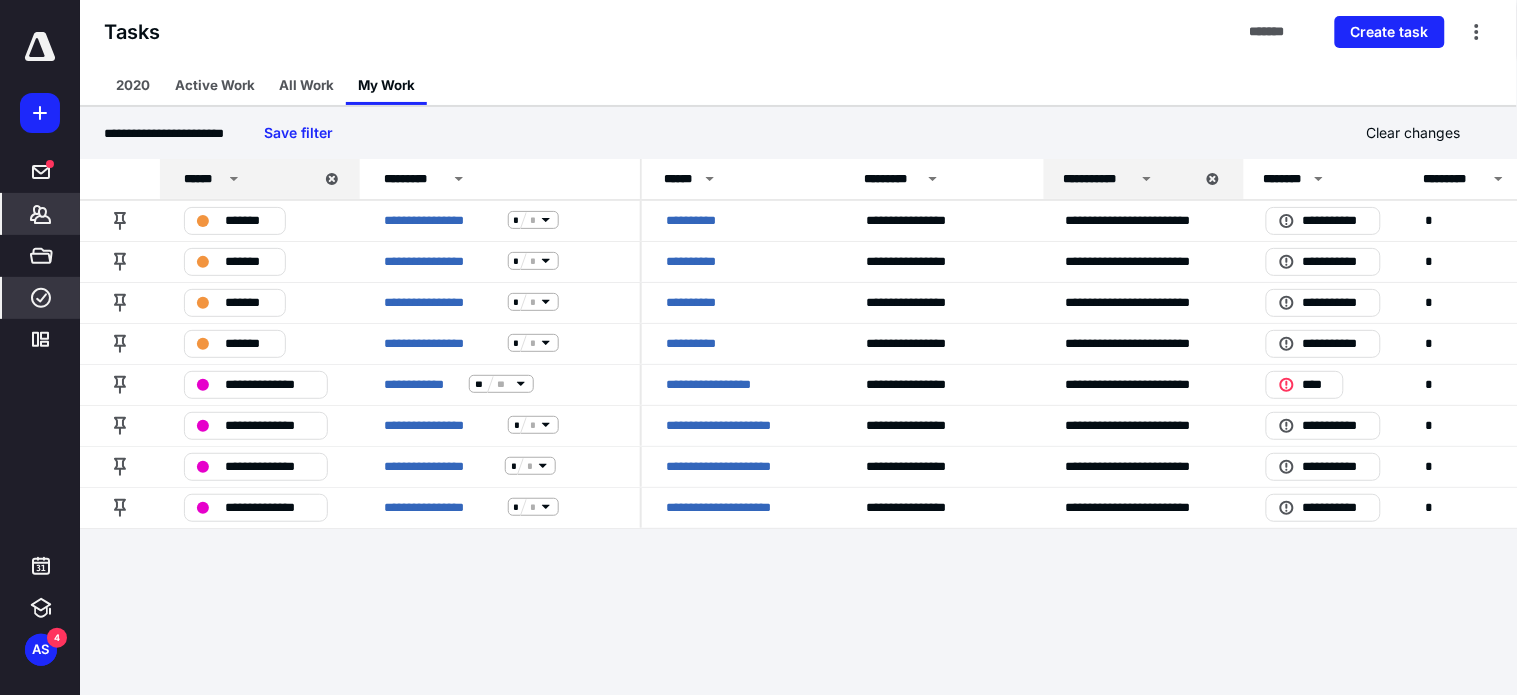 click 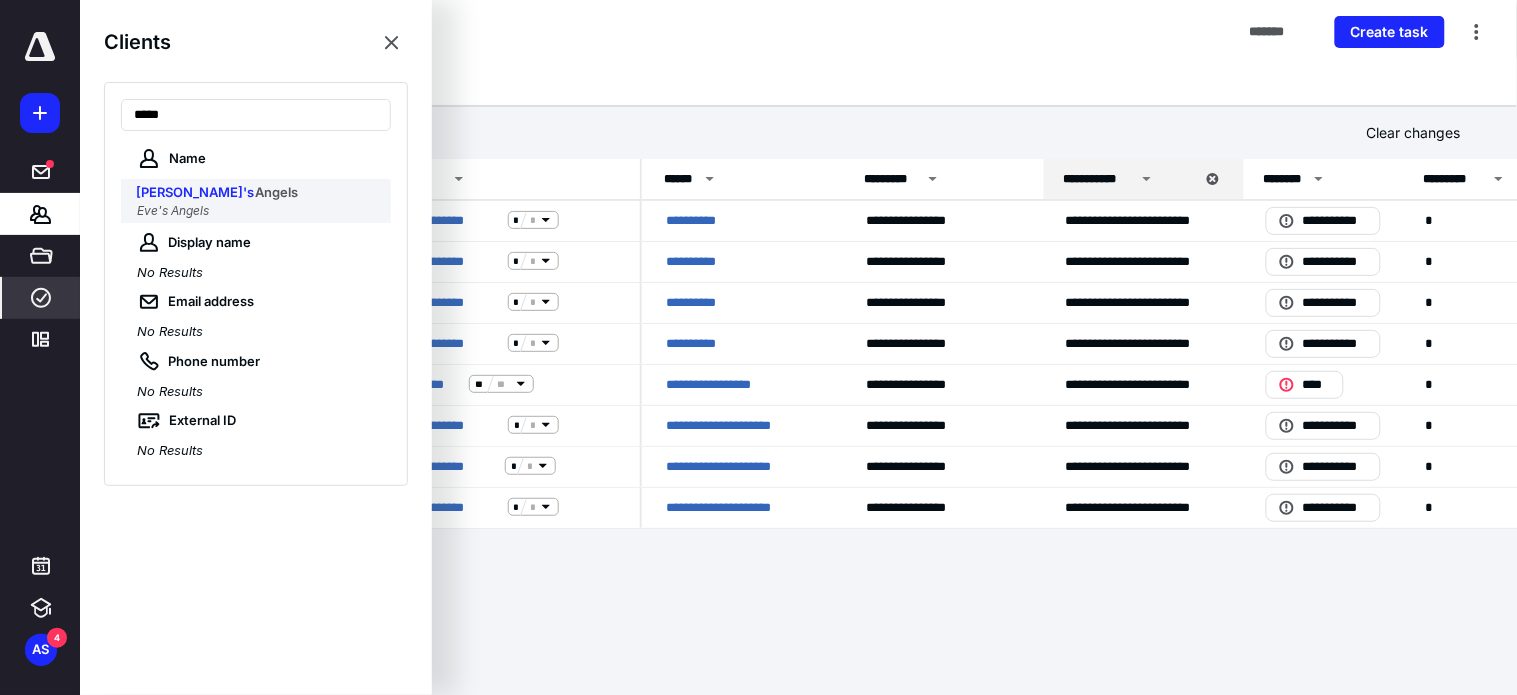 type on "*****" 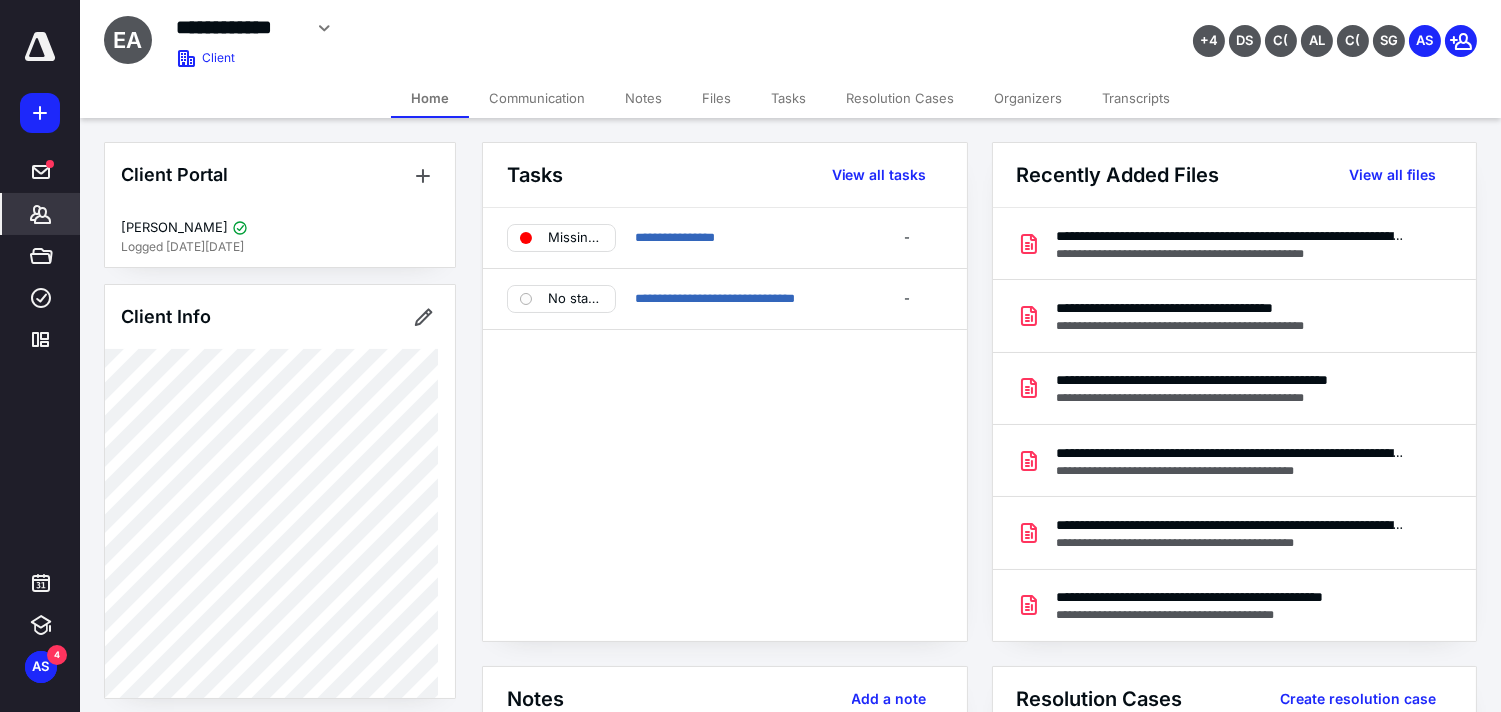 click on "Files" at bounding box center (716, 98) 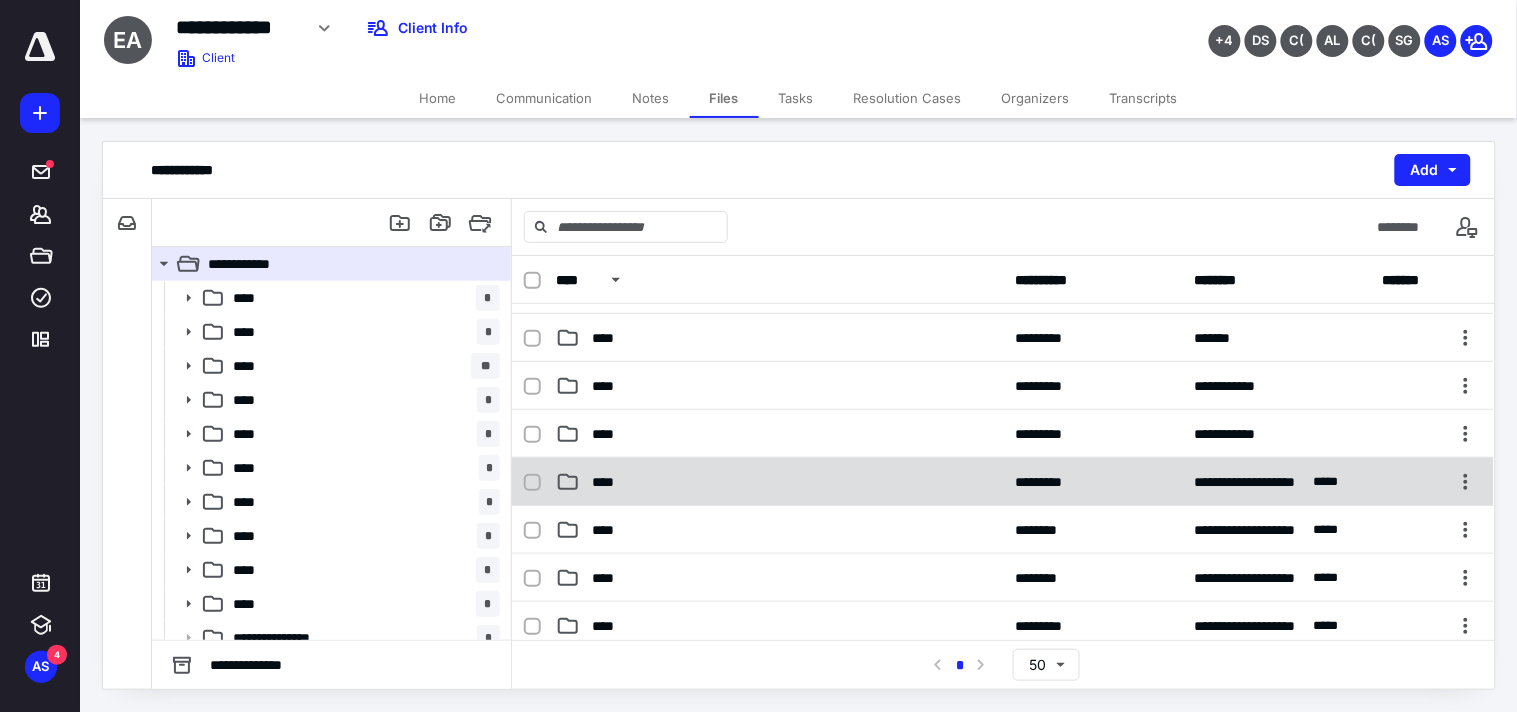scroll, scrollTop: 111, scrollLeft: 0, axis: vertical 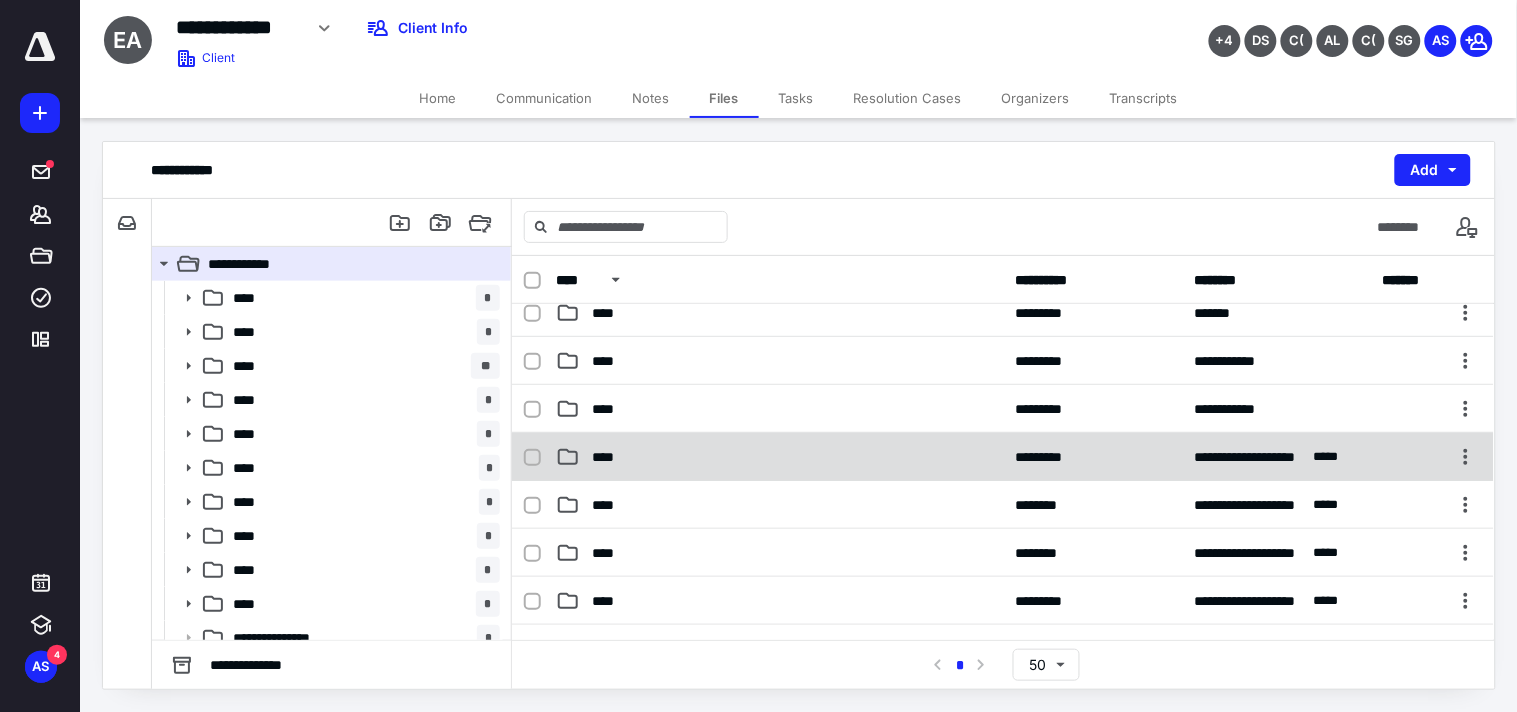click on "****" at bounding box center (779, 457) 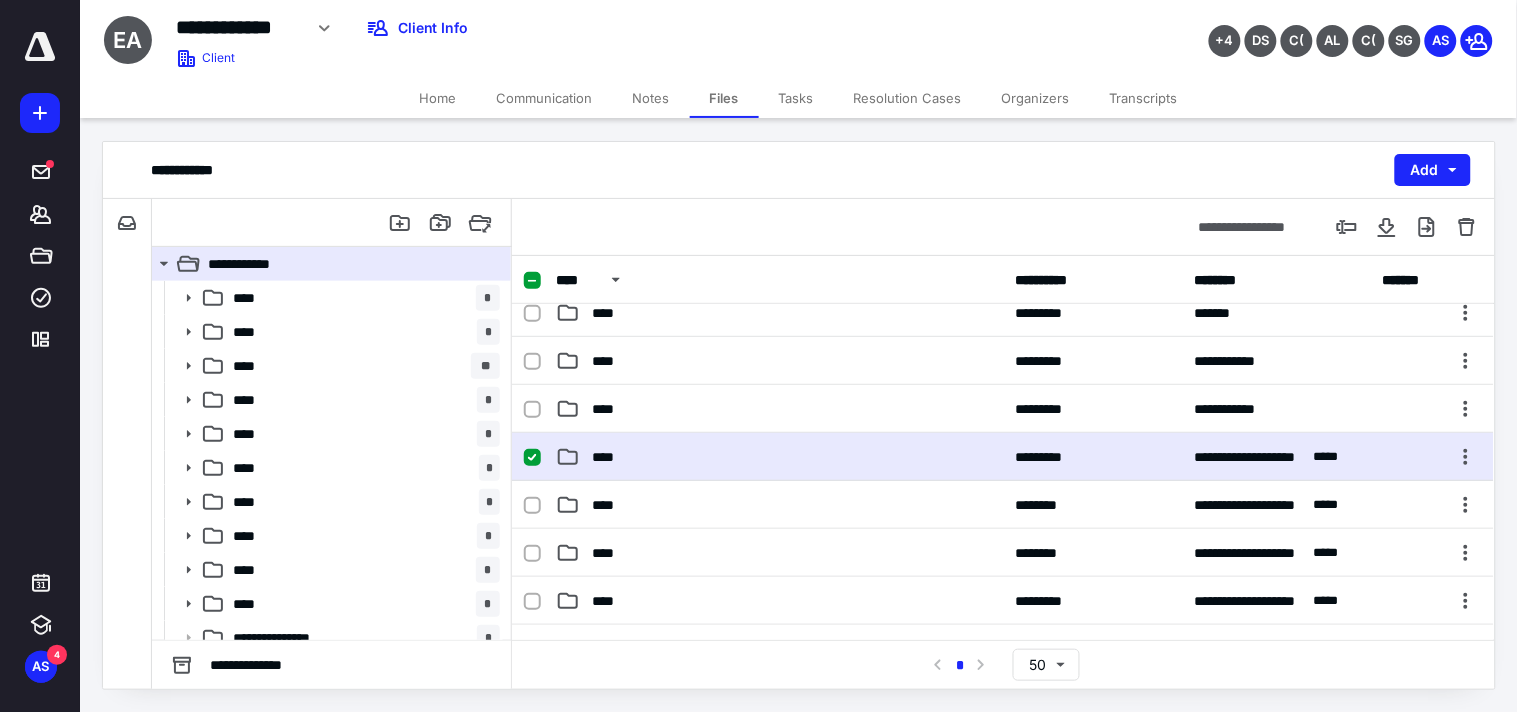 click on "****" at bounding box center [779, 457] 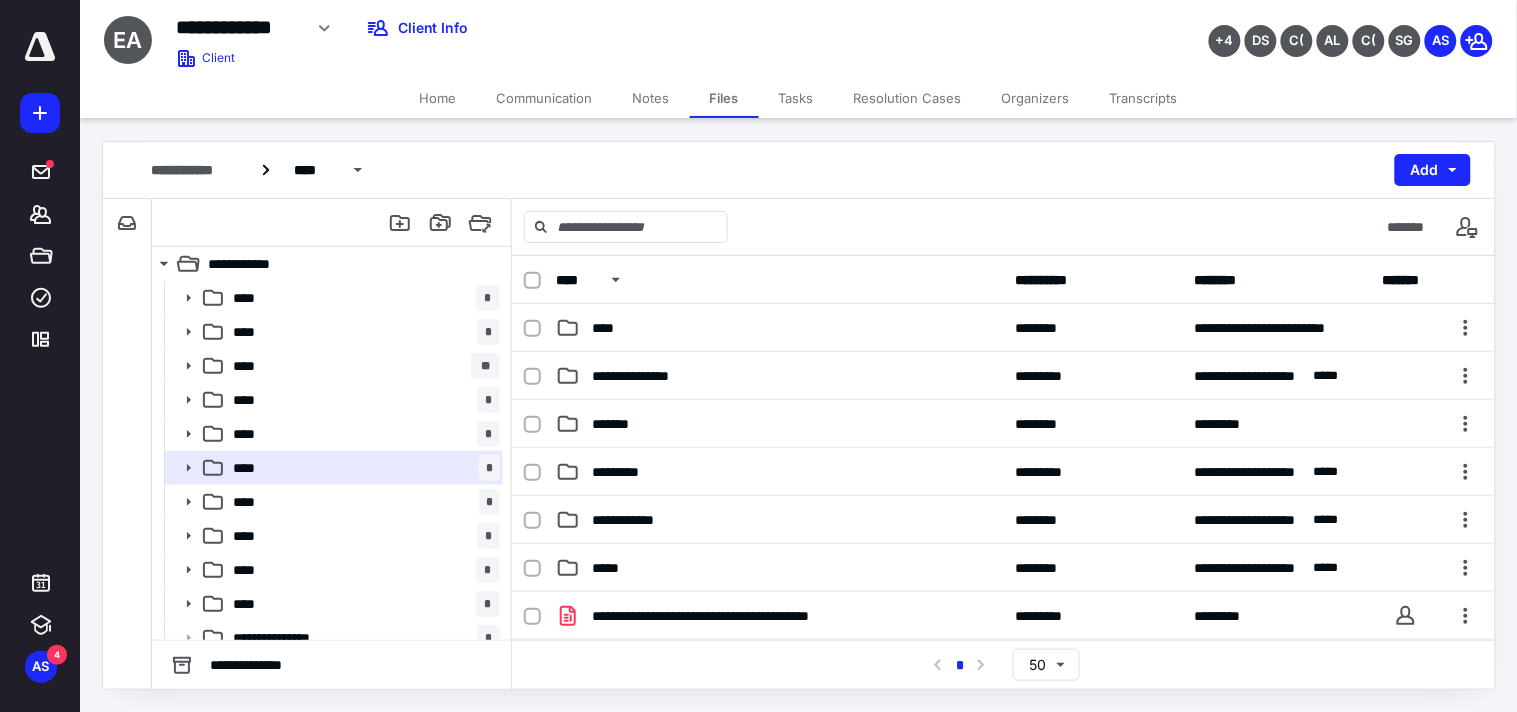 scroll, scrollTop: 253, scrollLeft: 0, axis: vertical 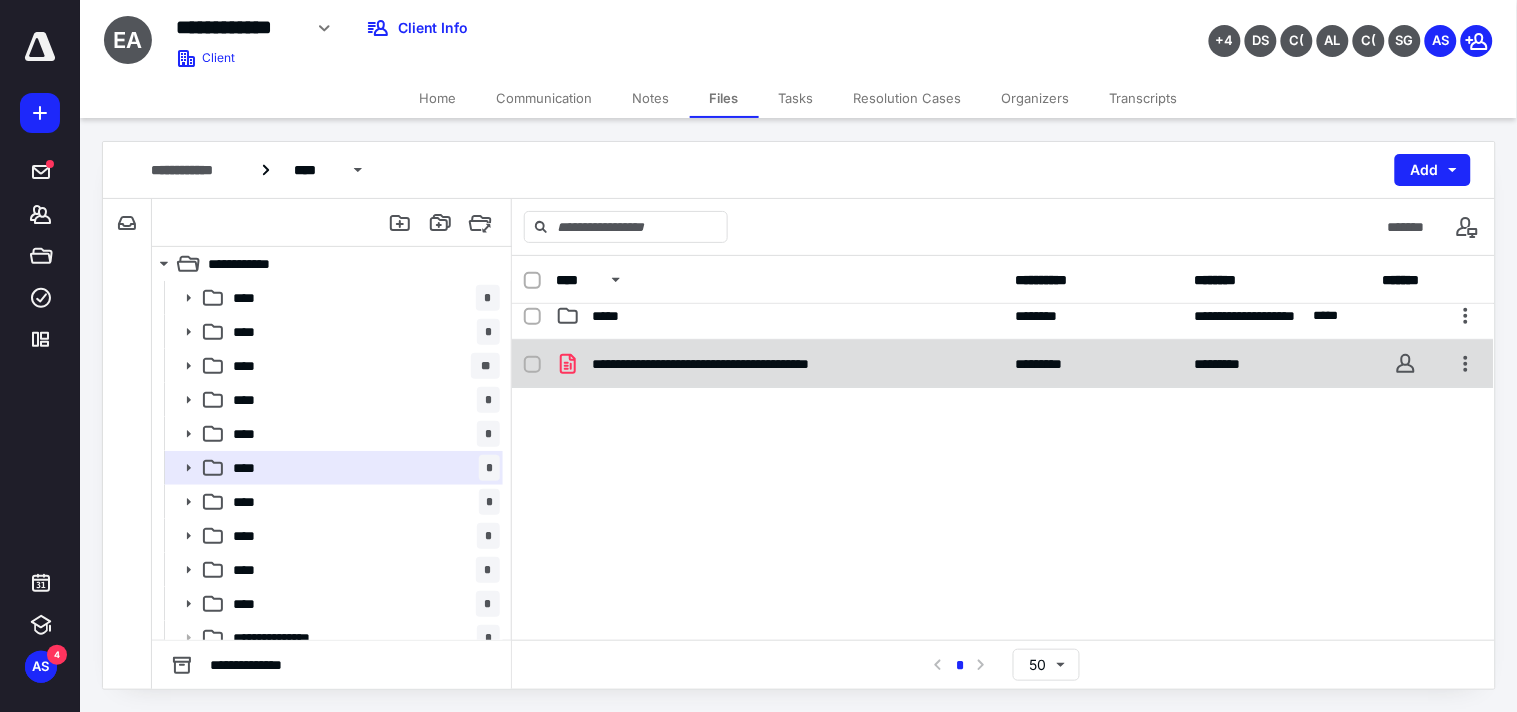 click on "**********" at bounding box center (1003, 364) 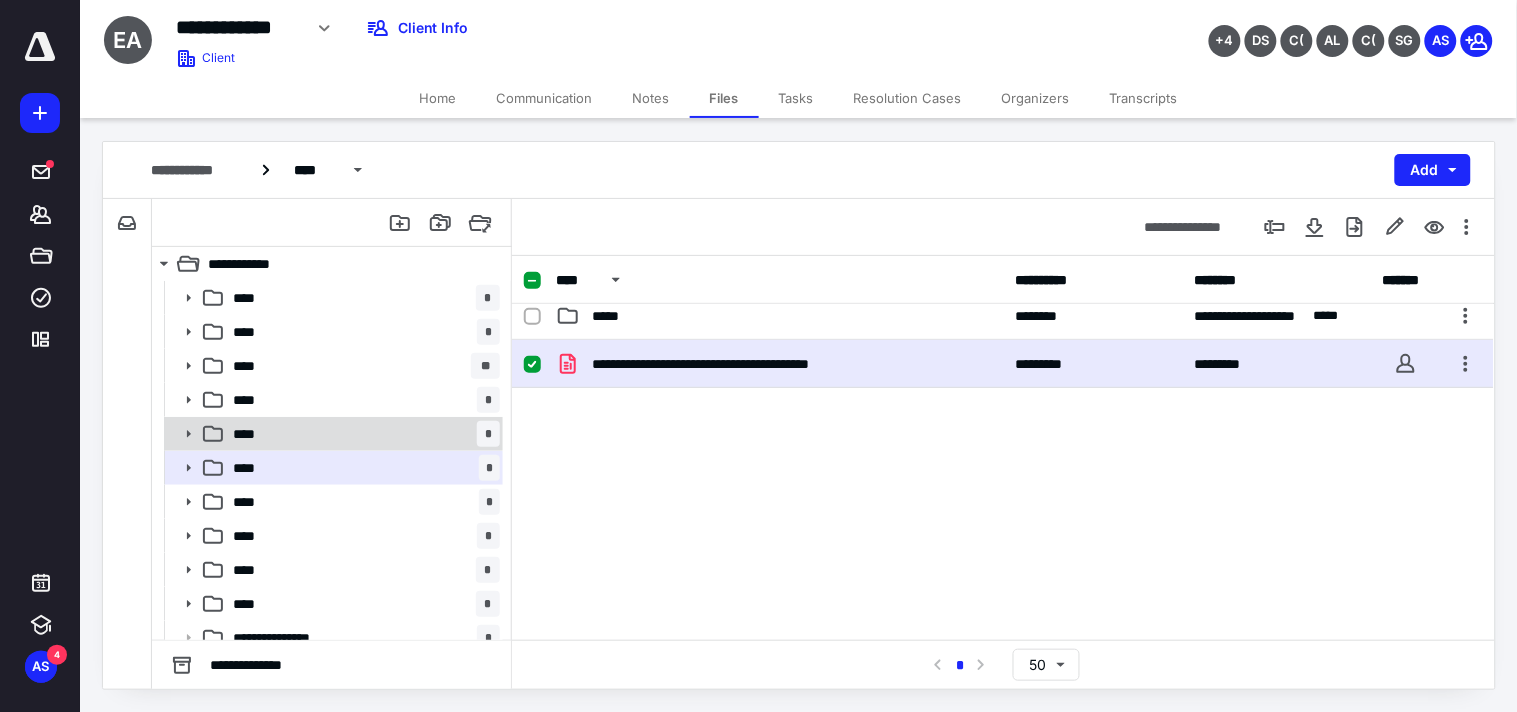 click on "**** *" at bounding box center [362, 434] 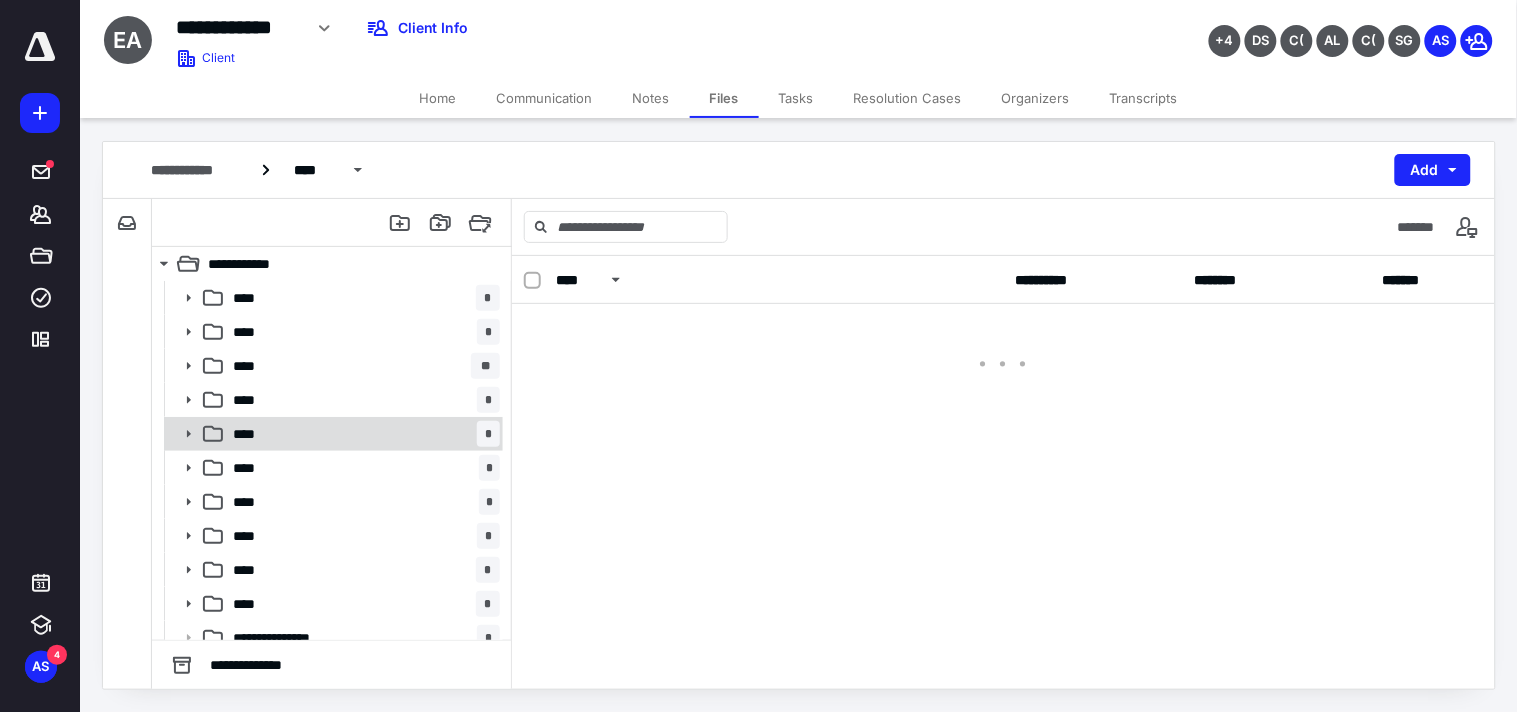 scroll, scrollTop: 0, scrollLeft: 0, axis: both 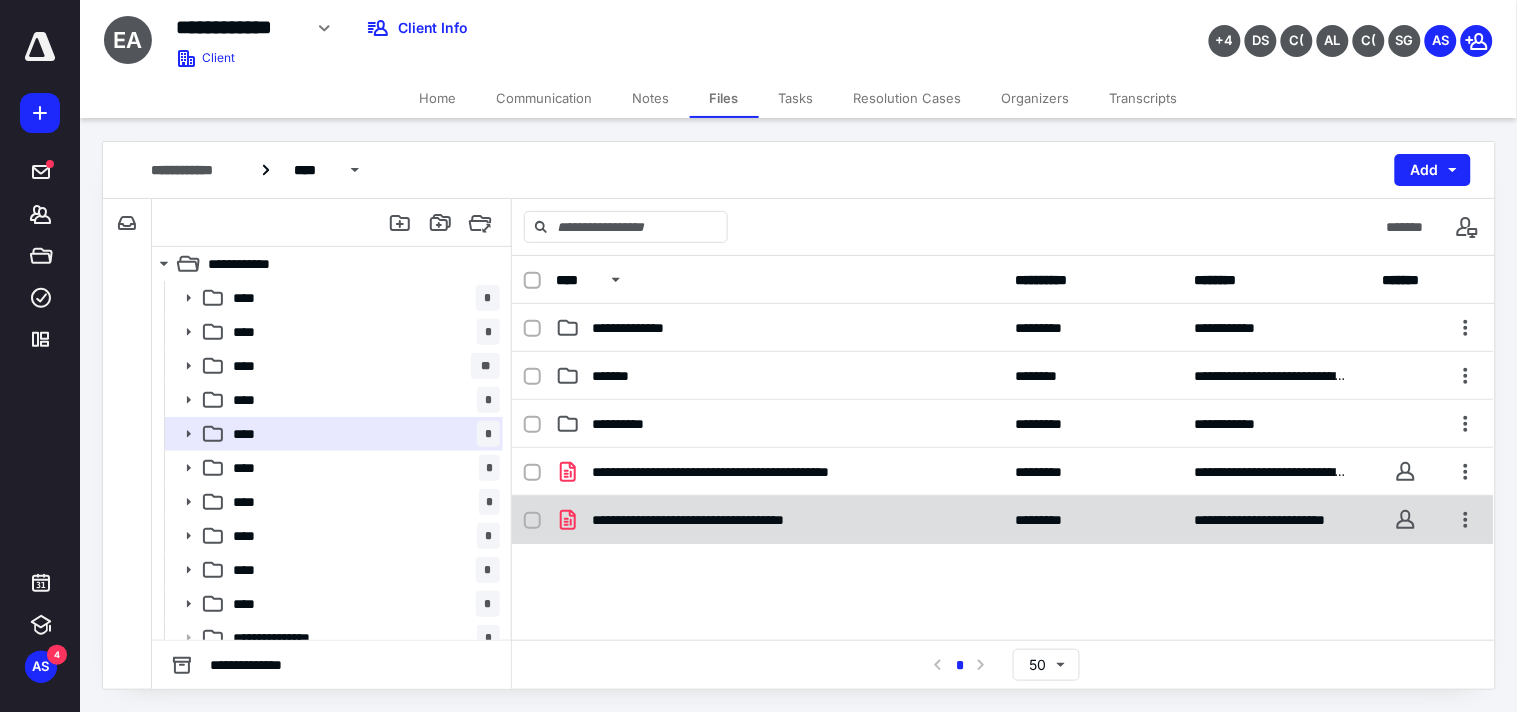 click on "**********" at bounding box center [742, 520] 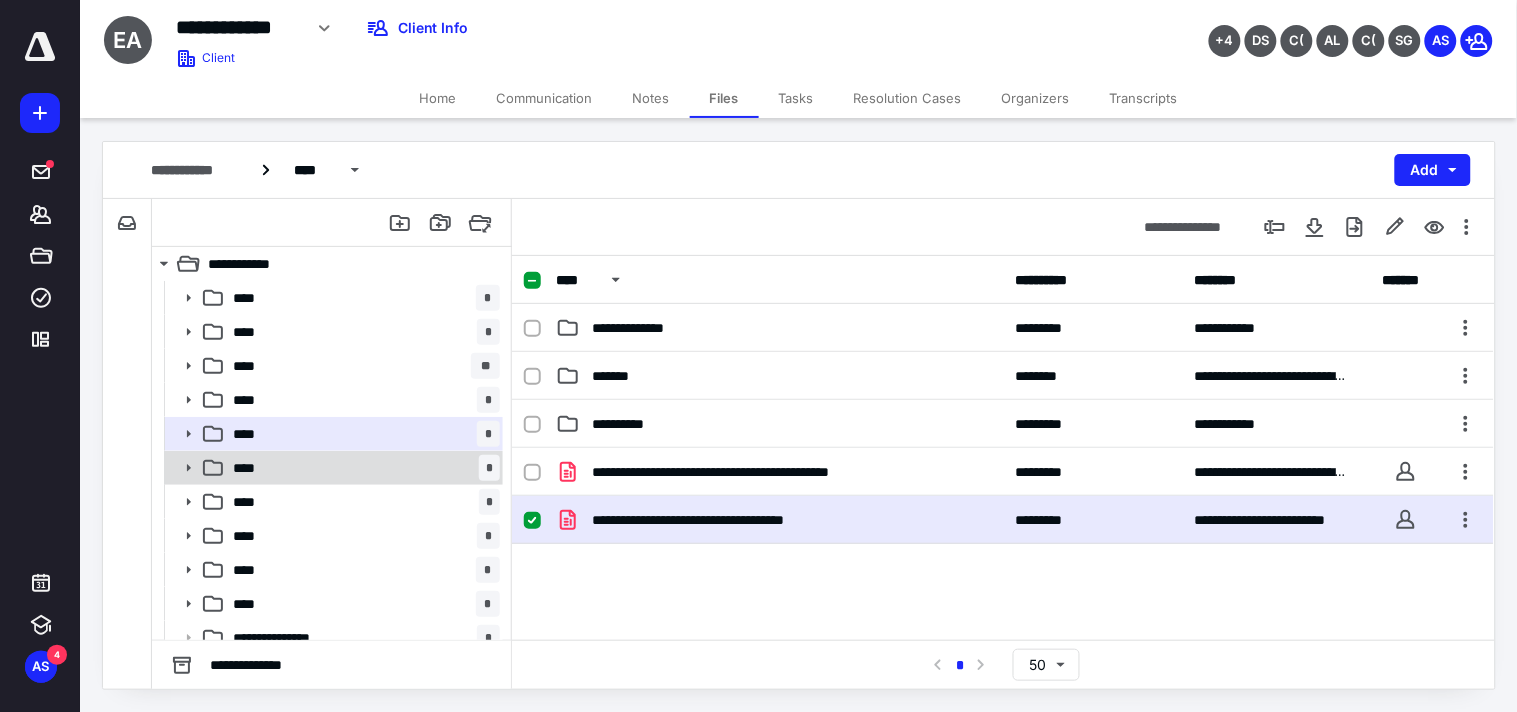 click 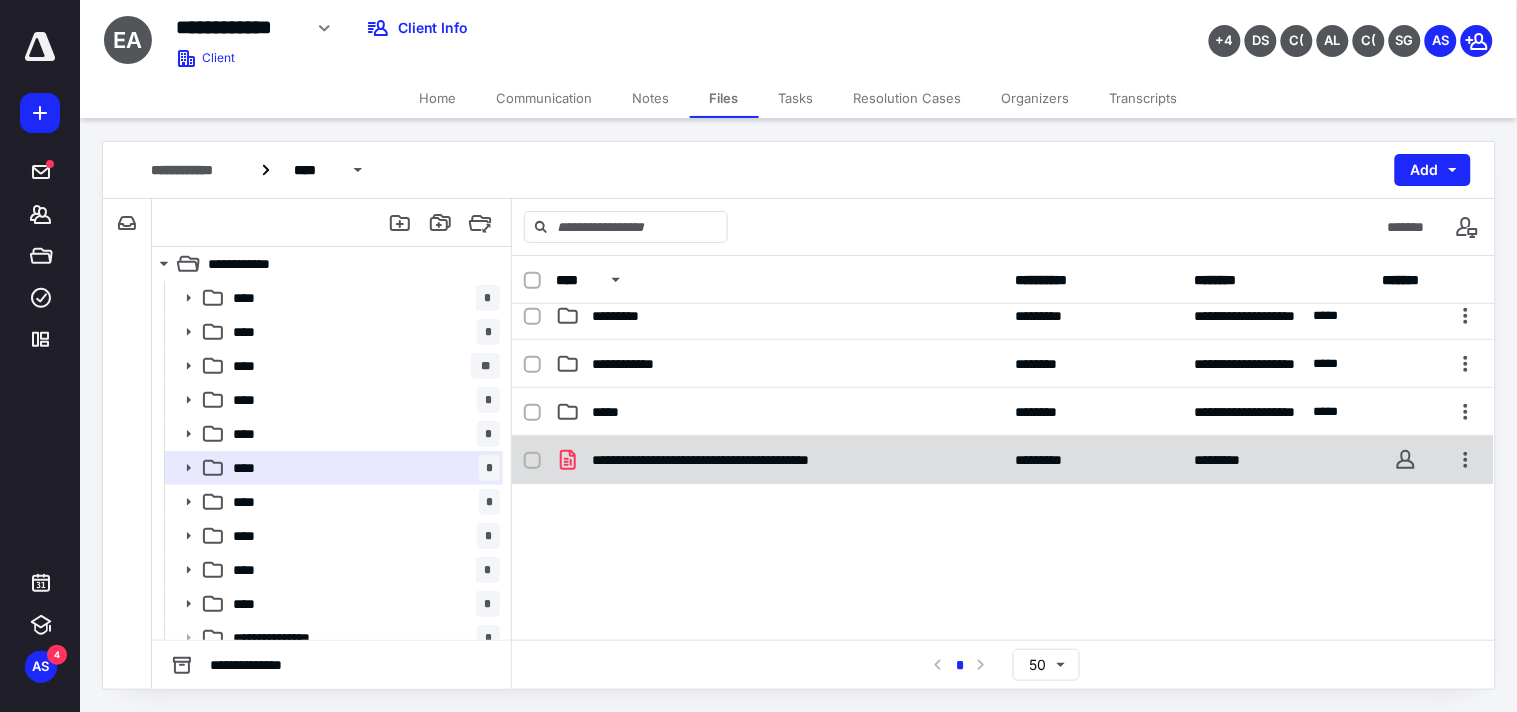 scroll, scrollTop: 253, scrollLeft: 0, axis: vertical 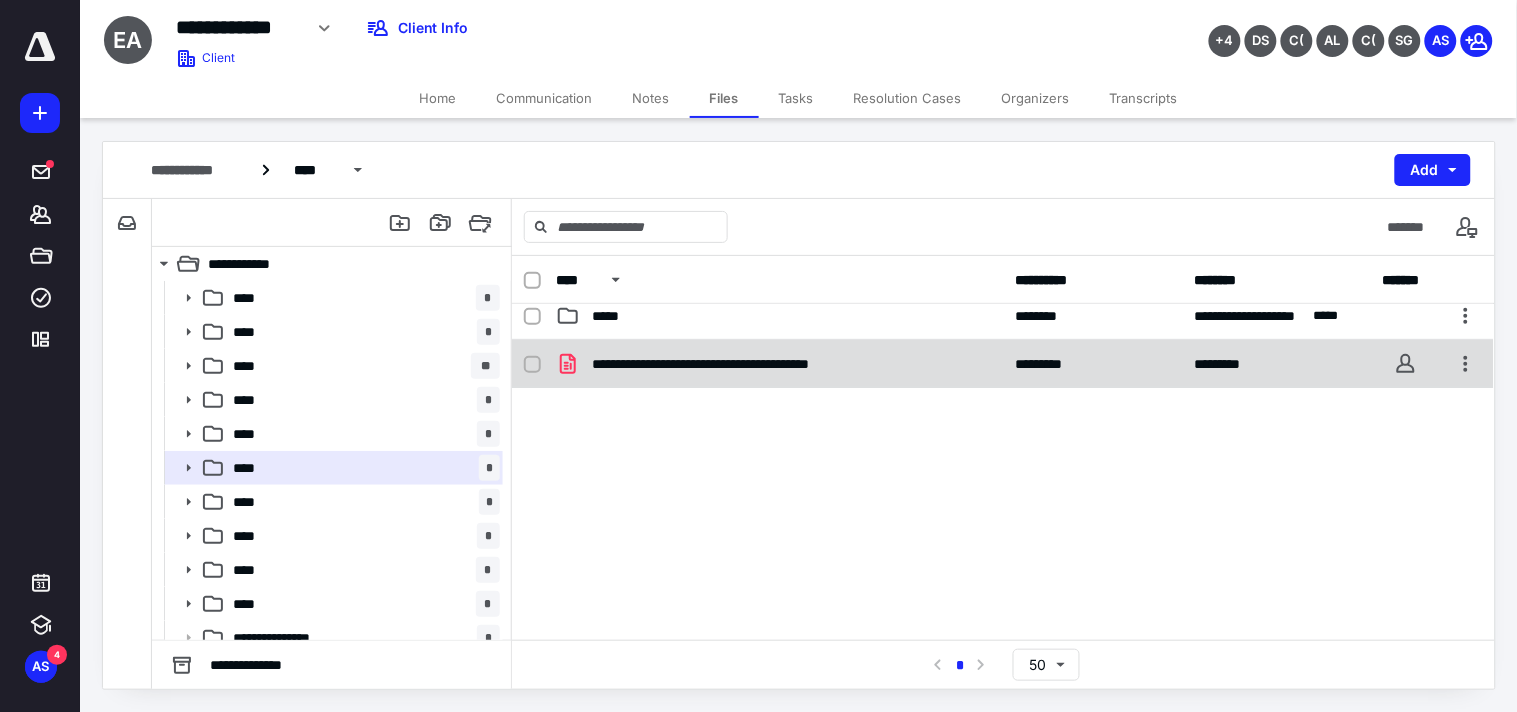 click on "**********" at bounding box center [1003, 364] 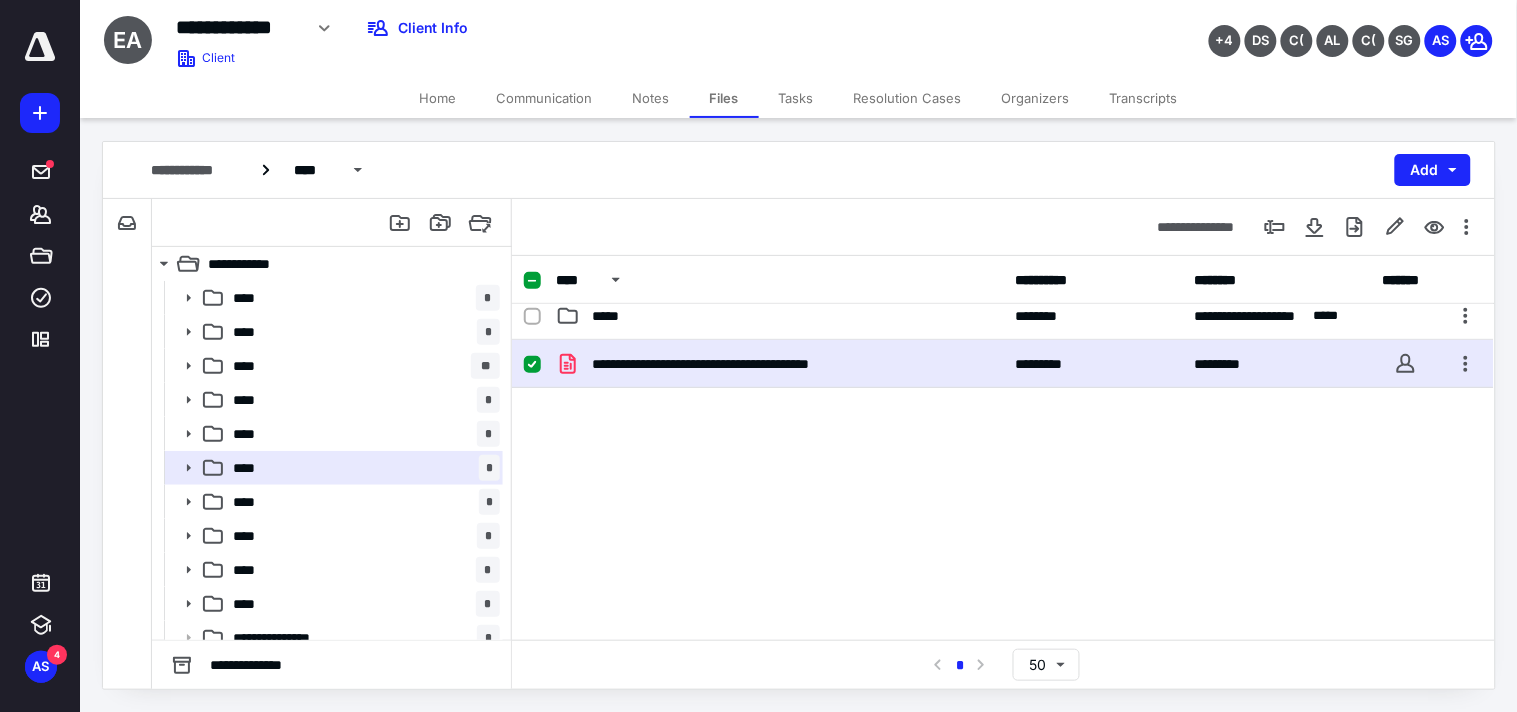 click on "**********" at bounding box center (1003, 364) 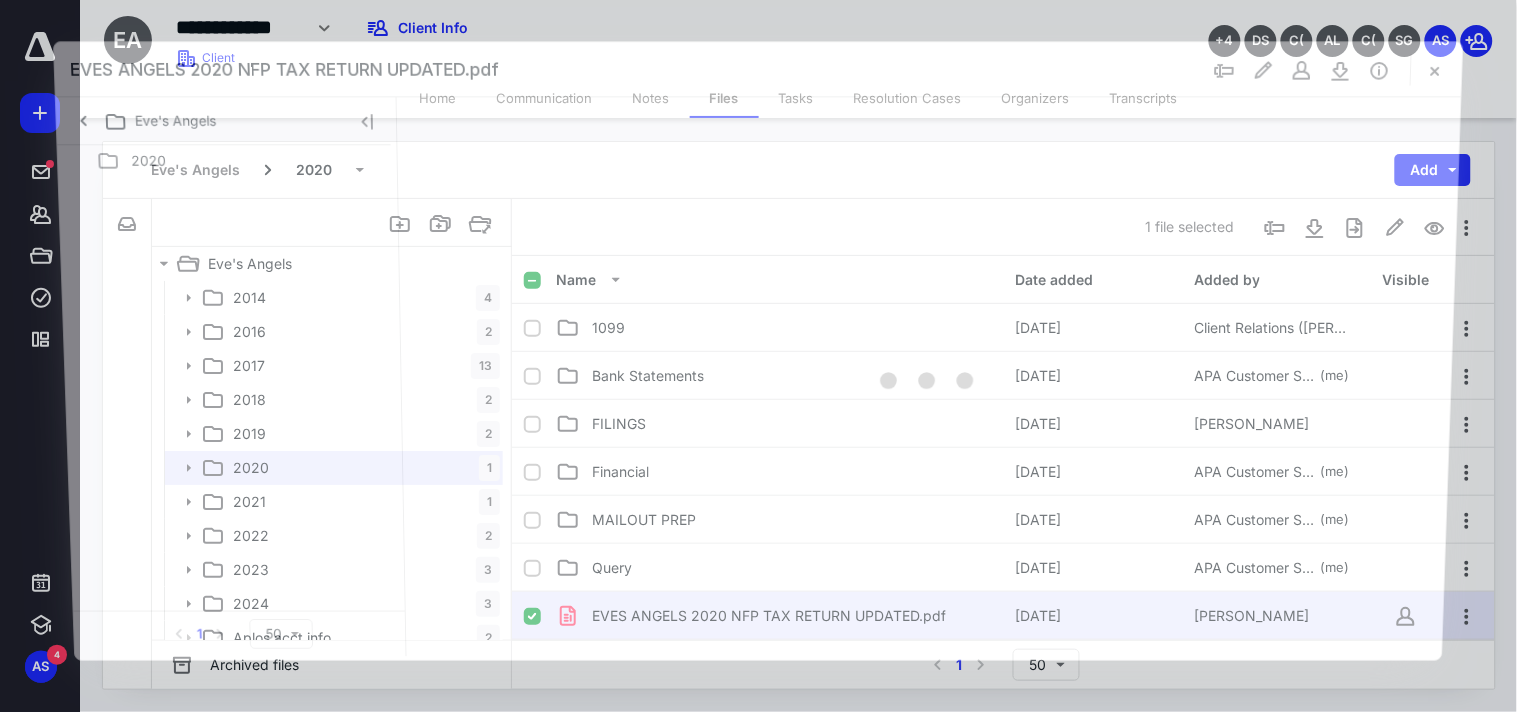 scroll, scrollTop: 253, scrollLeft: 0, axis: vertical 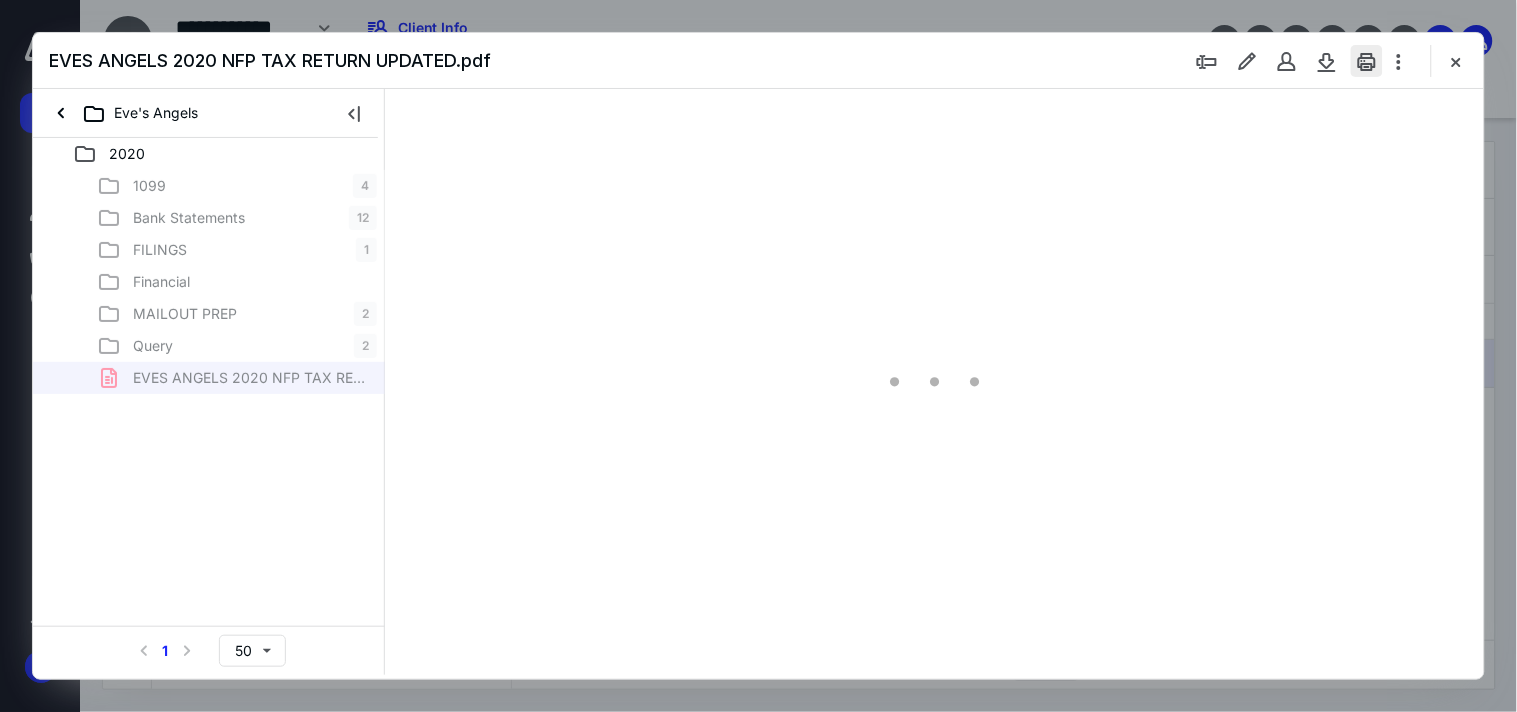 click at bounding box center [1367, 61] 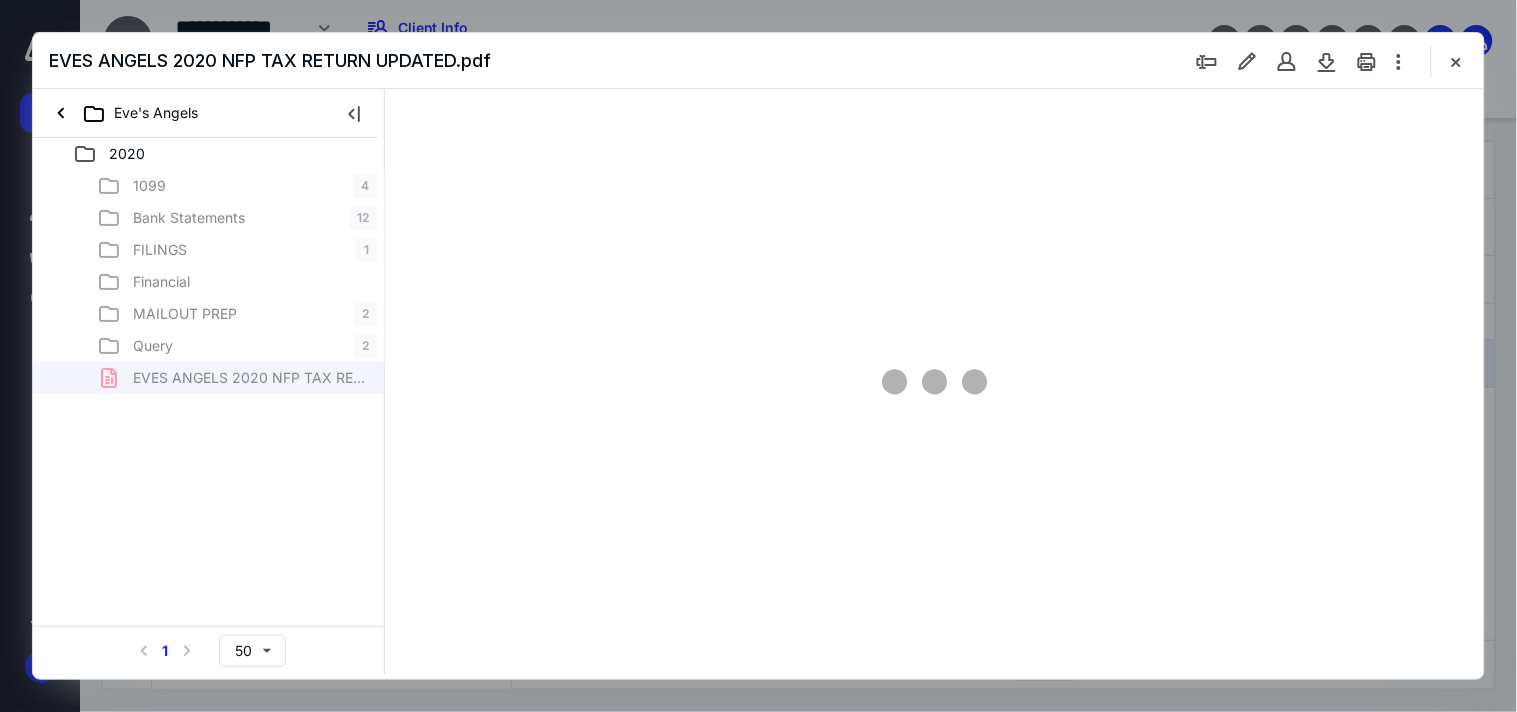 scroll, scrollTop: 0, scrollLeft: 0, axis: both 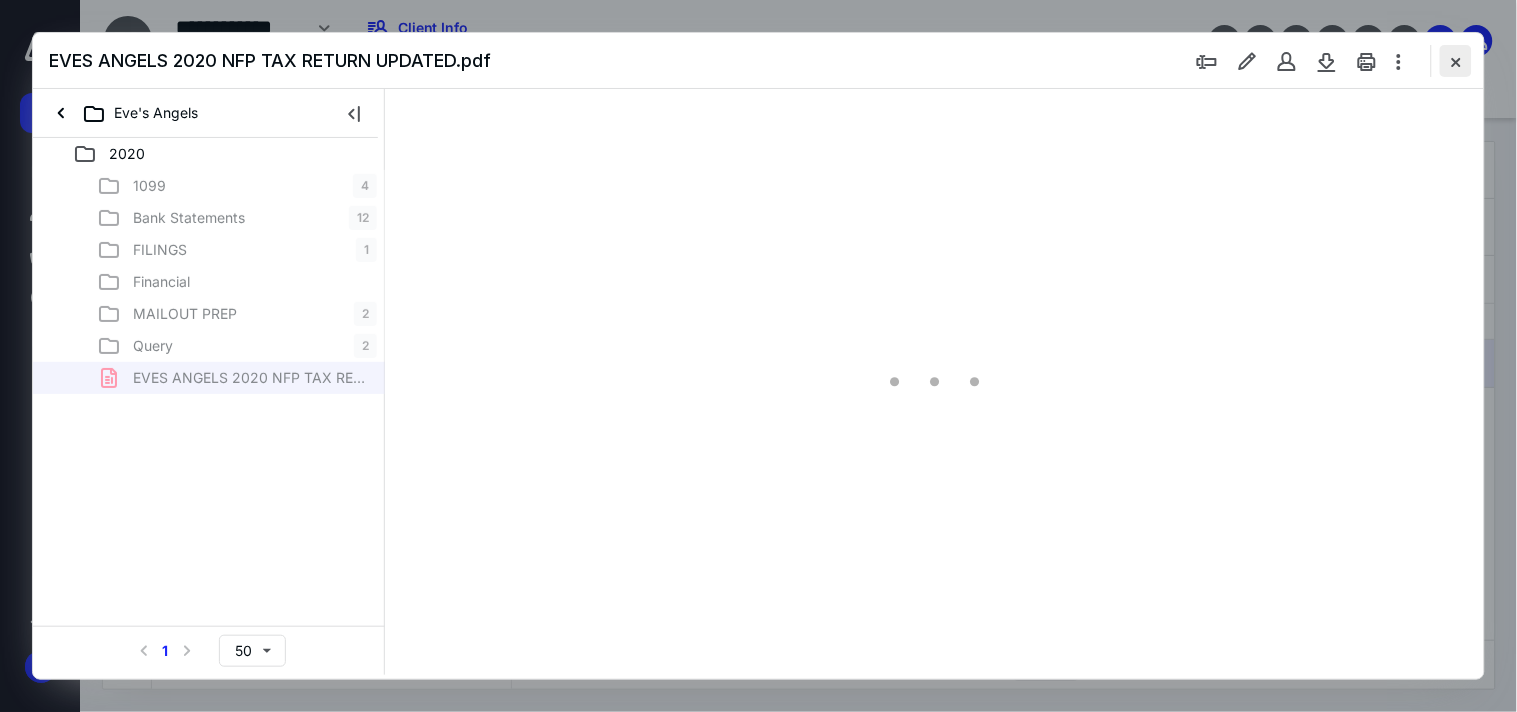 click at bounding box center [1456, 61] 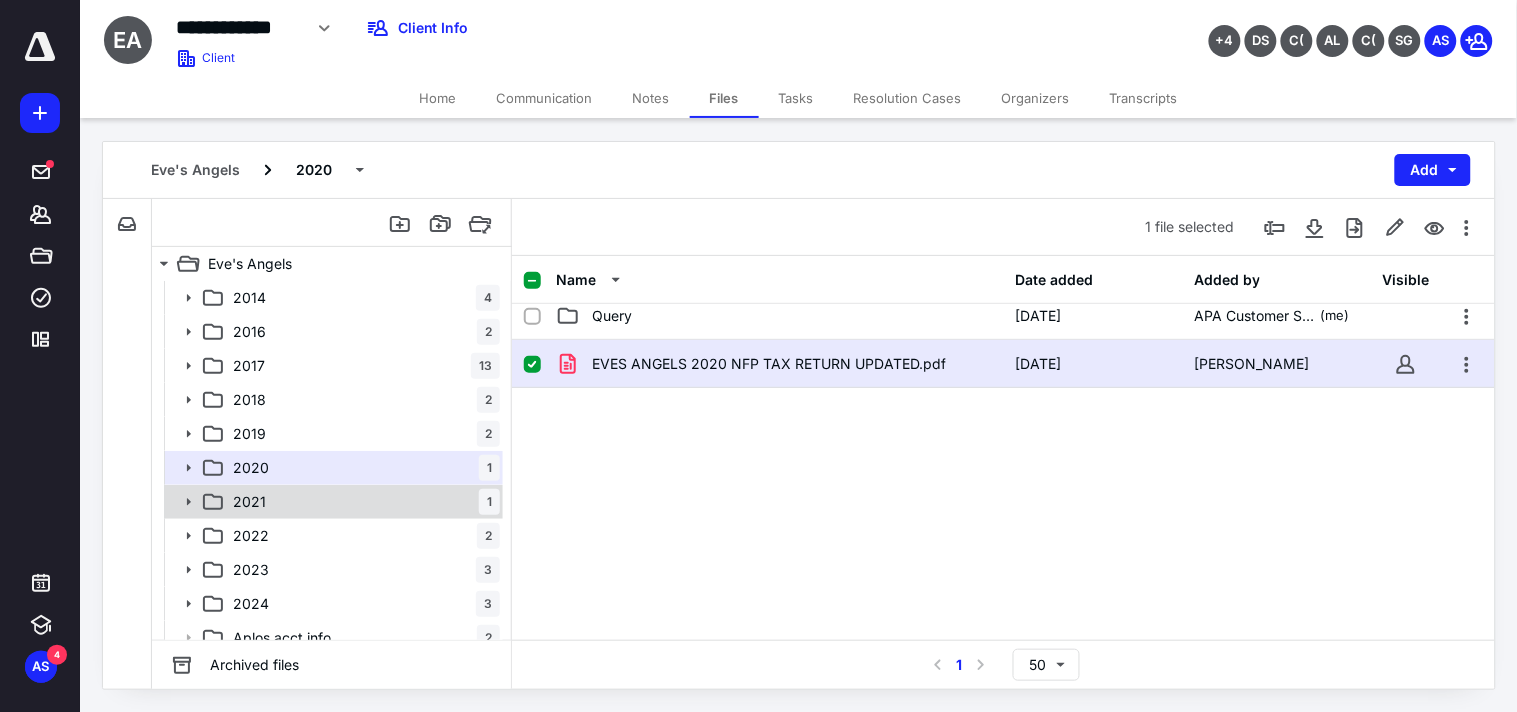 click on "2021 1" at bounding box center (362, 502) 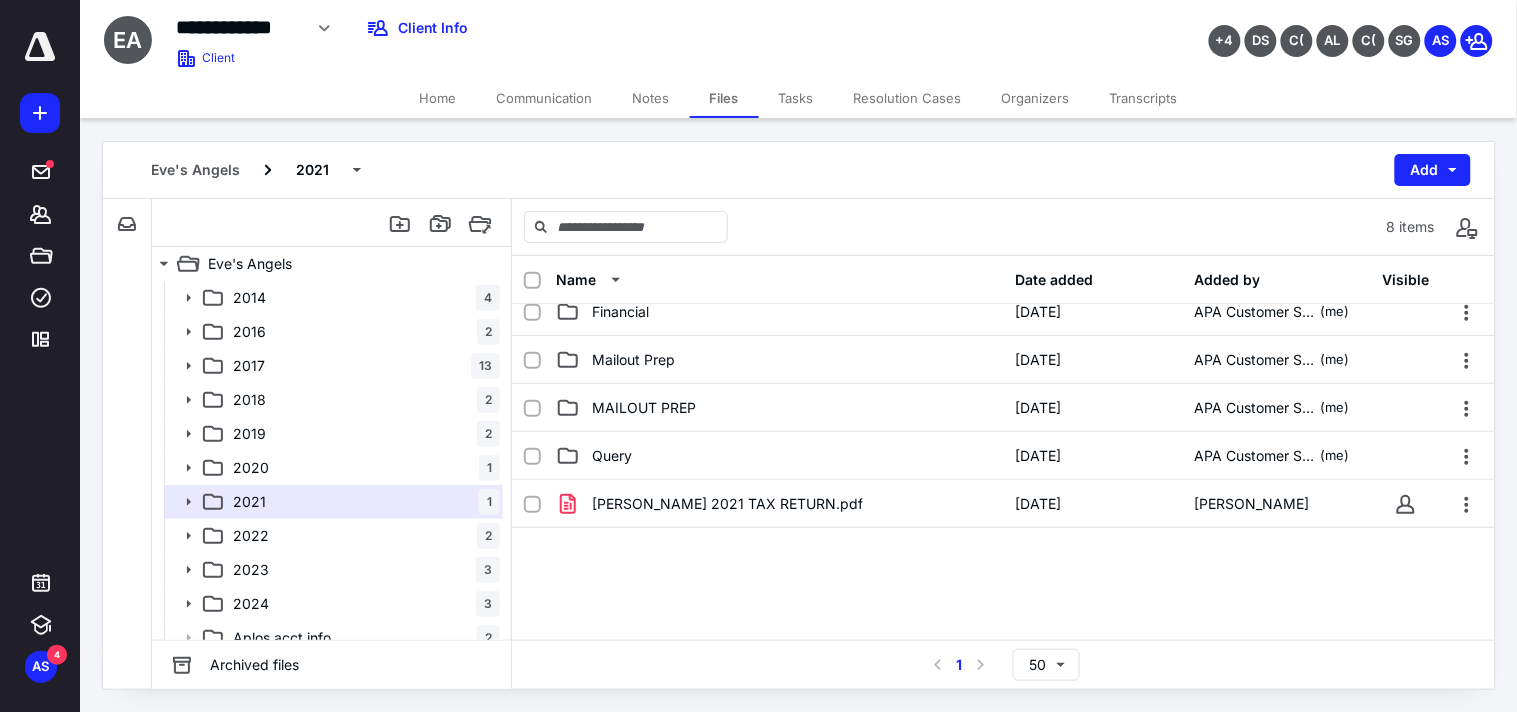 scroll, scrollTop: 301, scrollLeft: 0, axis: vertical 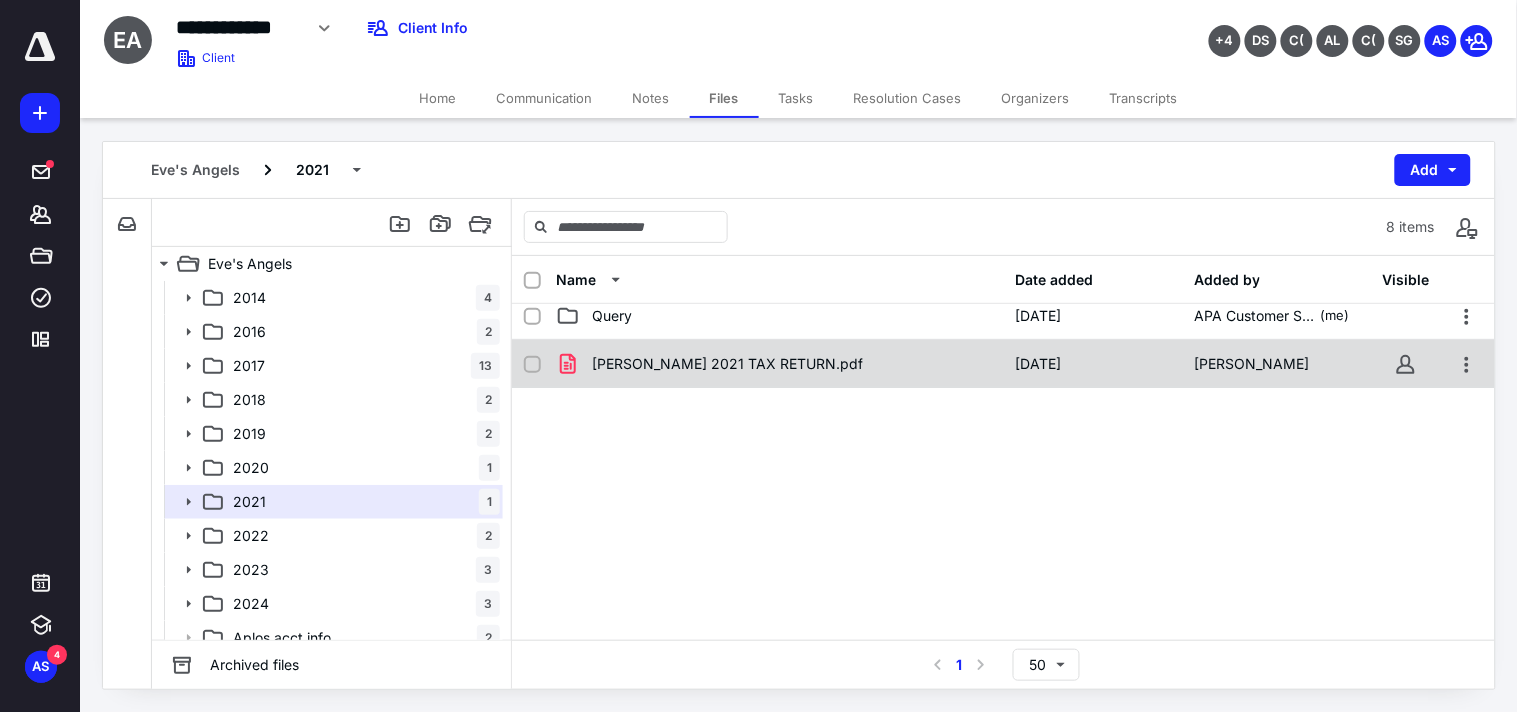 click on "[PERSON_NAME] 2021 TAX RETURN.pdf [DATE] [PERSON_NAME]" at bounding box center (1003, 364) 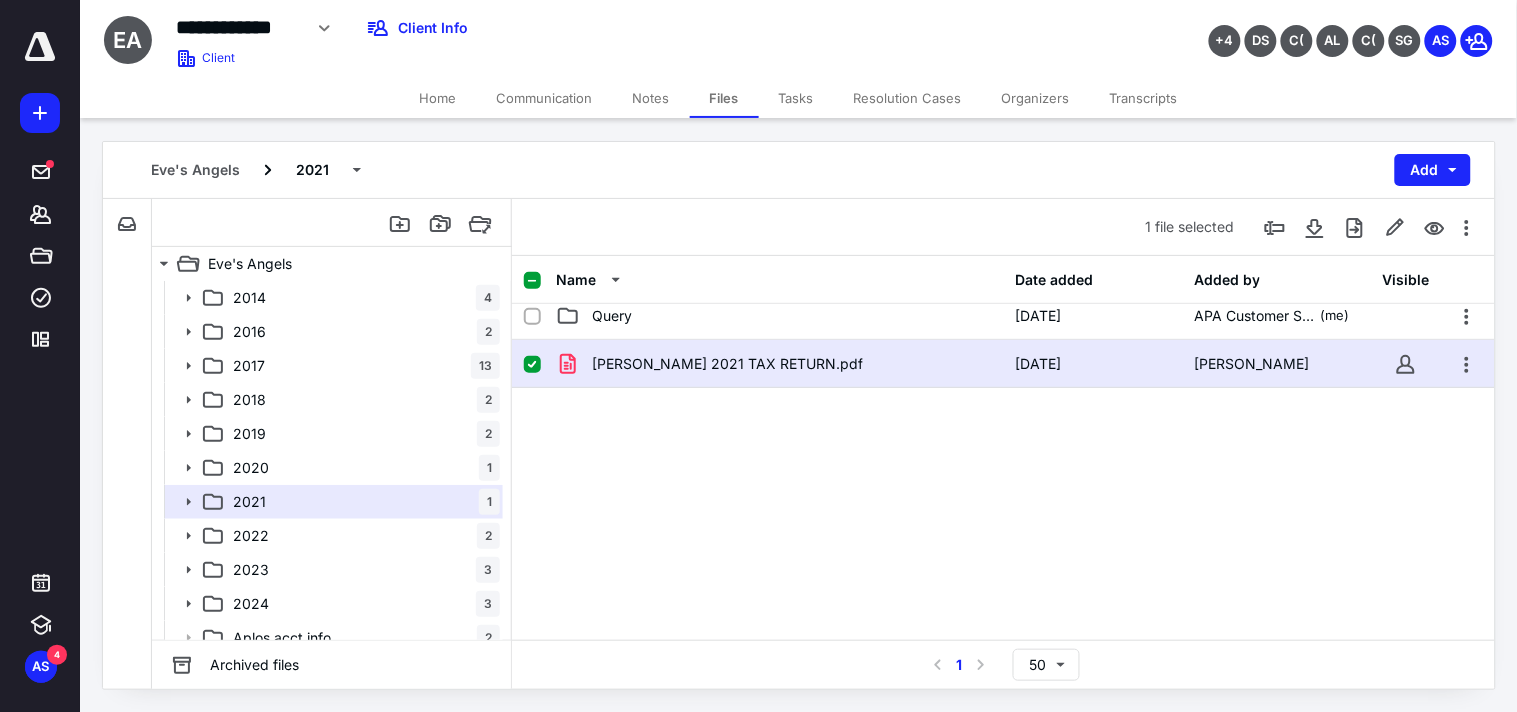click on "[PERSON_NAME] 2021 TAX RETURN.pdf [DATE] [PERSON_NAME]" at bounding box center [1003, 364] 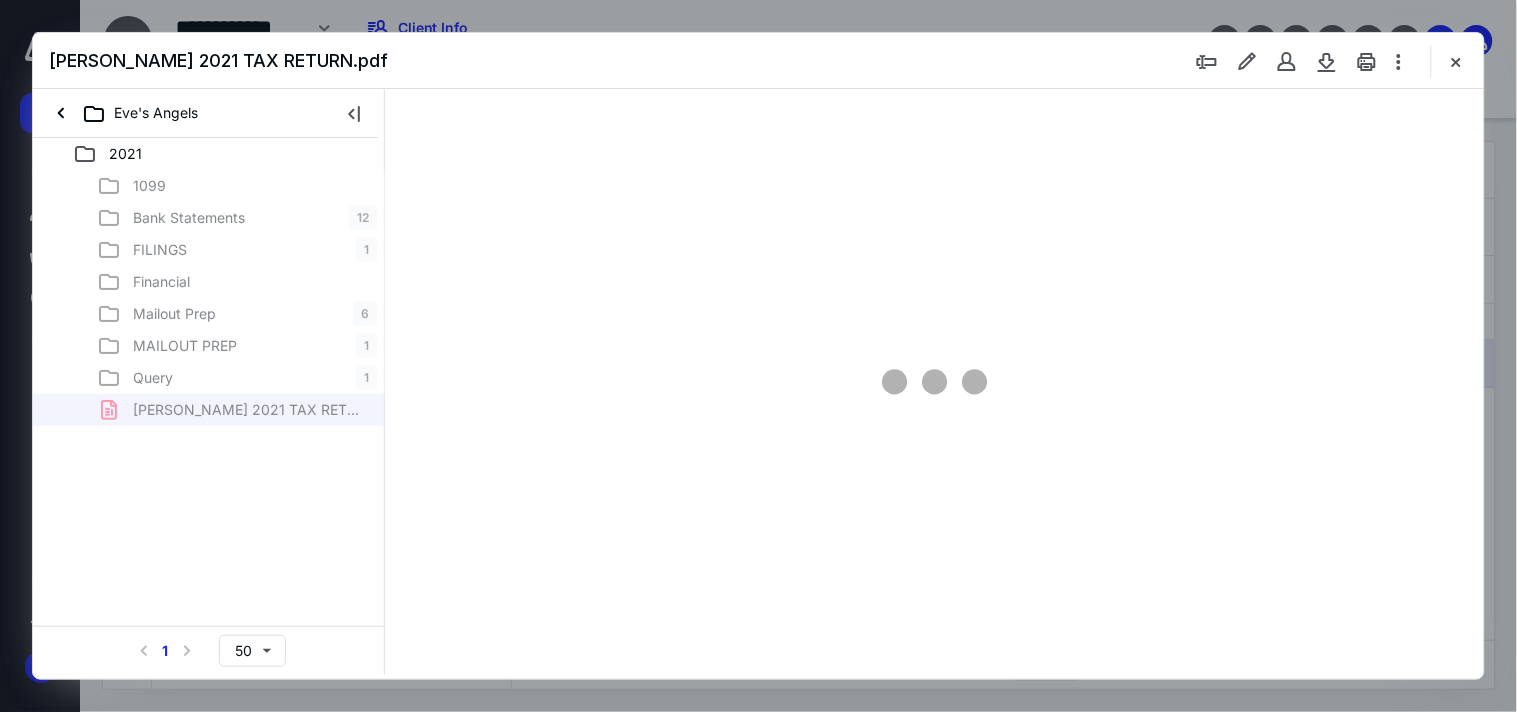 click at bounding box center (1367, 61) 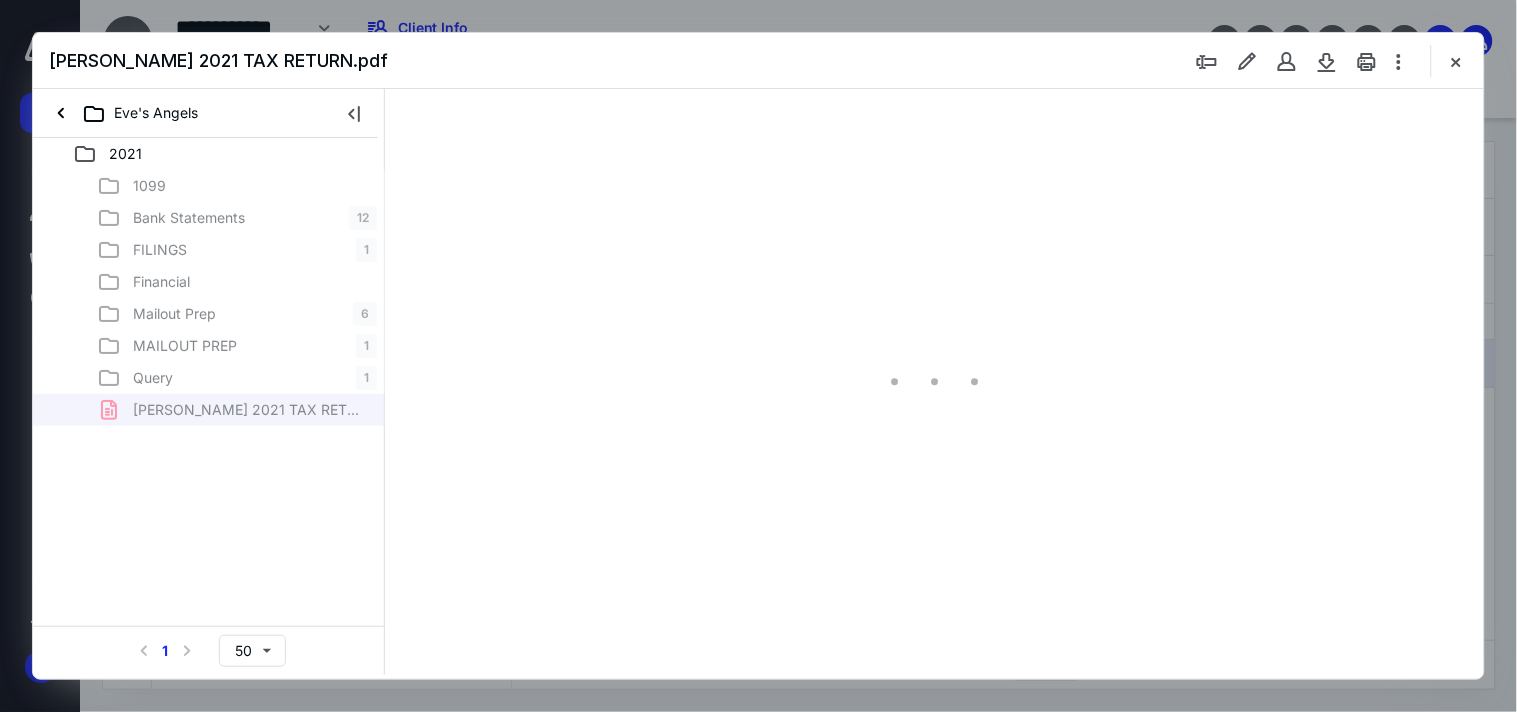 scroll, scrollTop: 0, scrollLeft: 0, axis: both 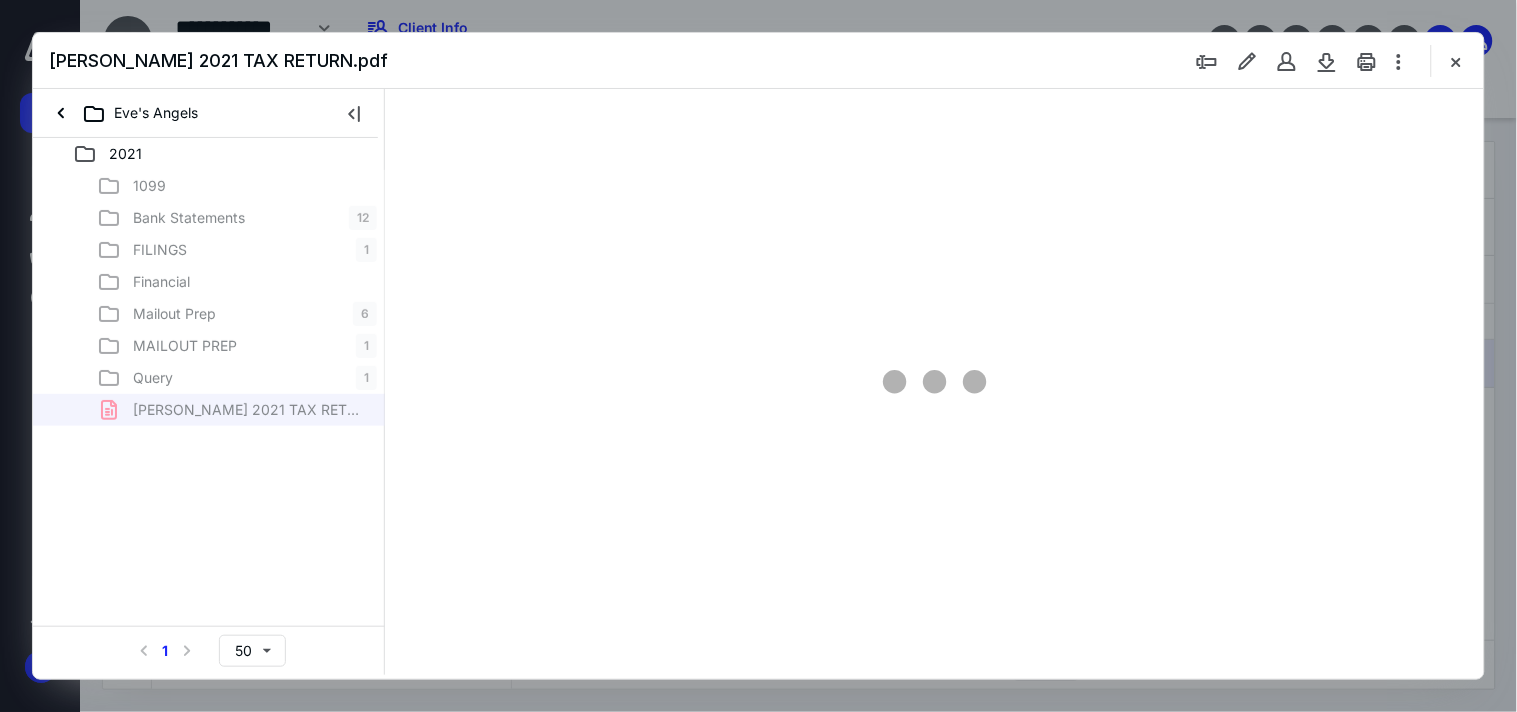 click at bounding box center (1456, 61) 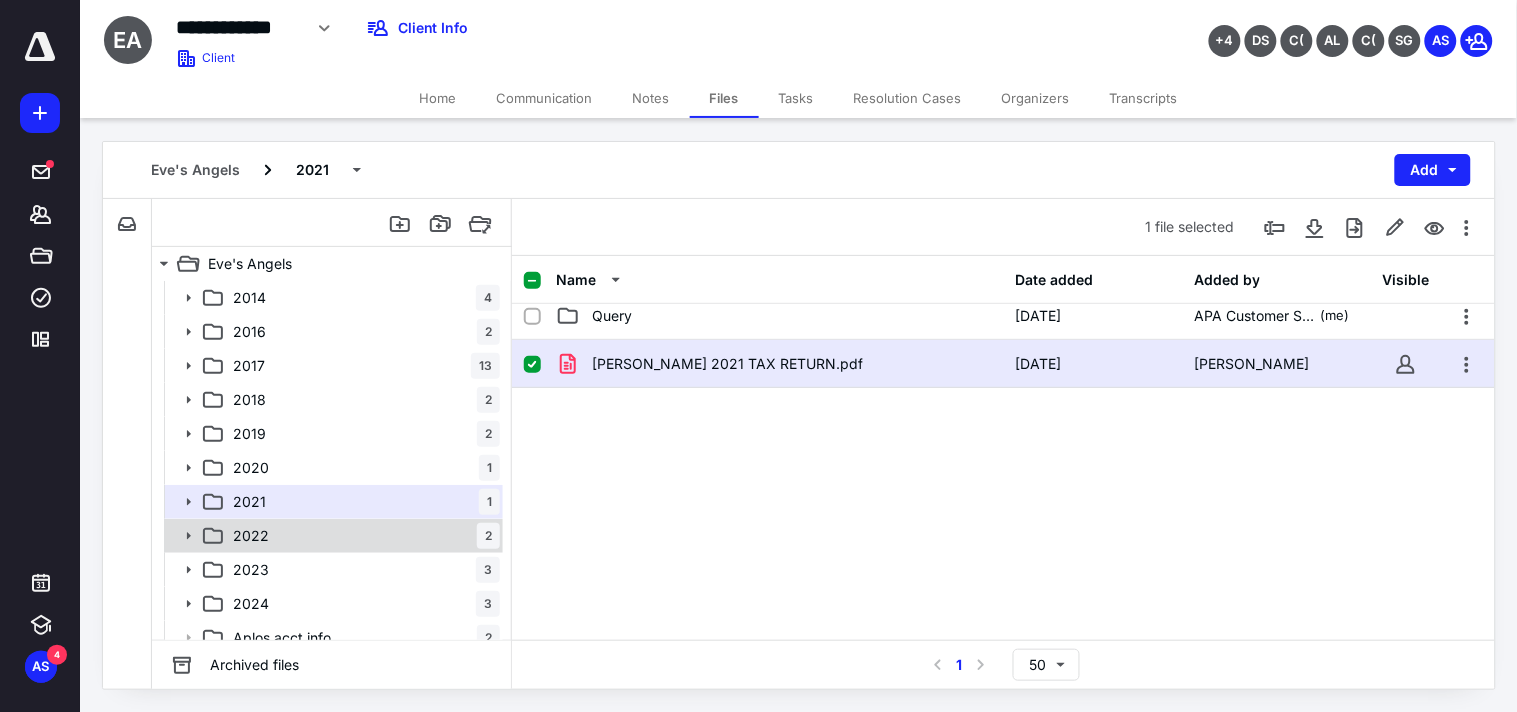 click on "2022 2" at bounding box center [362, 536] 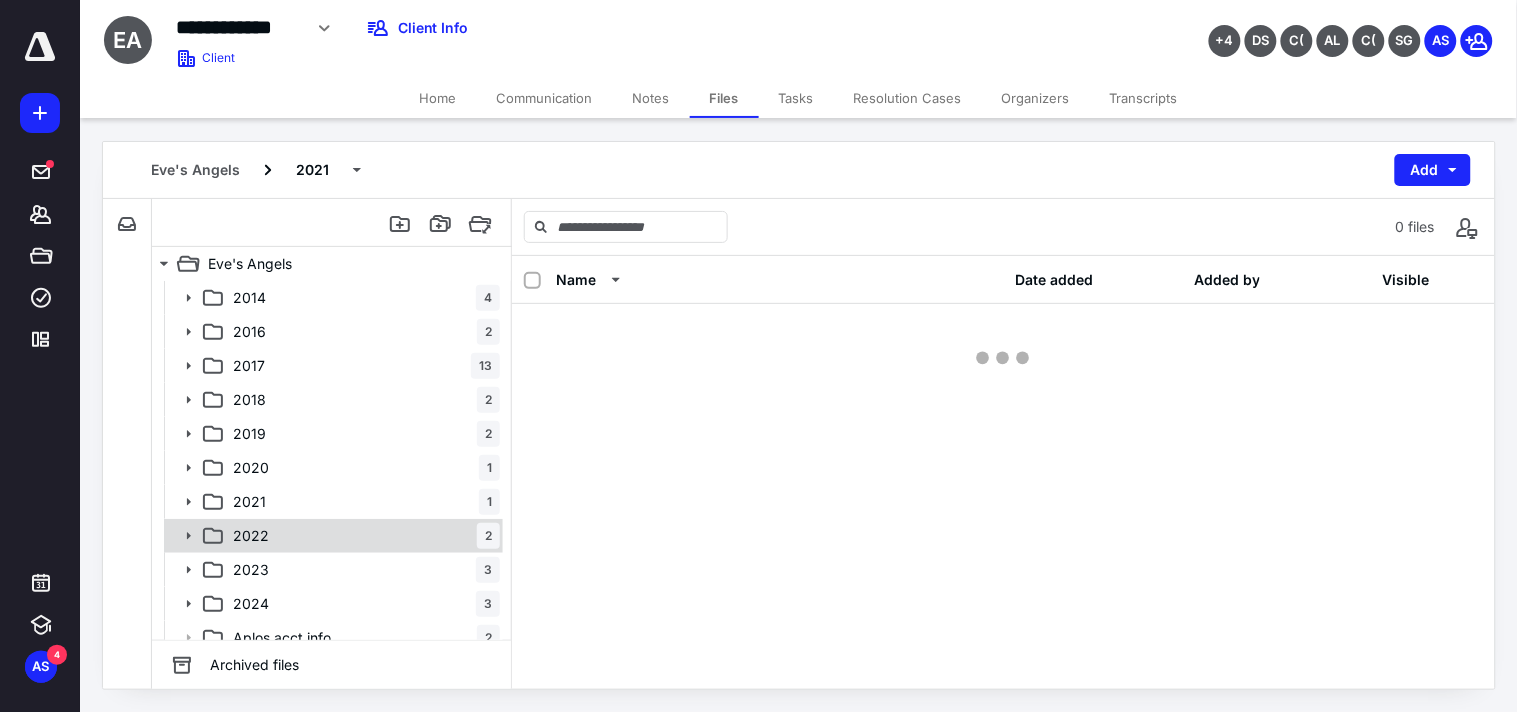 click on "2022 2" at bounding box center (362, 536) 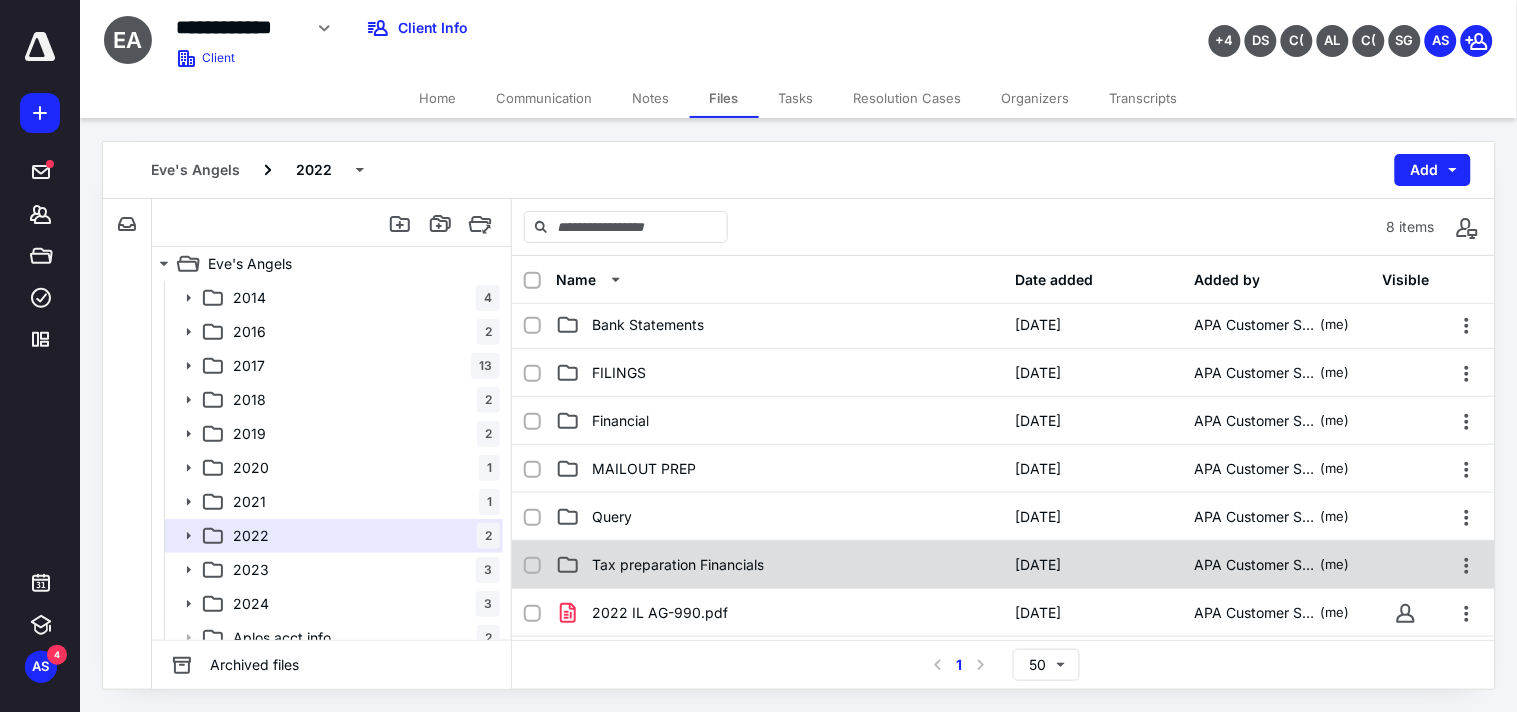 scroll, scrollTop: 0, scrollLeft: 0, axis: both 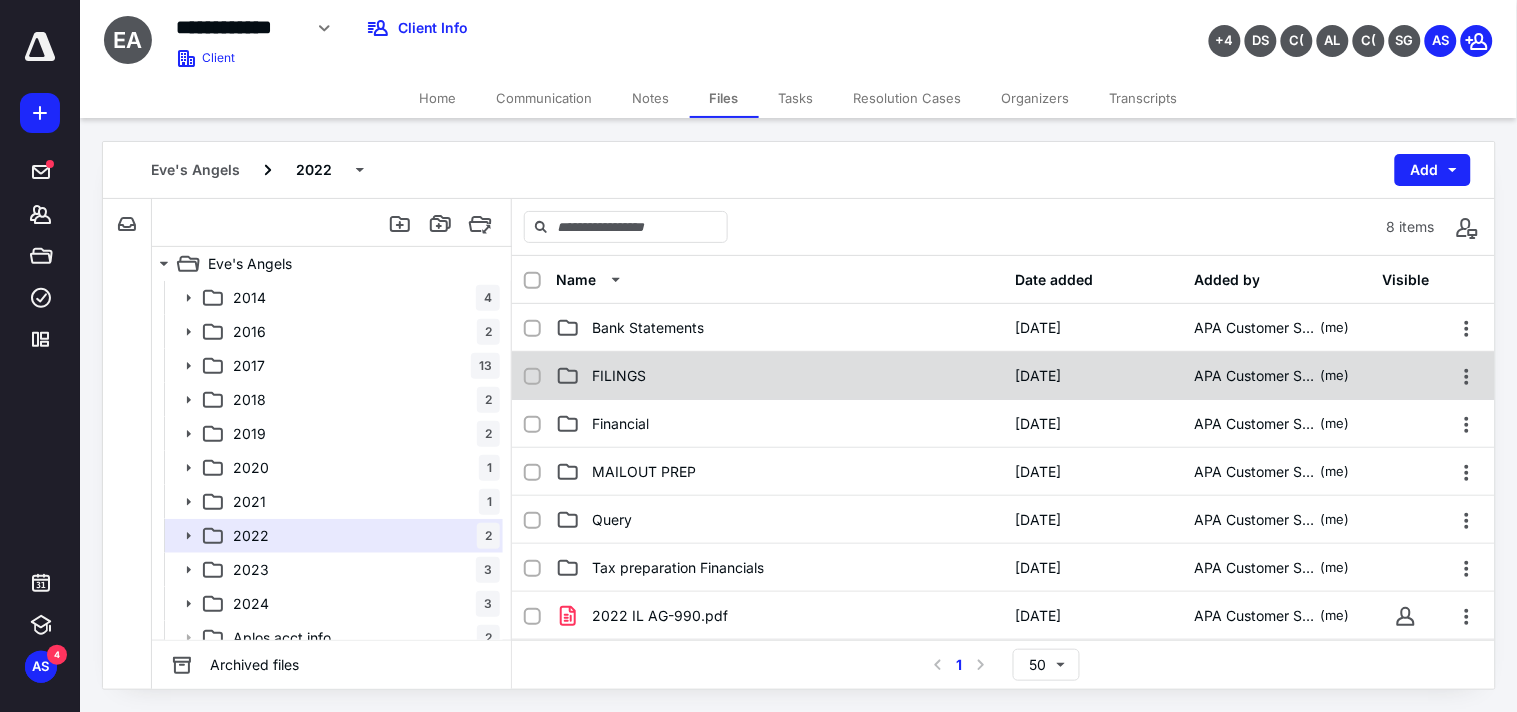 click on "FILINGS [DATE] APA Customer Support  (me)" at bounding box center (1003, 376) 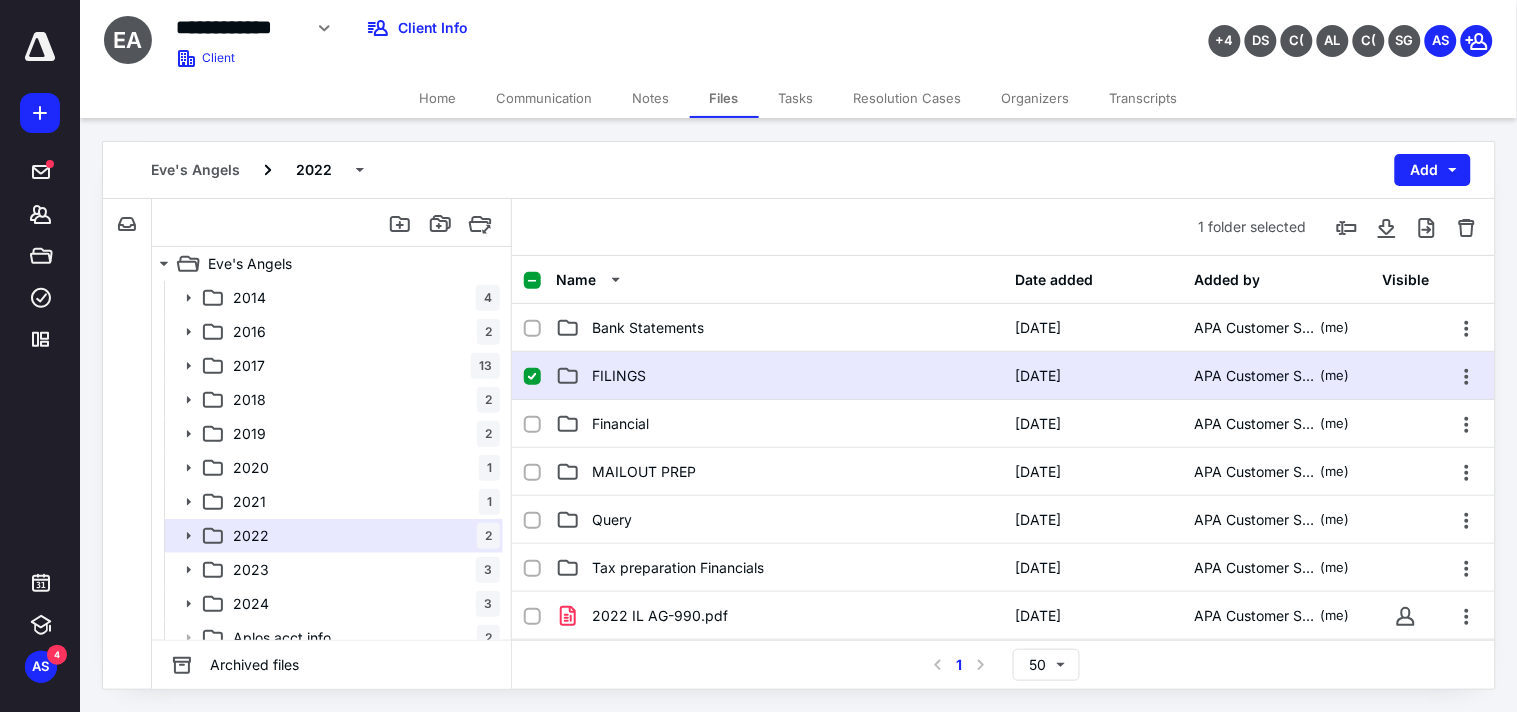 click on "FILINGS [DATE] APA Customer Support  (me)" at bounding box center [1003, 376] 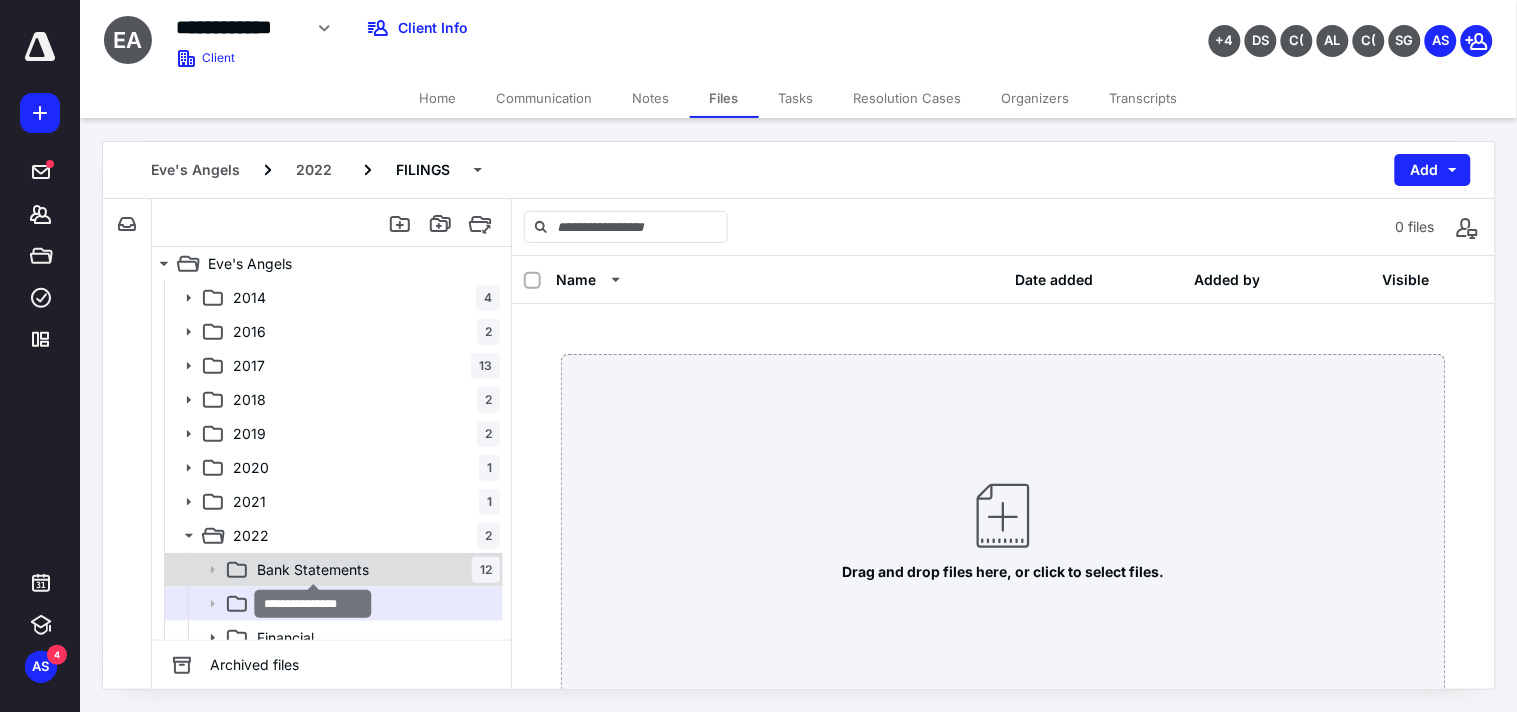 click on "Bank Statements" at bounding box center (313, 570) 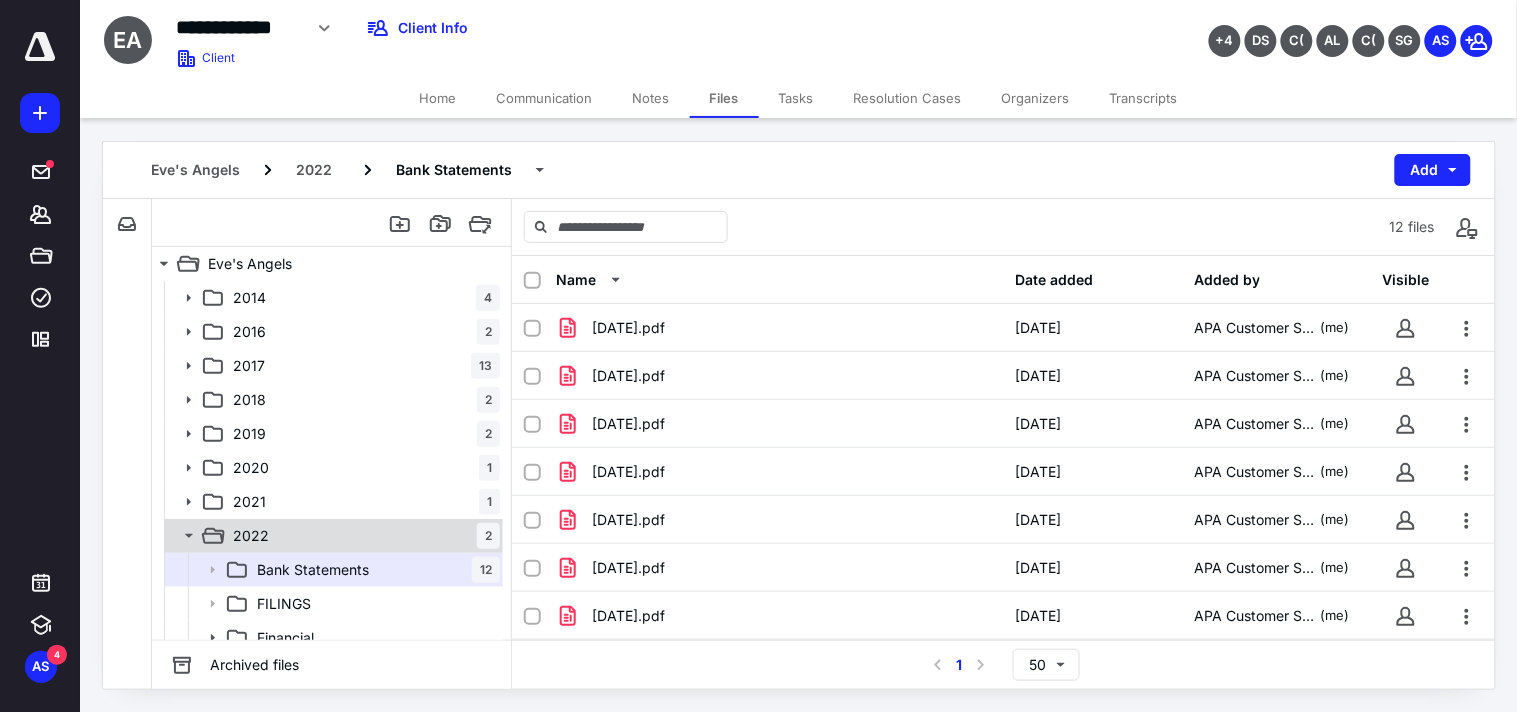 click on "2022 2" at bounding box center [362, 536] 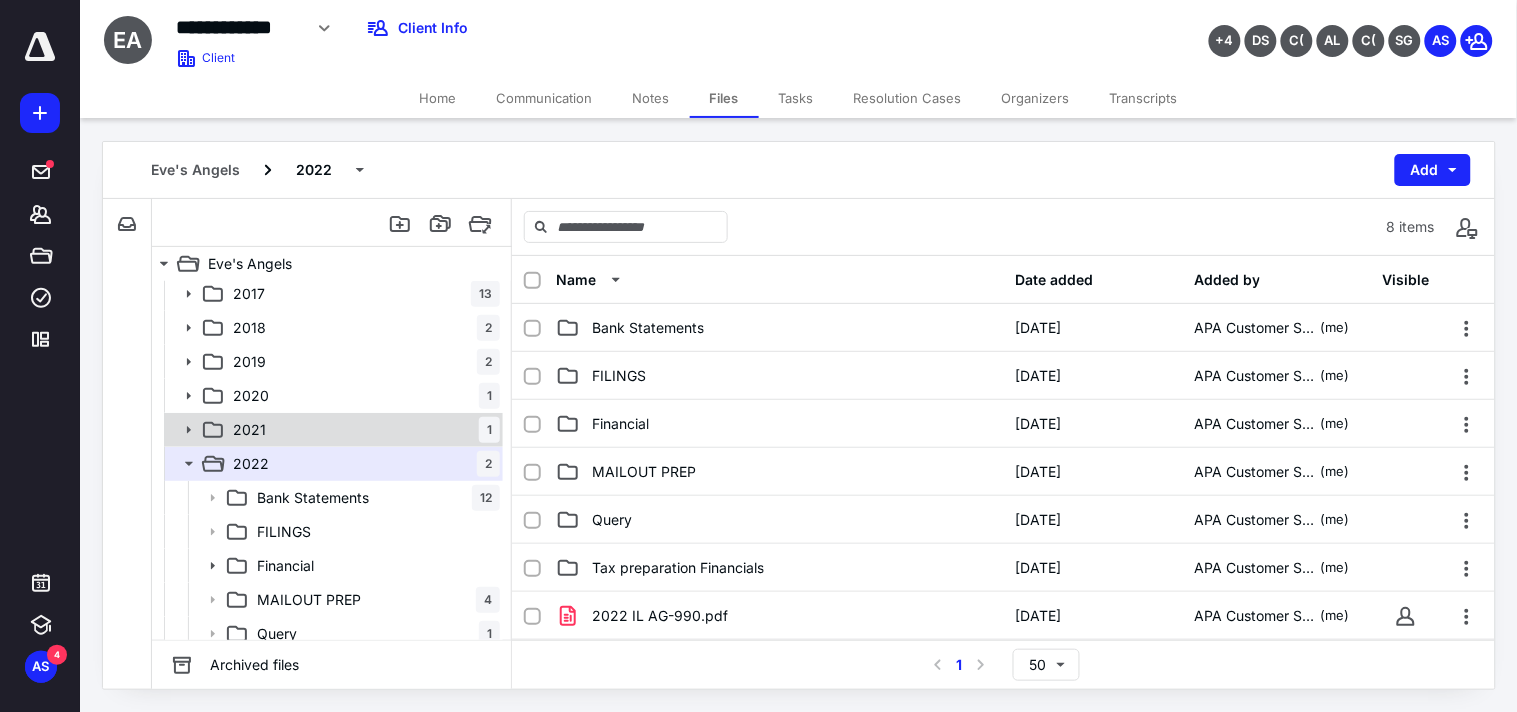 scroll, scrollTop: 111, scrollLeft: 0, axis: vertical 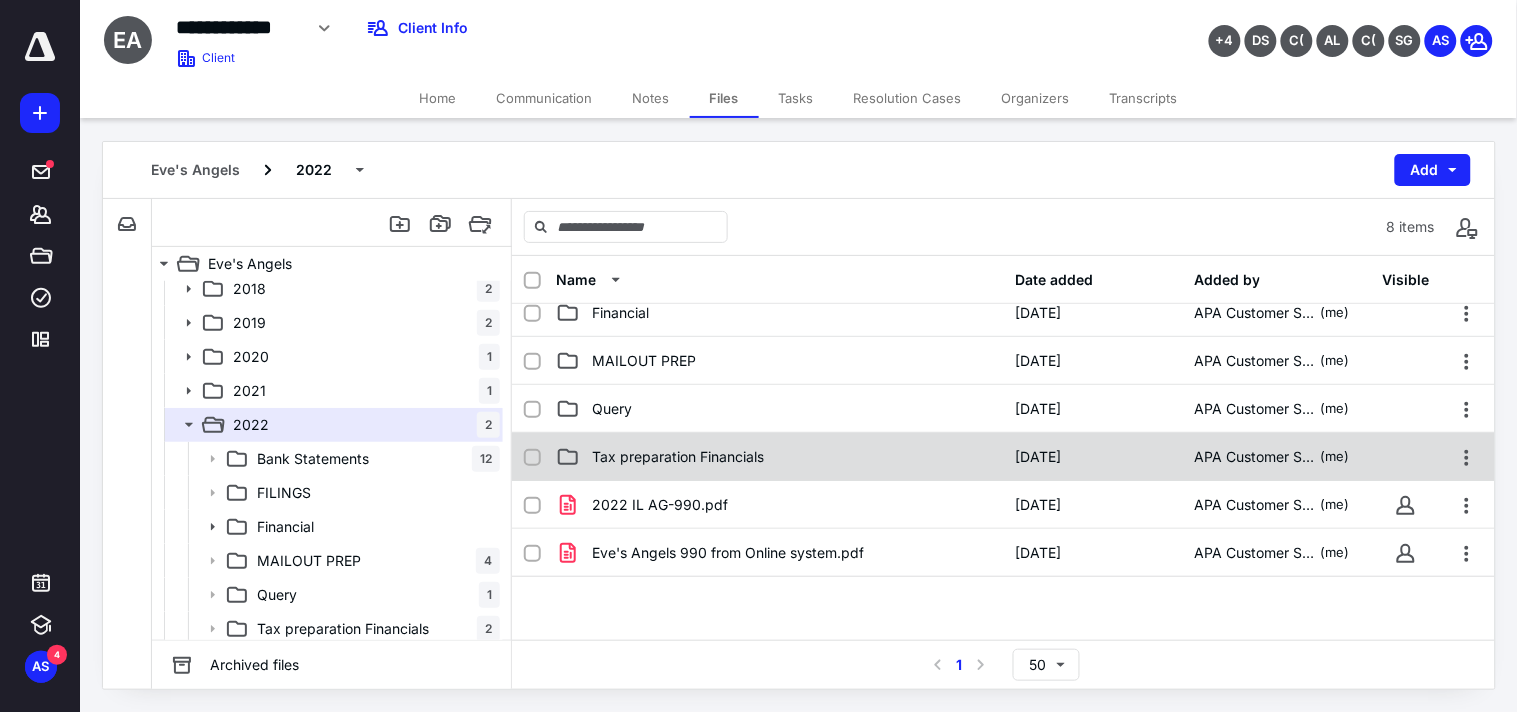click on "Tax preparation Financials [DATE] APA Customer Support  (me)" at bounding box center [1003, 457] 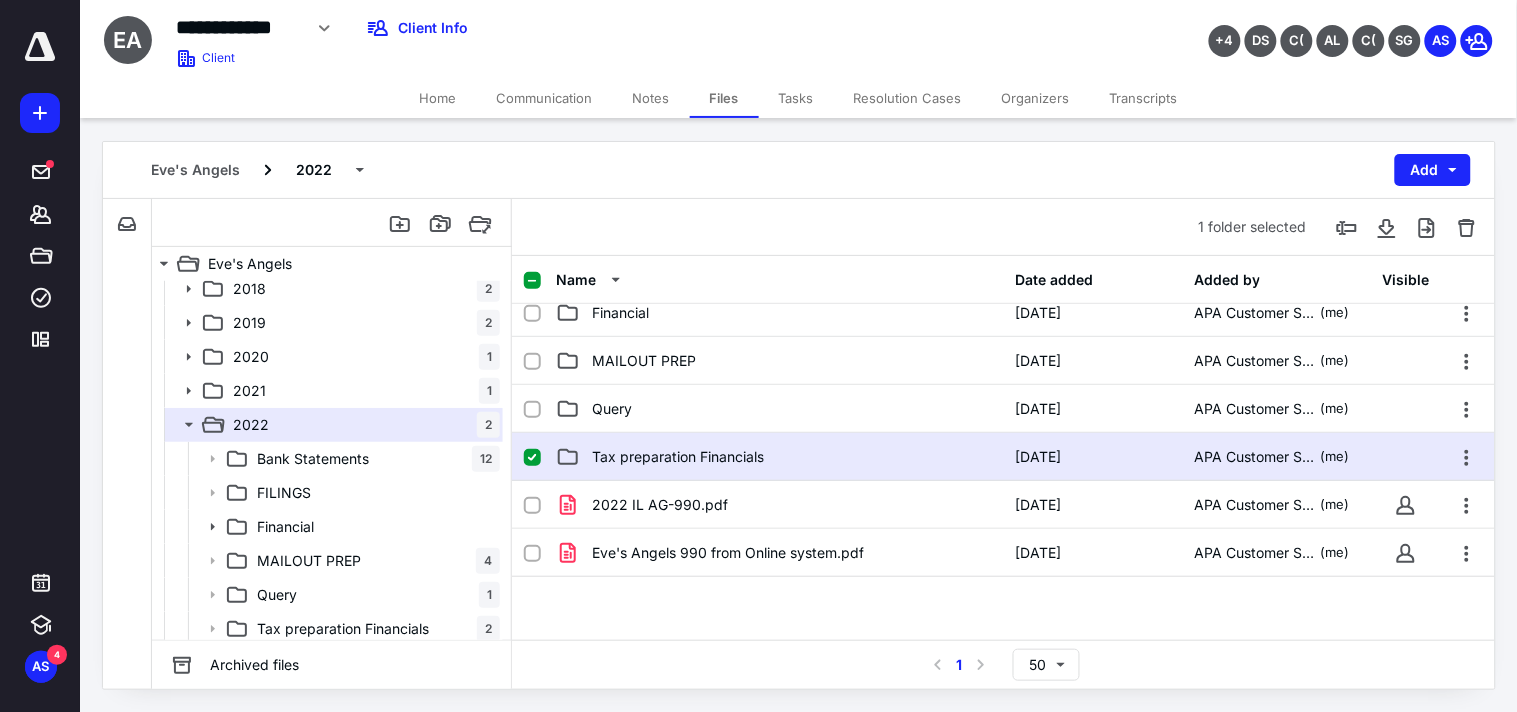 click on "Tax preparation Financials [DATE] APA Customer Support  (me)" at bounding box center (1003, 457) 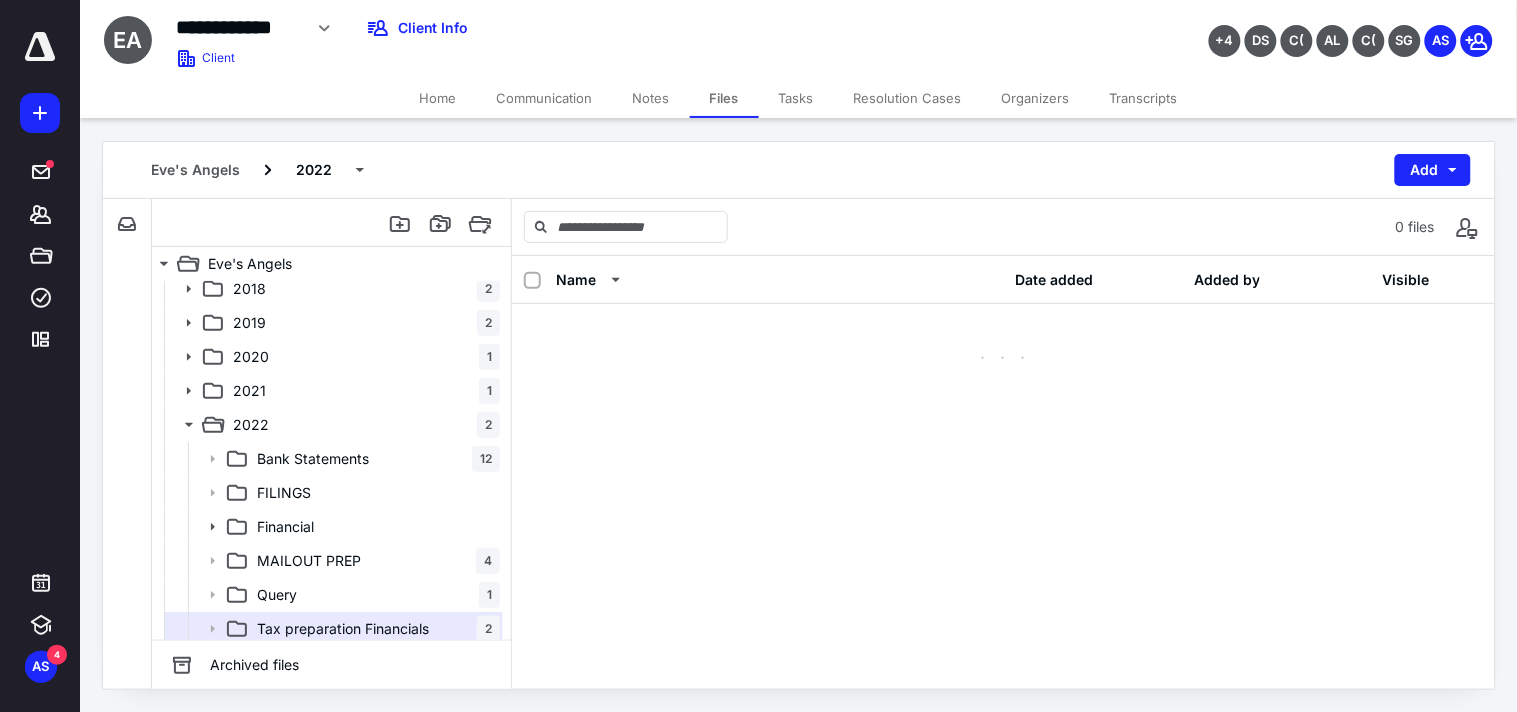 scroll, scrollTop: 0, scrollLeft: 0, axis: both 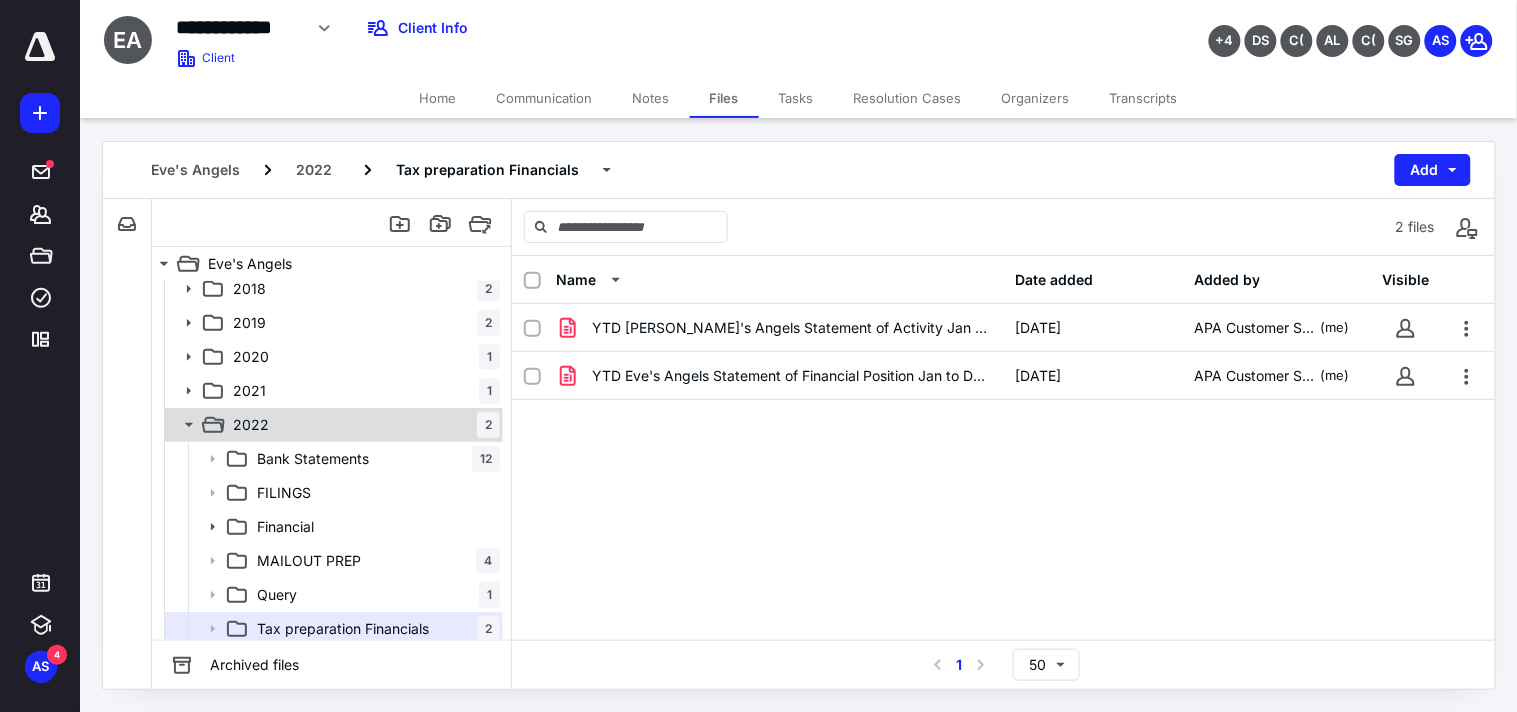 click on "2022 2" at bounding box center [362, 425] 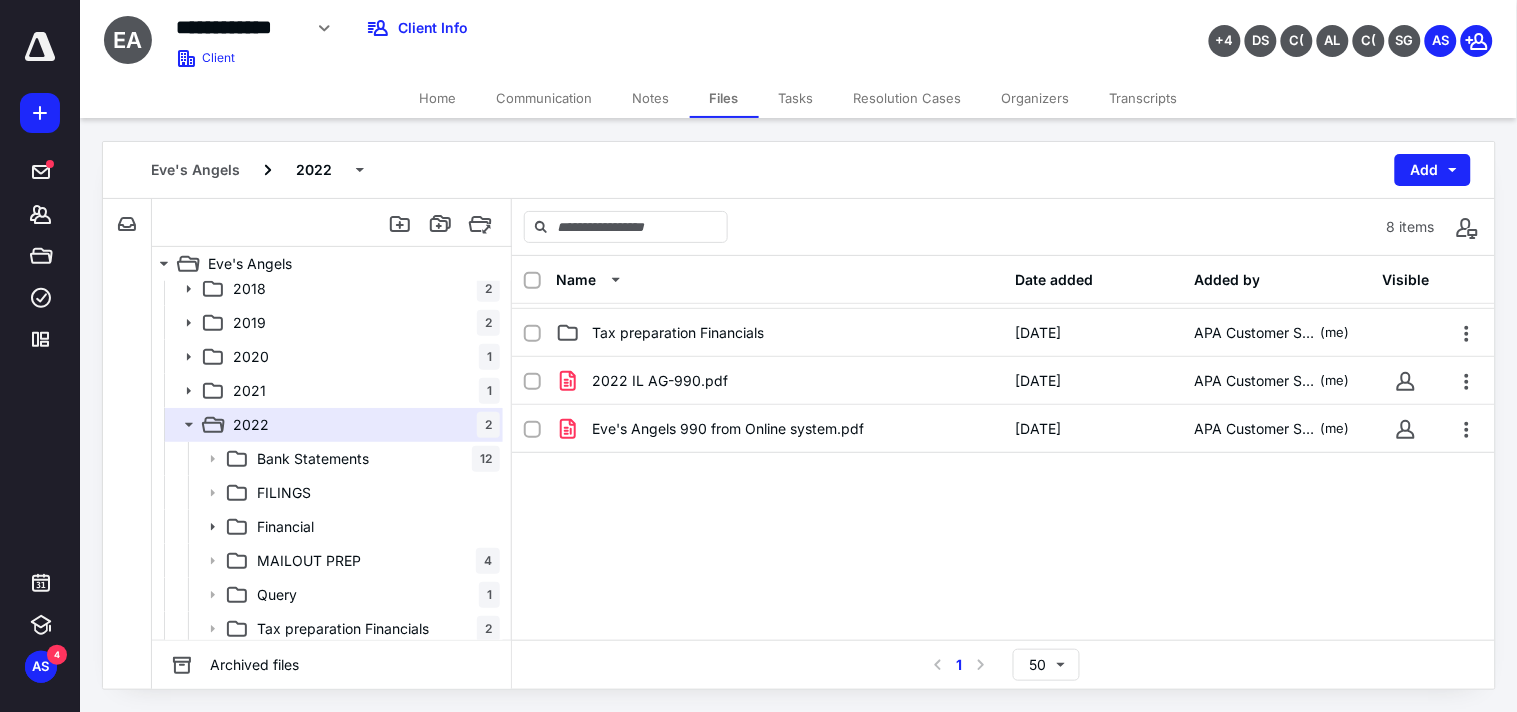 scroll, scrollTop: 253, scrollLeft: 0, axis: vertical 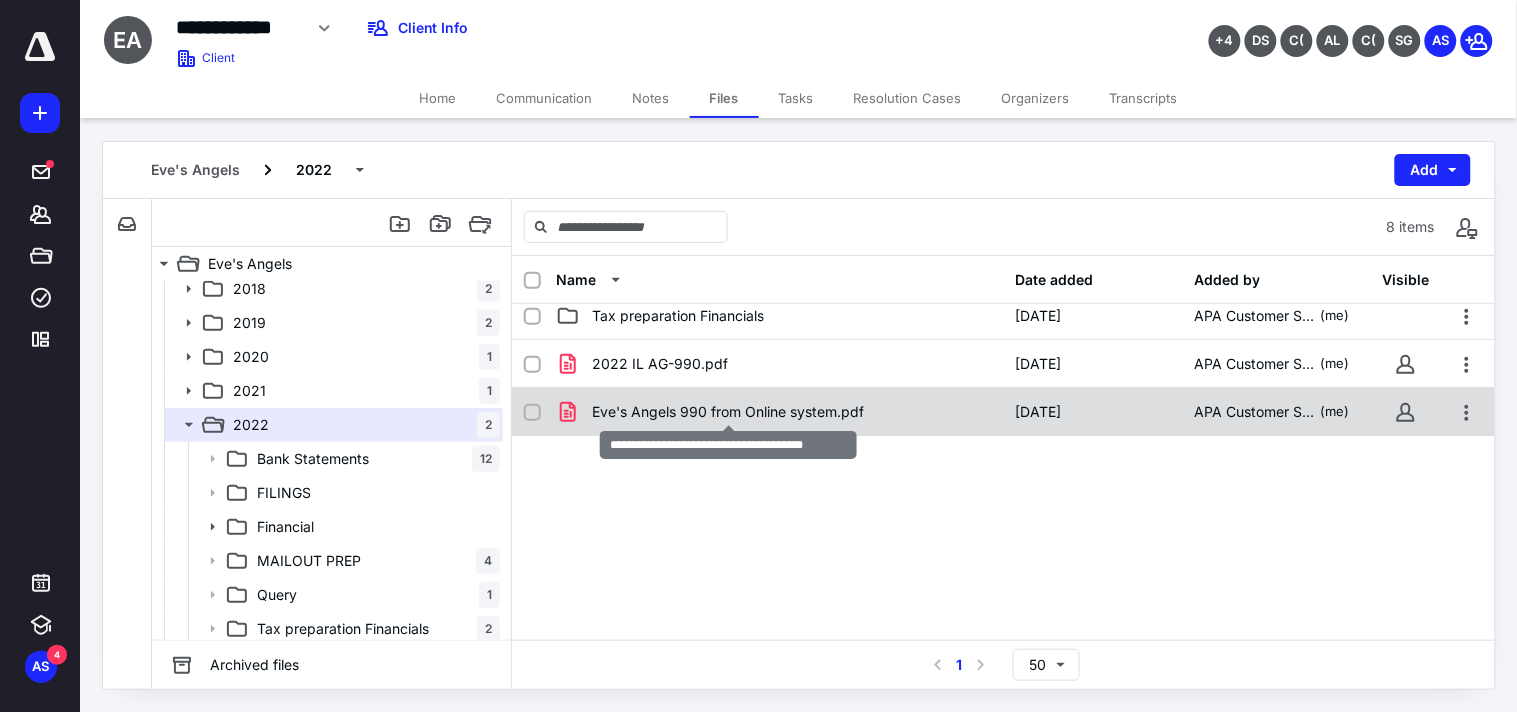 click on "Eve's Angels 990 from Online system.pdf" at bounding box center (728, 412) 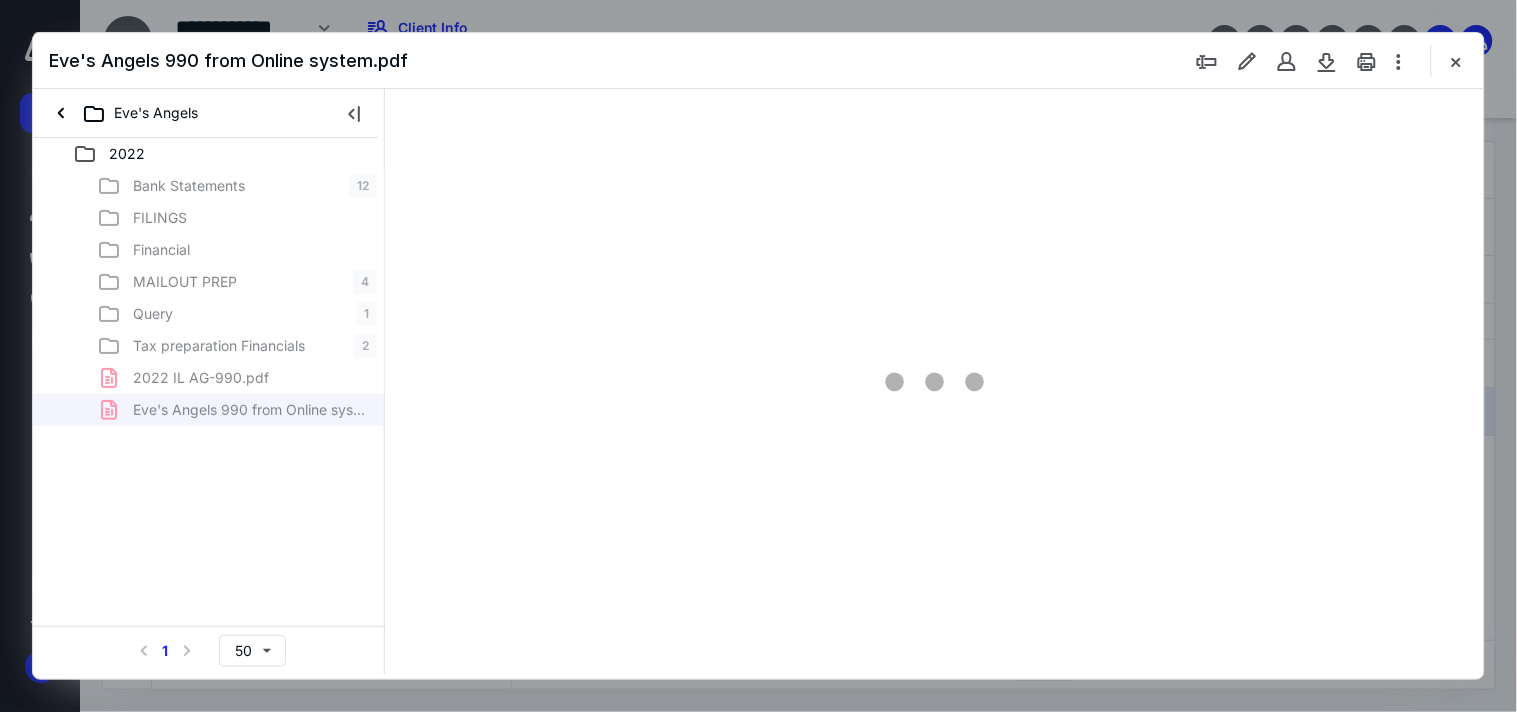 scroll, scrollTop: 0, scrollLeft: 0, axis: both 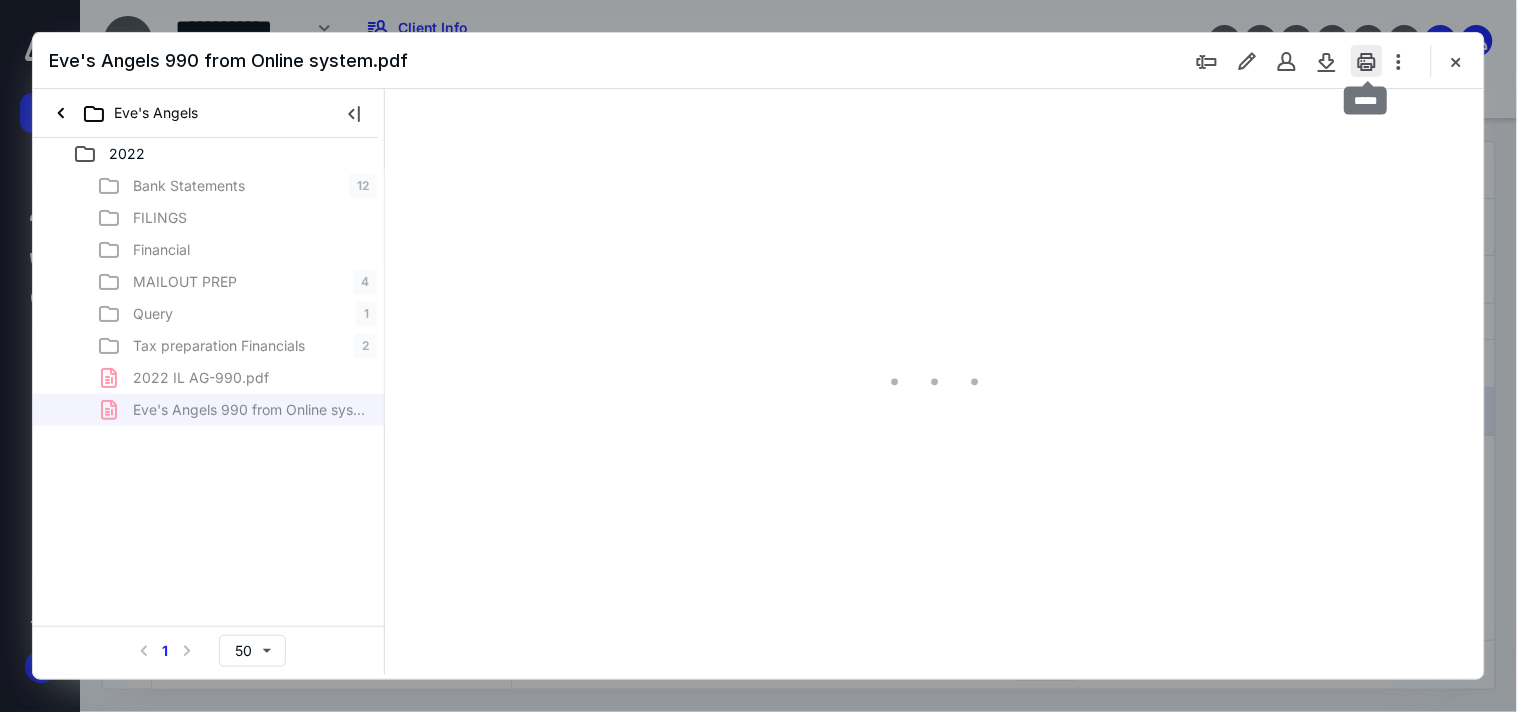 click at bounding box center (1367, 61) 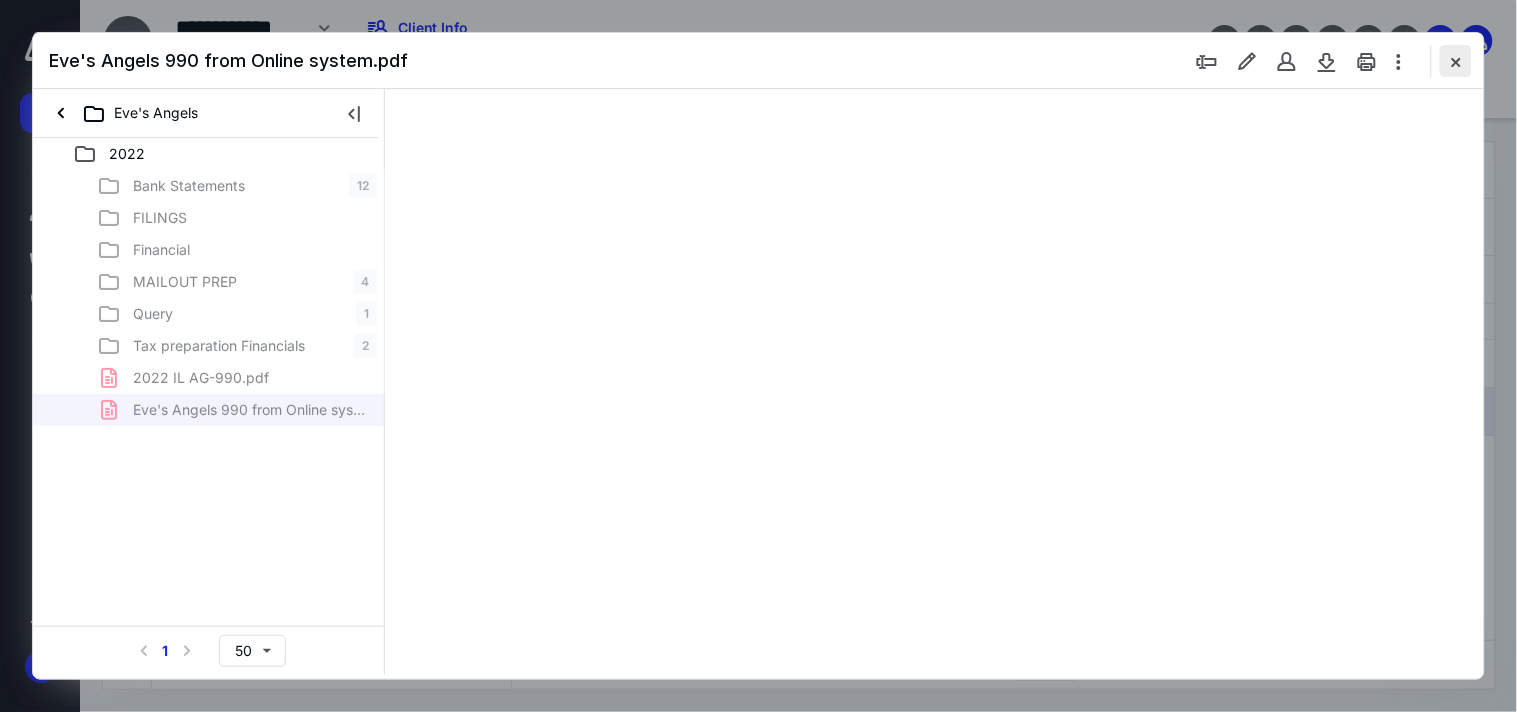 click at bounding box center (1456, 61) 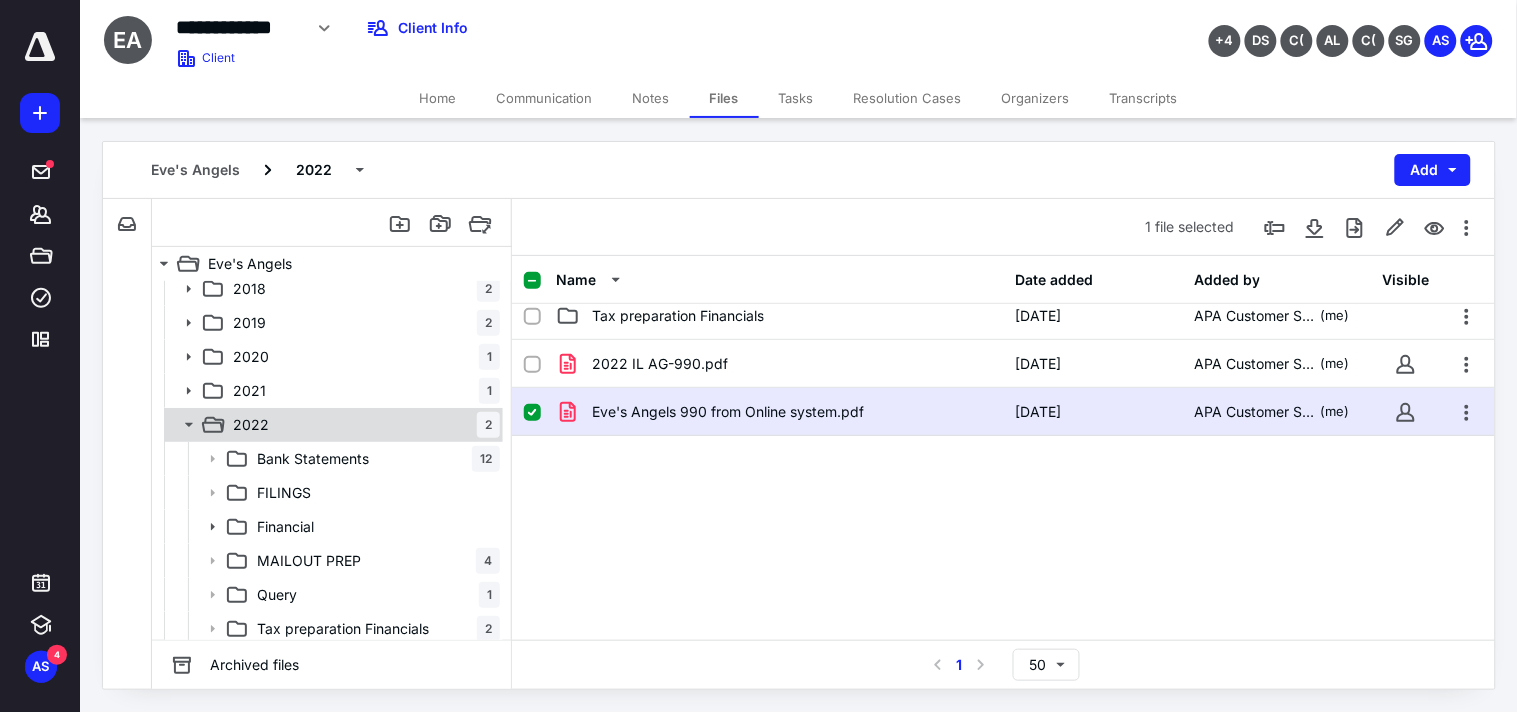 click 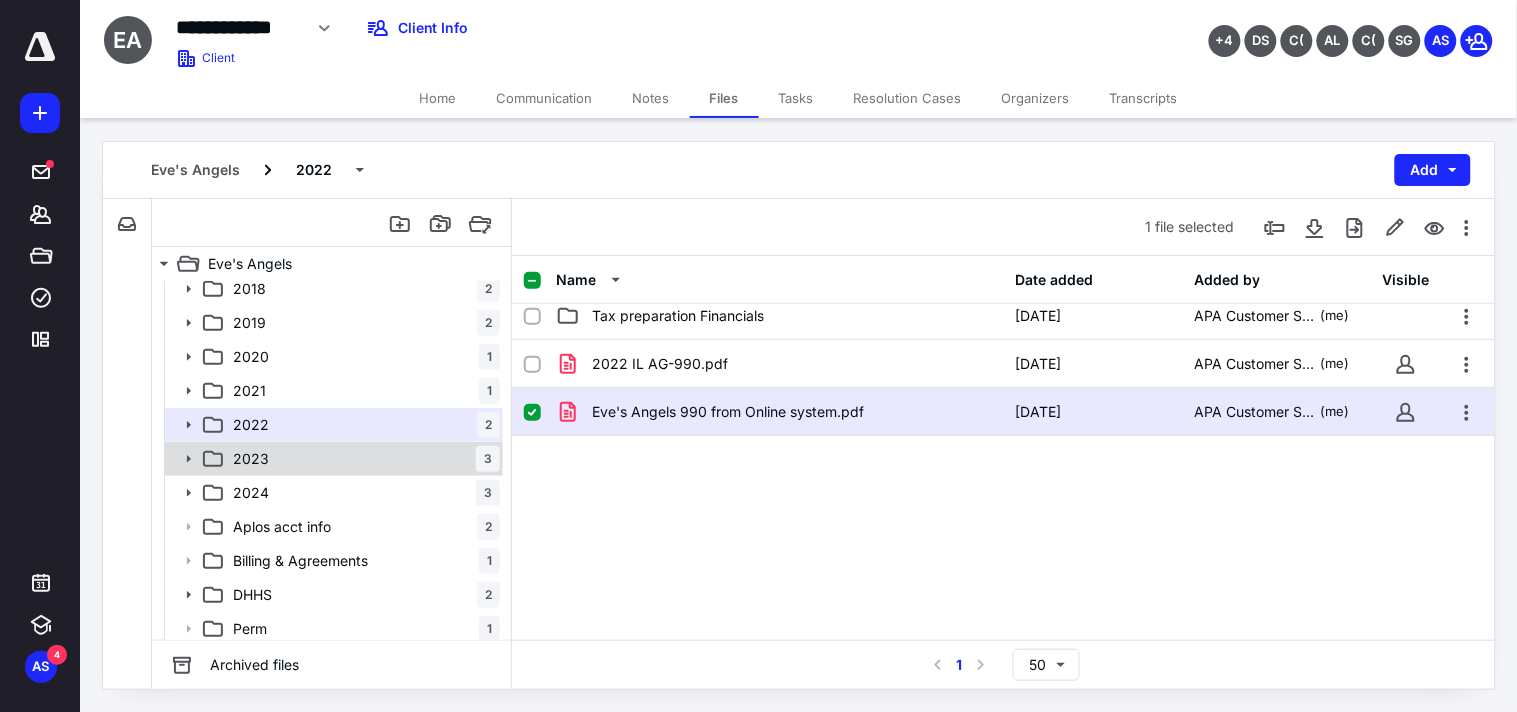 click 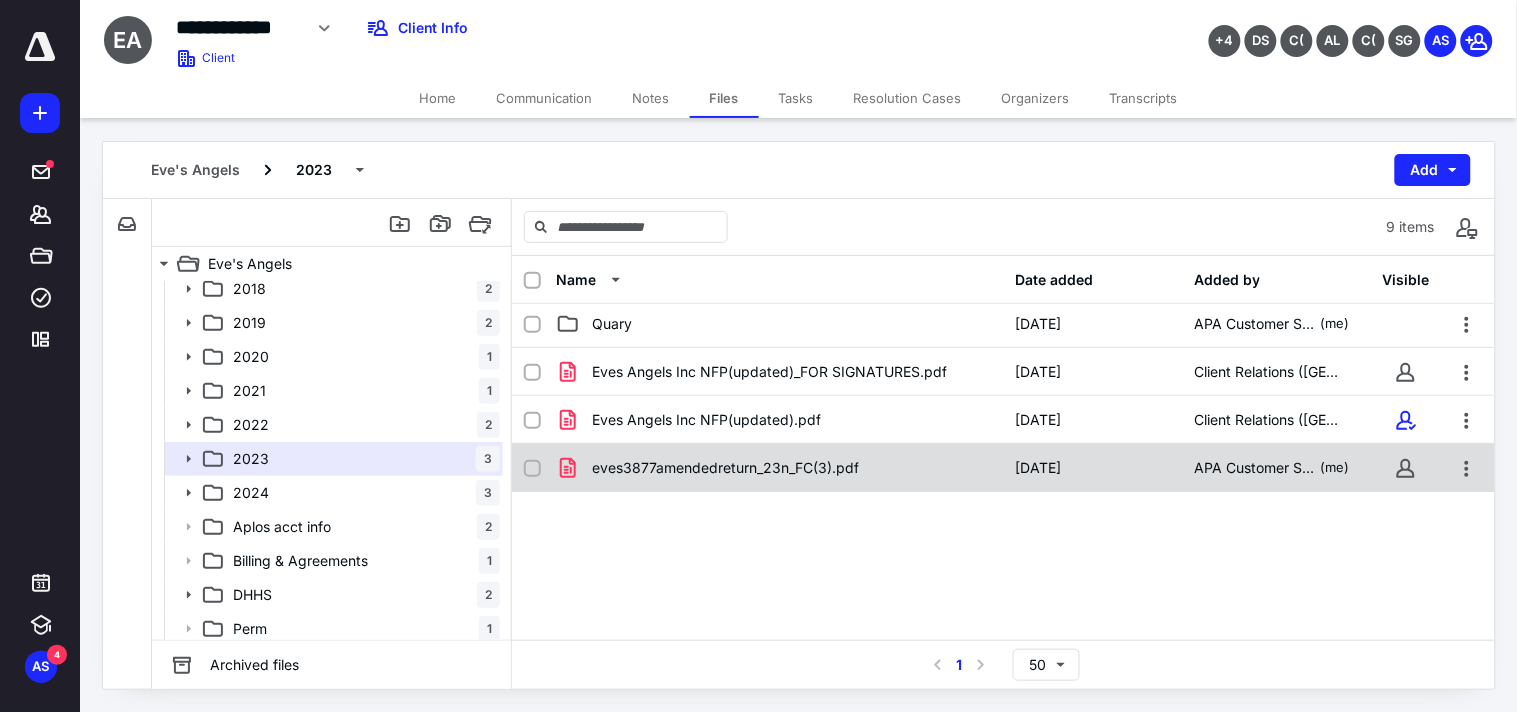 scroll, scrollTop: 253, scrollLeft: 0, axis: vertical 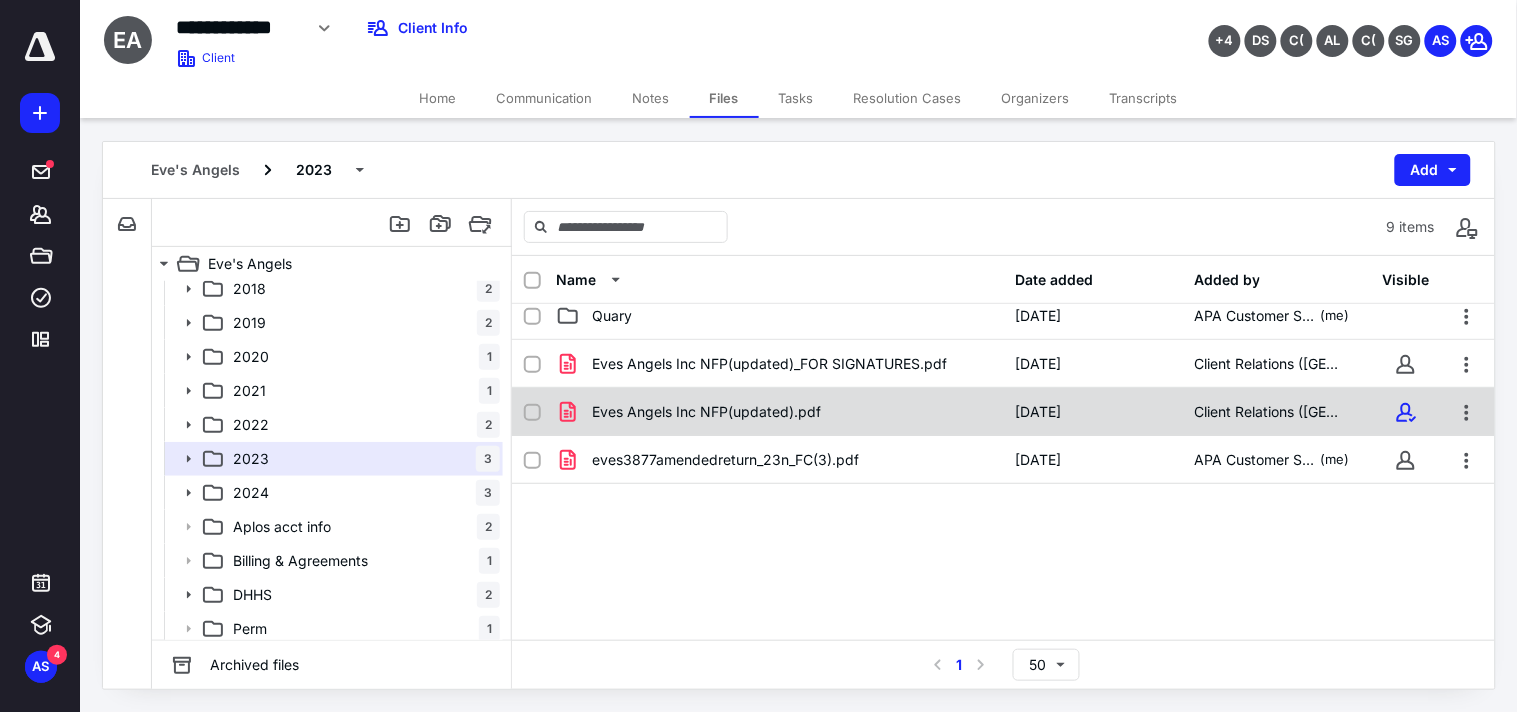 click on "Eves Angels Inc NFP(updated).pdf" at bounding box center (779, 412) 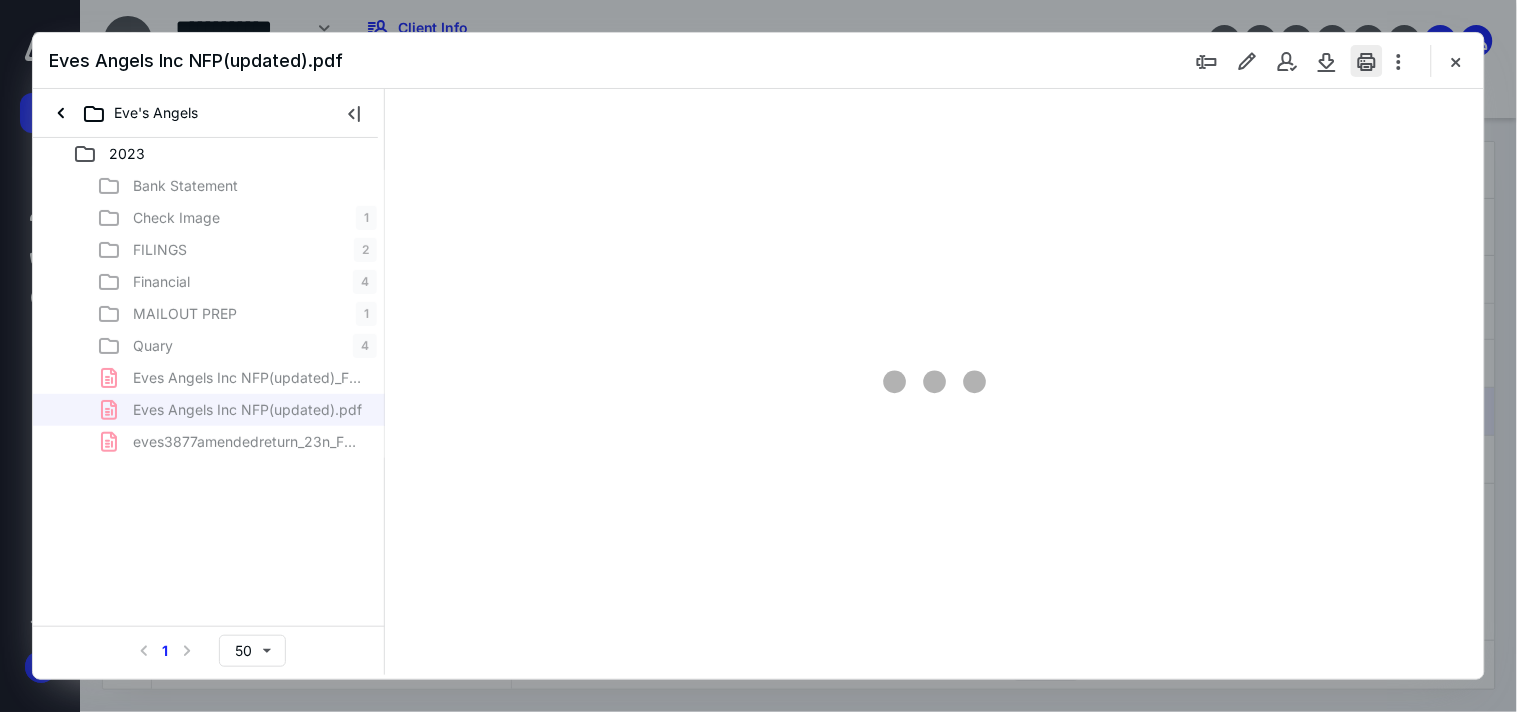 click at bounding box center (1367, 61) 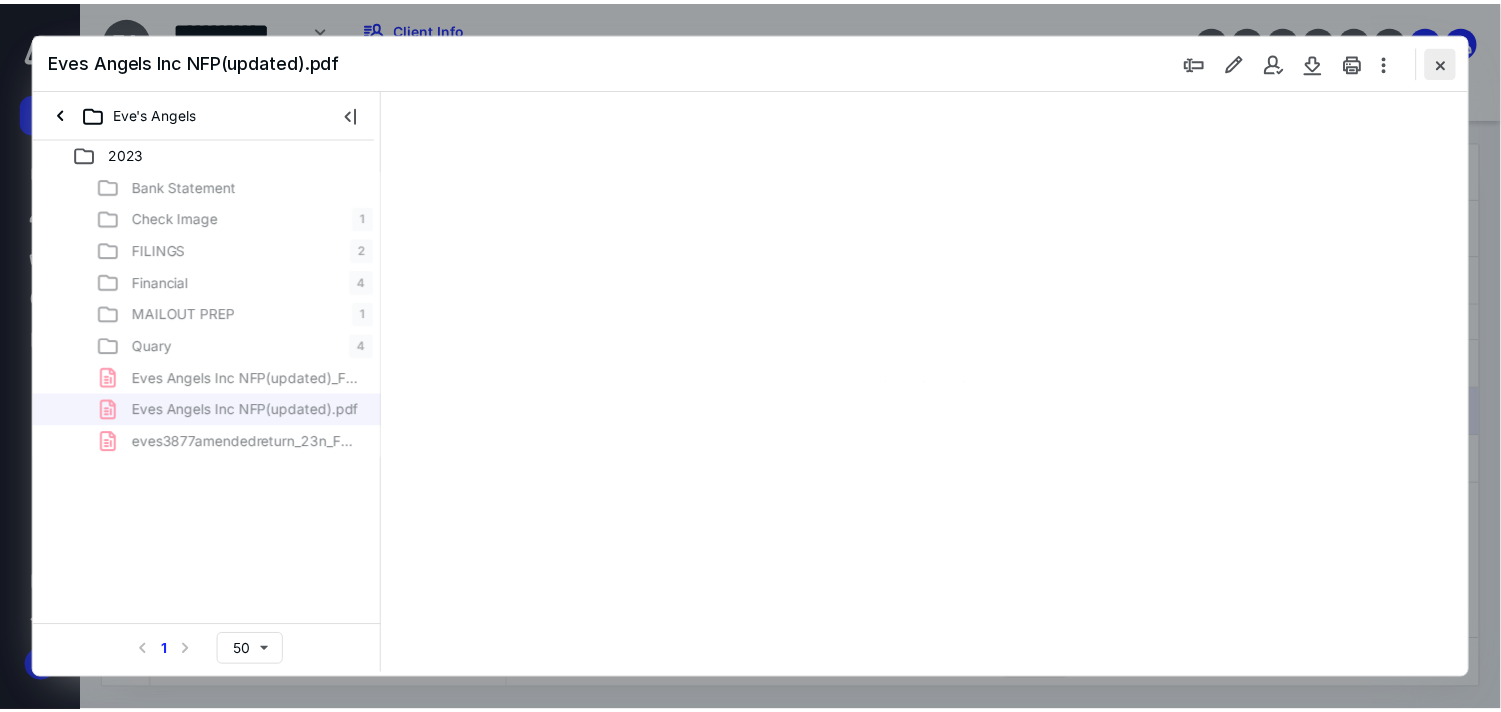 scroll, scrollTop: 0, scrollLeft: 0, axis: both 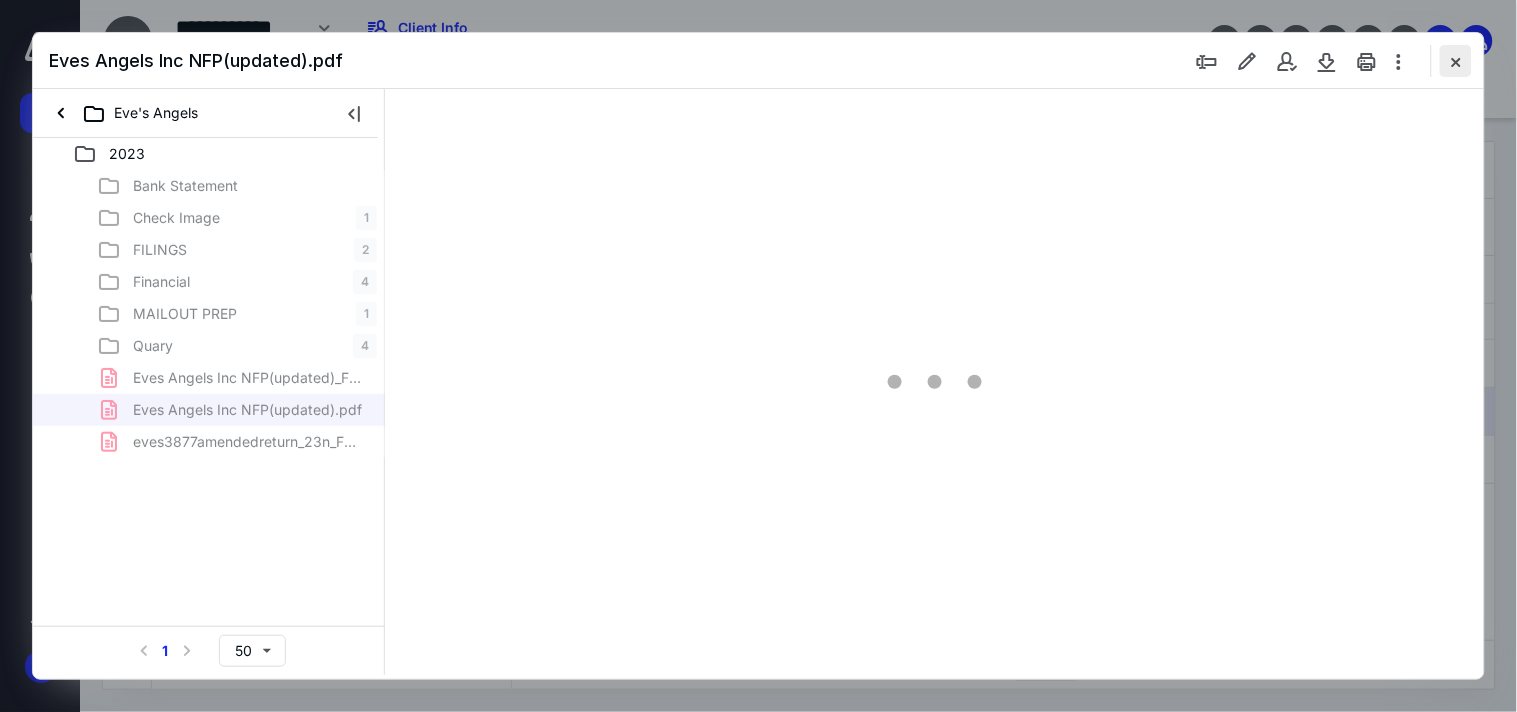 click at bounding box center (1456, 61) 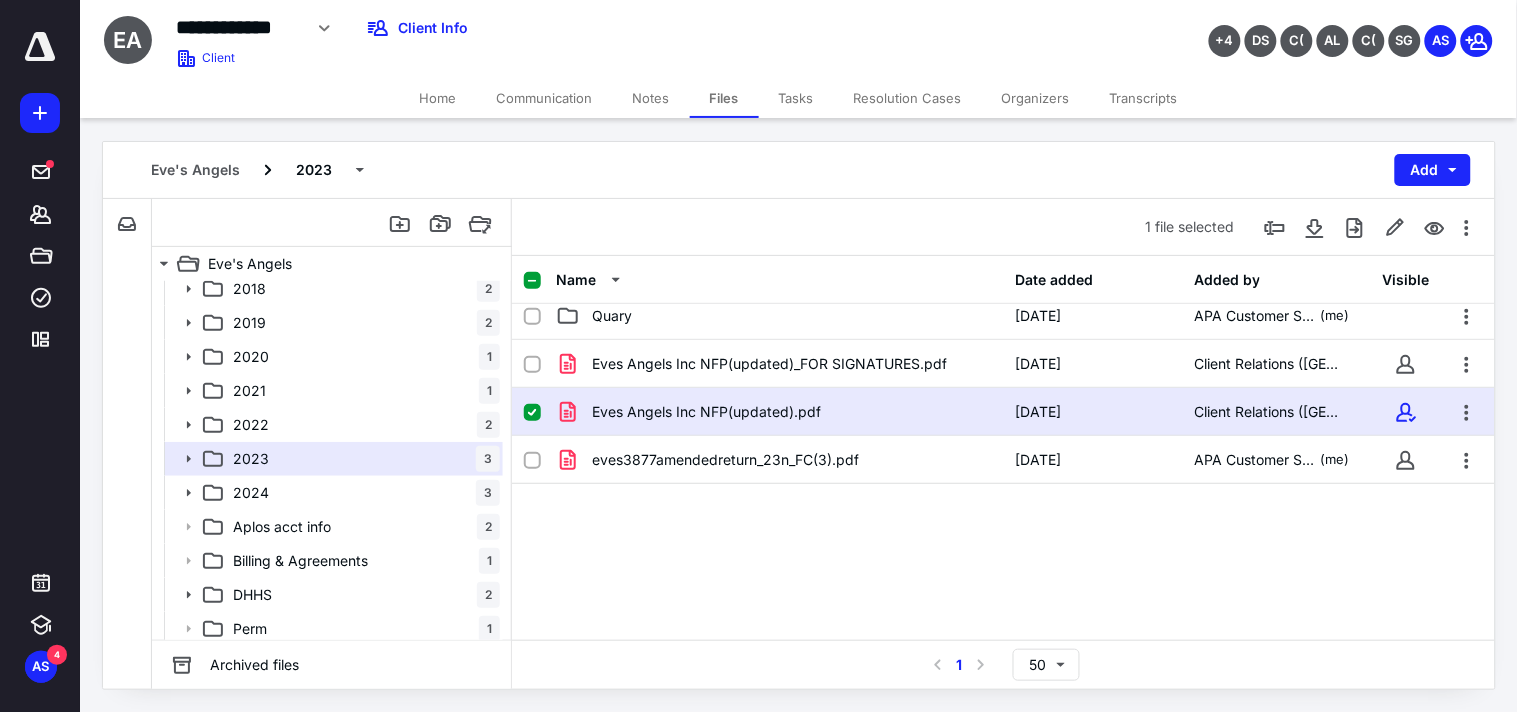 click on "Home" at bounding box center [438, 98] 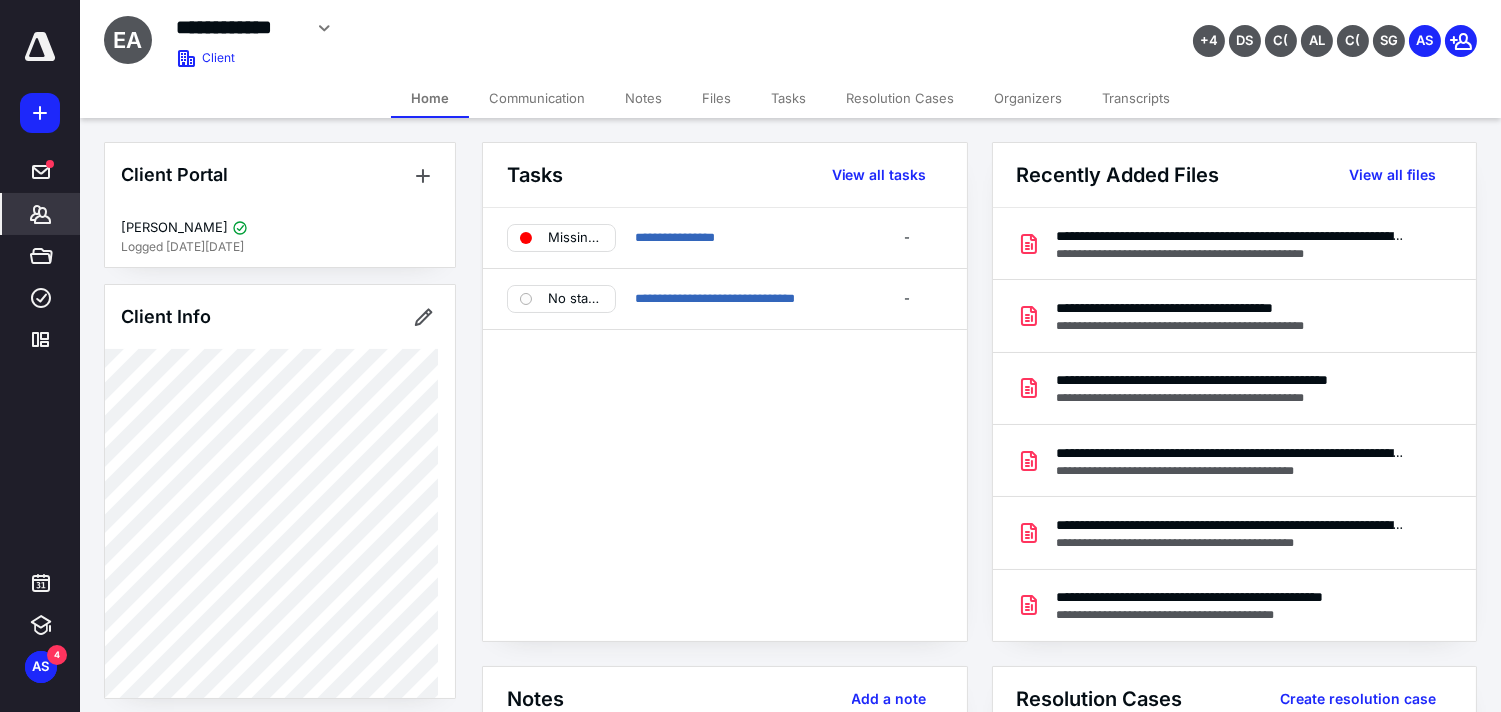 click 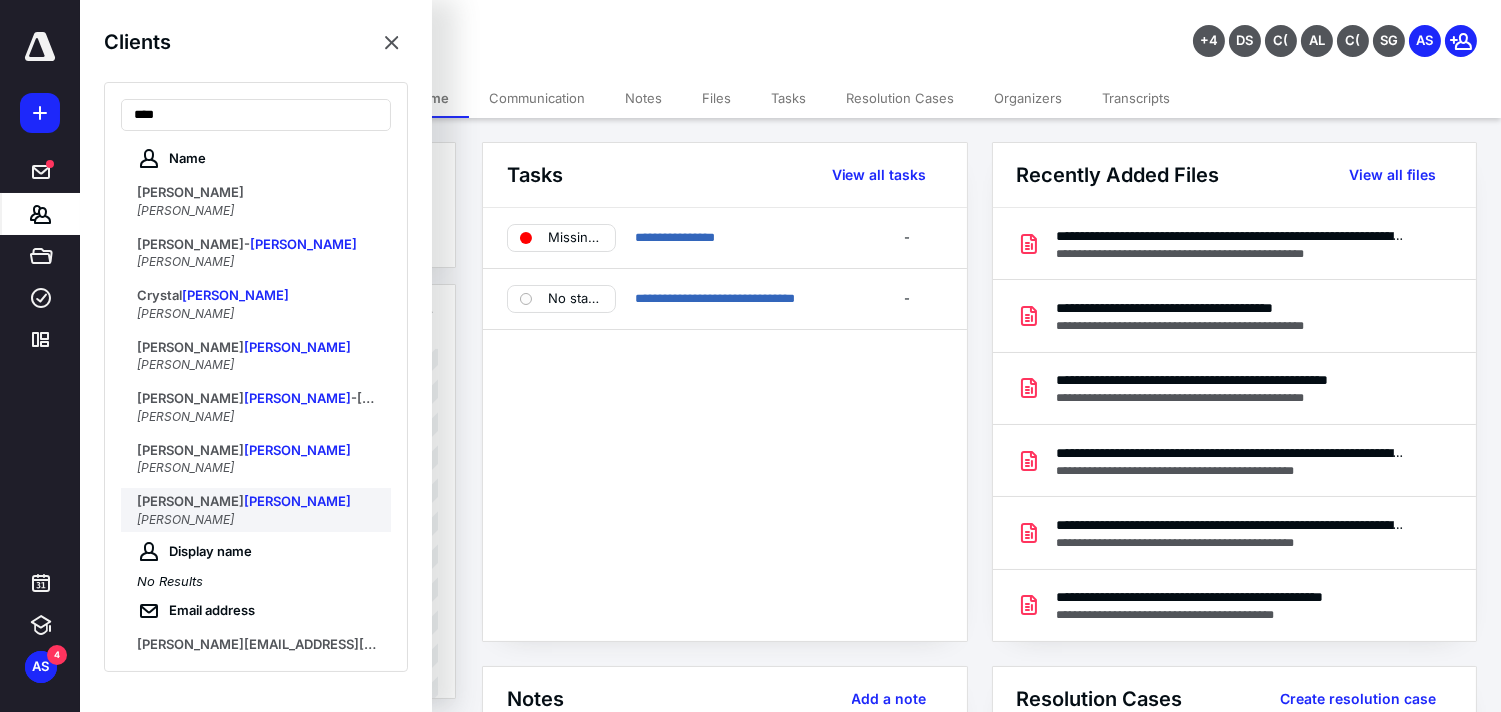 type on "****" 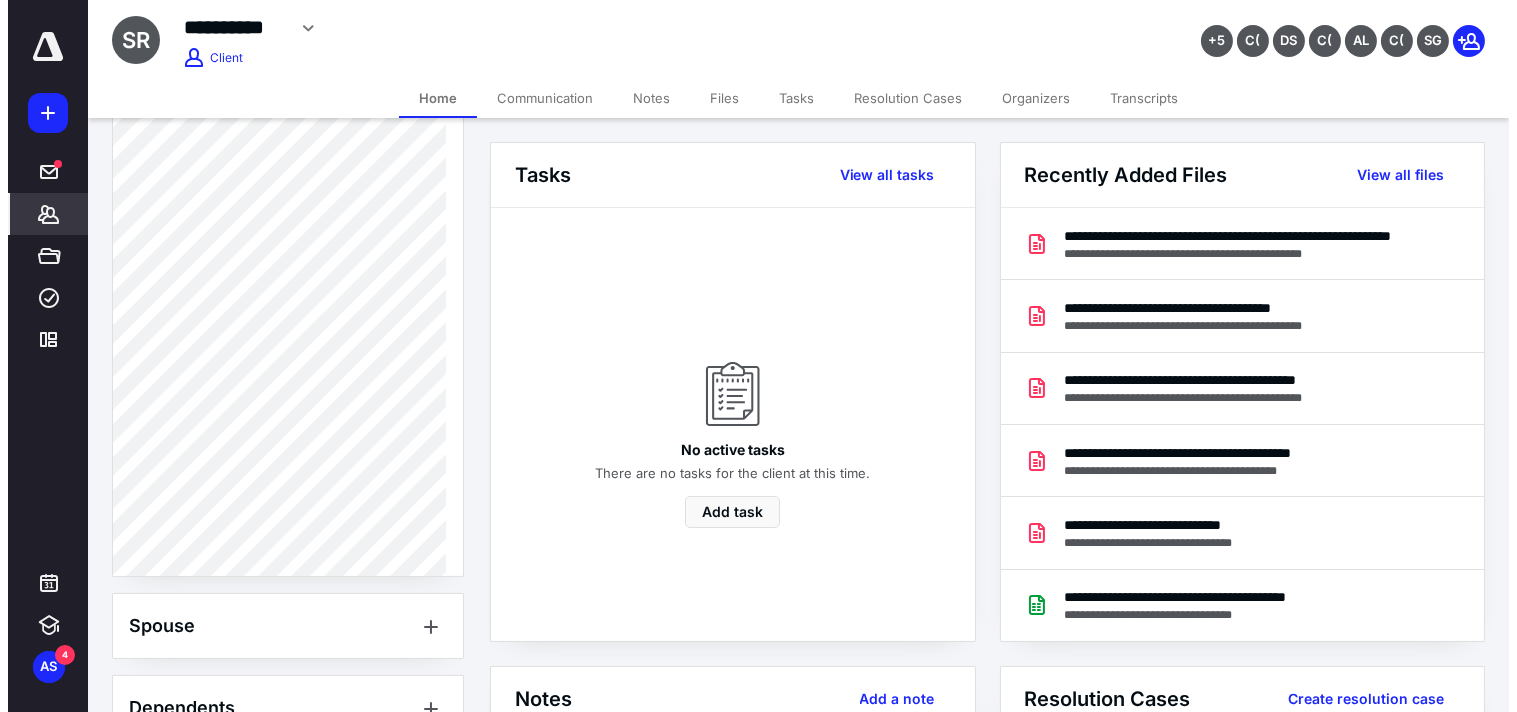 scroll, scrollTop: 420, scrollLeft: 0, axis: vertical 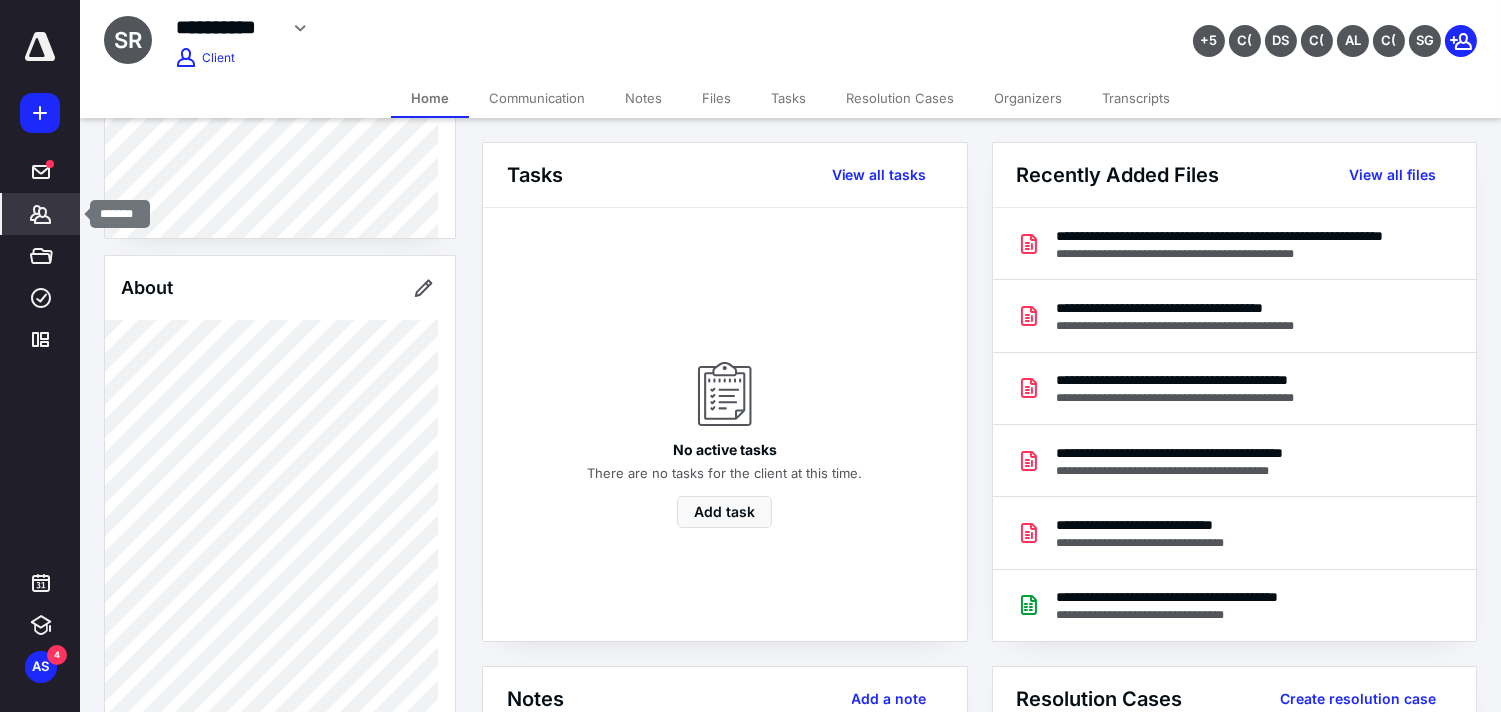 click on "Clients" at bounding box center (41, 214) 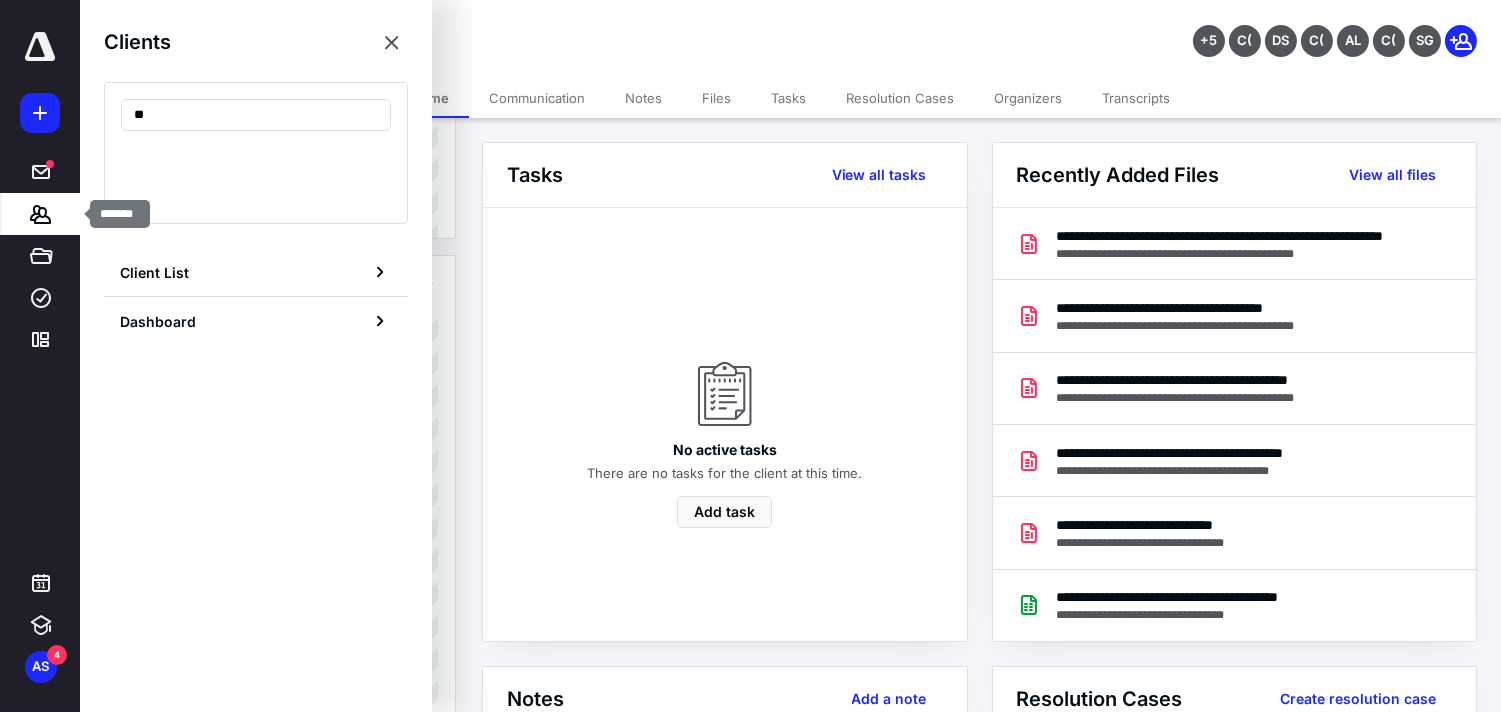 type on "*" 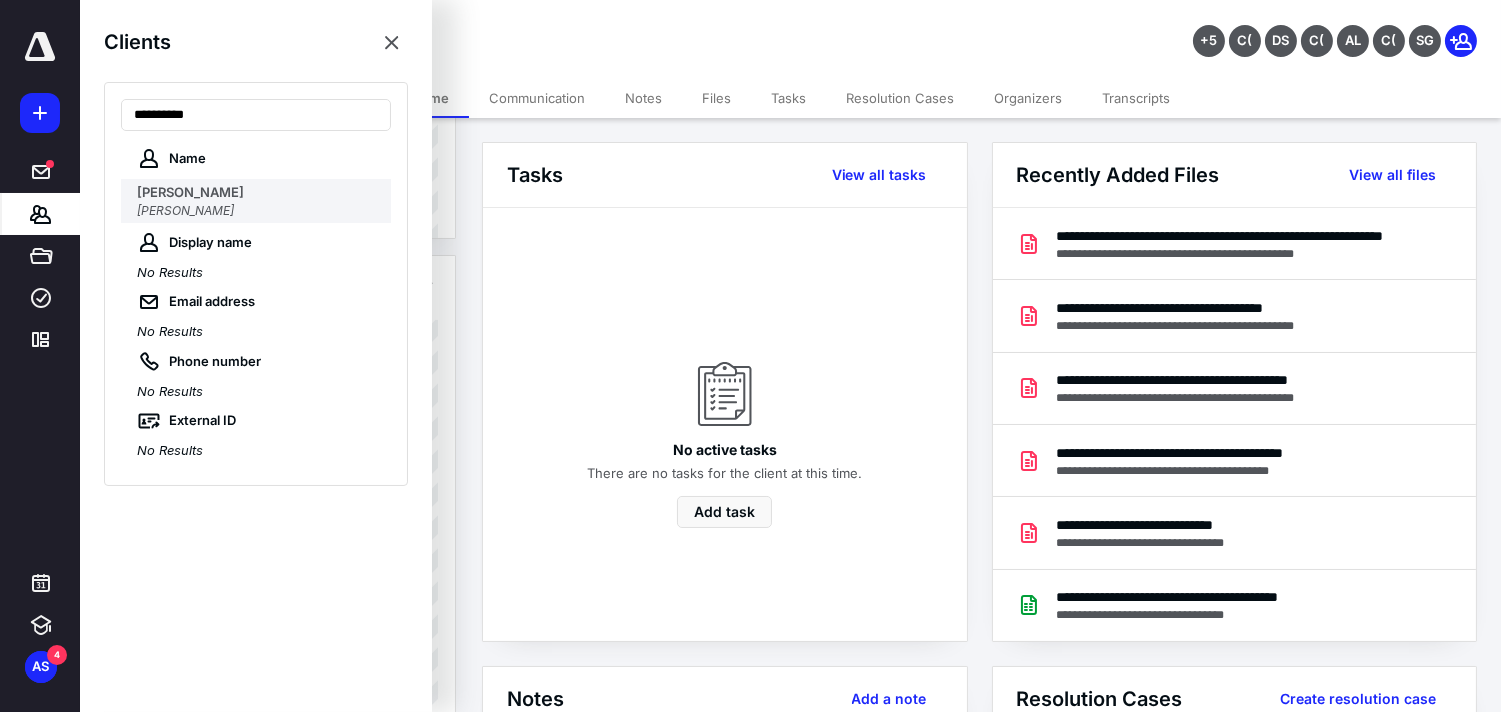 type on "**********" 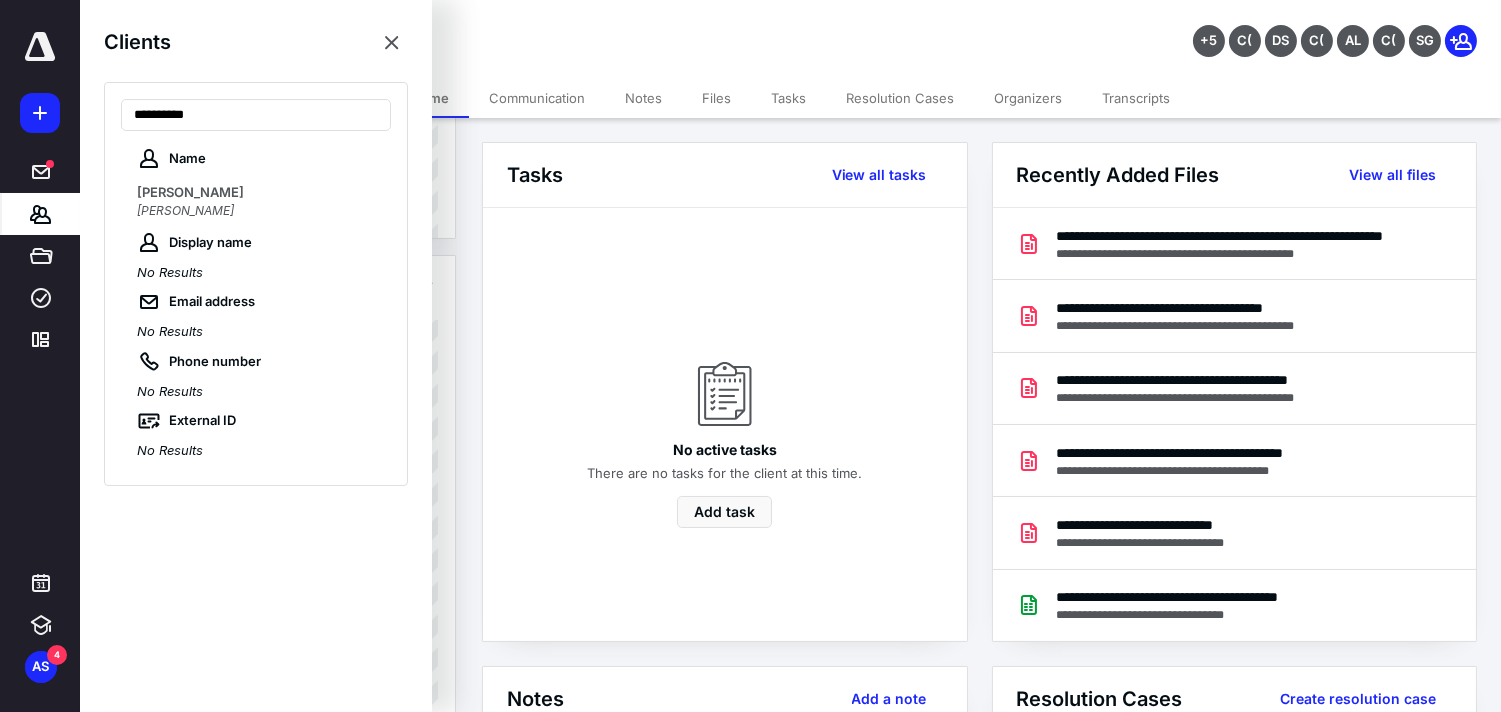 click on "[PERSON_NAME]" at bounding box center [190, 192] 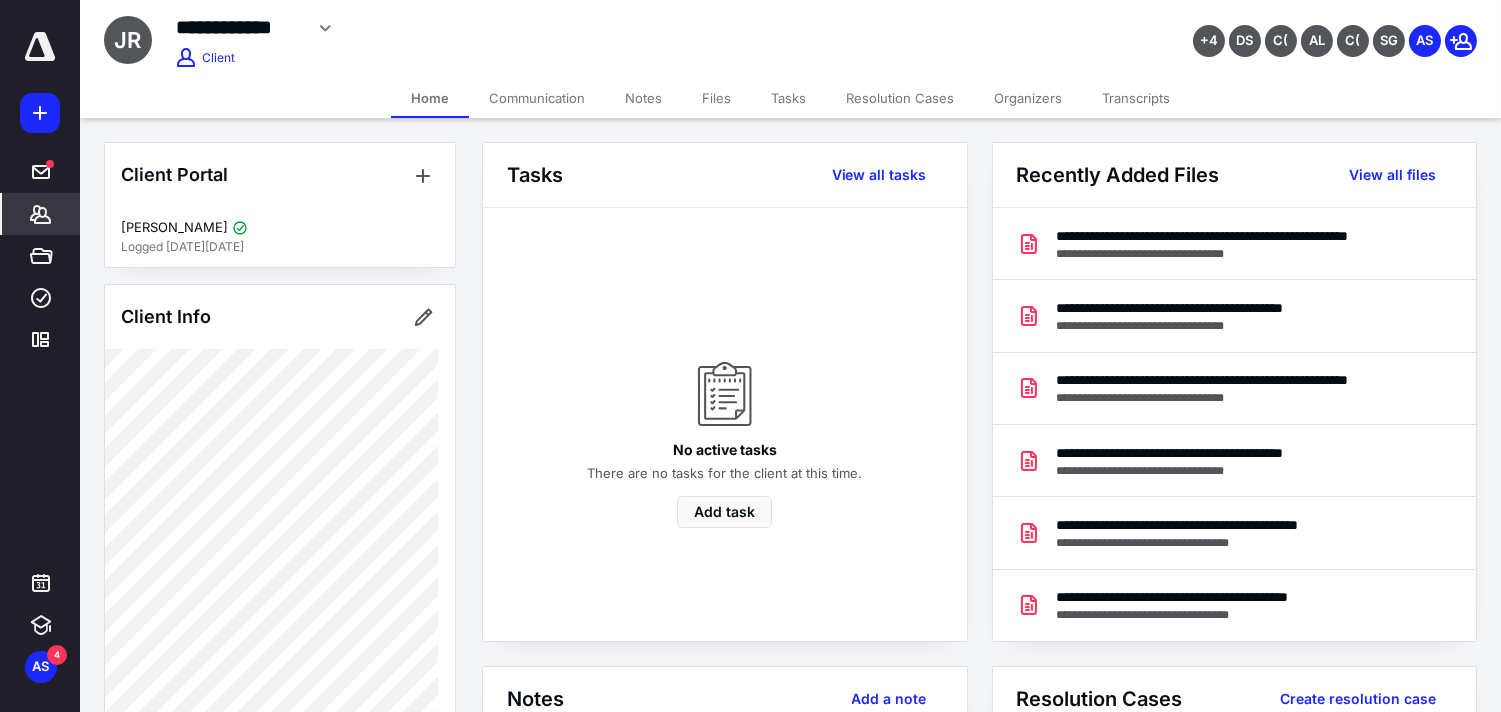 click on "Files" at bounding box center [716, 98] 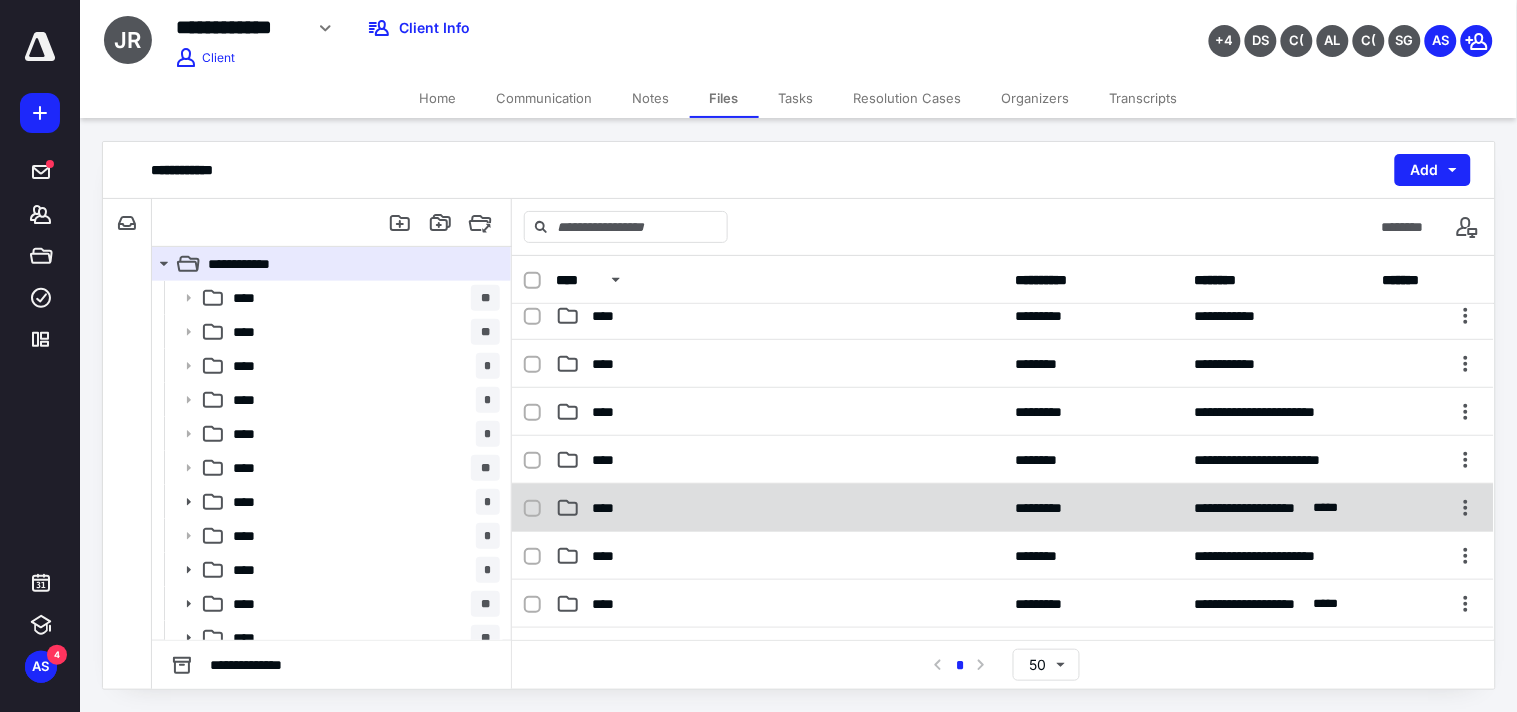 scroll, scrollTop: 444, scrollLeft: 0, axis: vertical 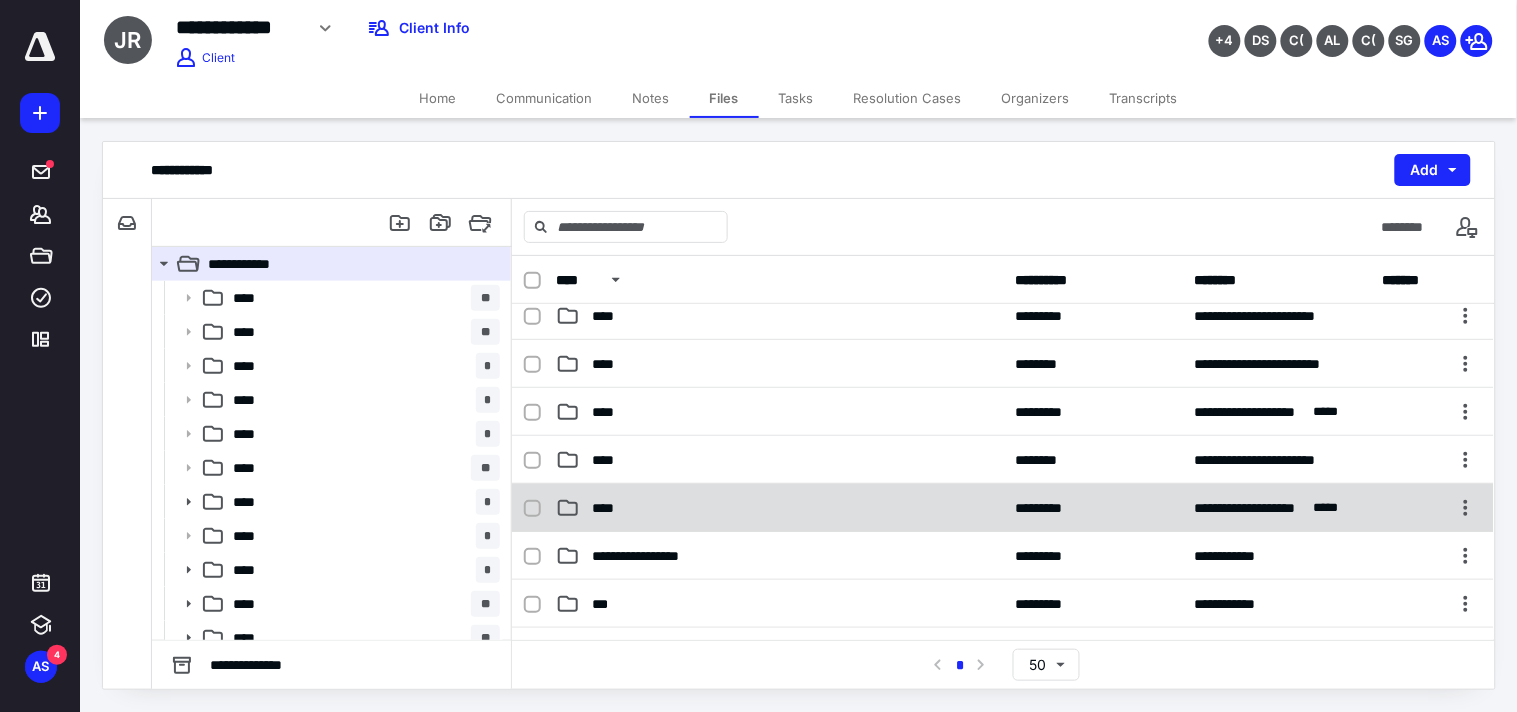 click on "****" at bounding box center (609, 508) 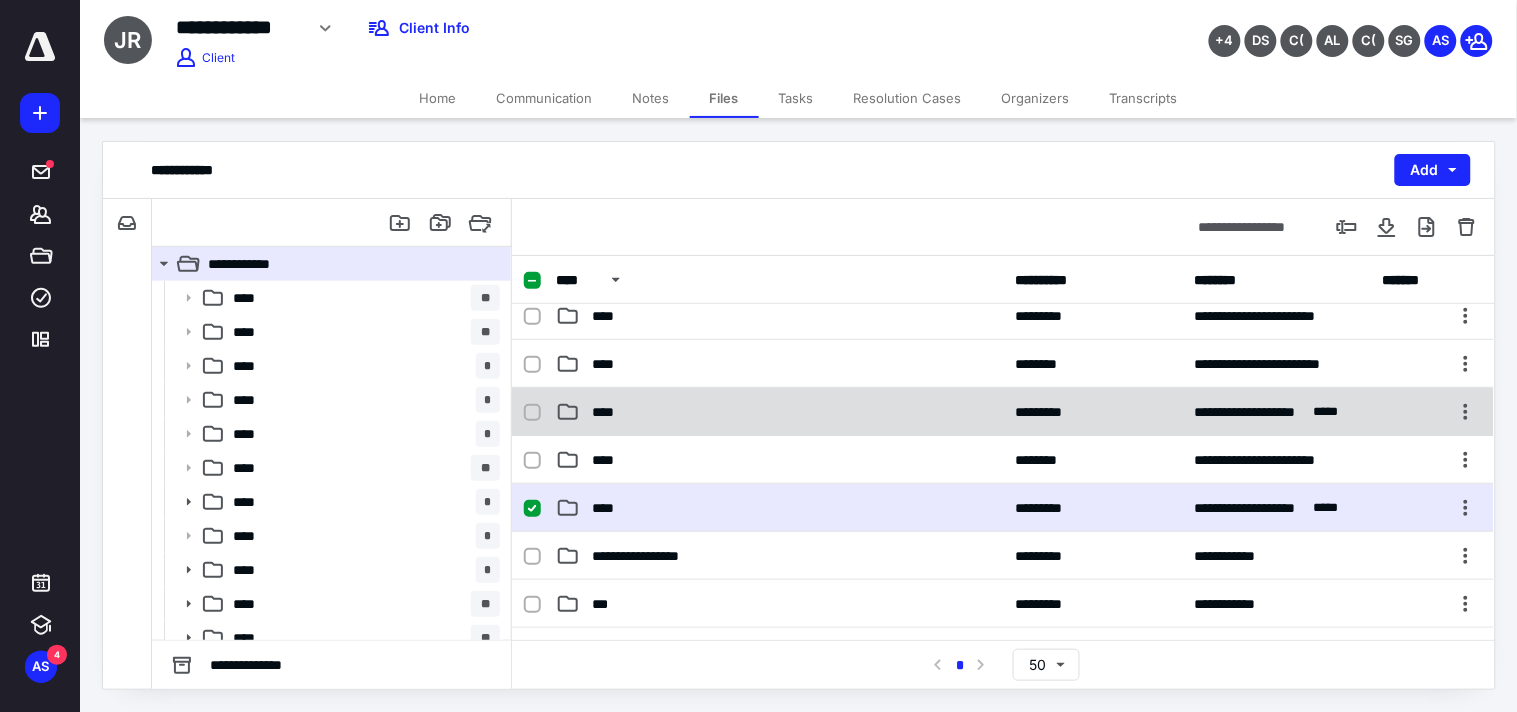 click on "**********" at bounding box center [1003, 412] 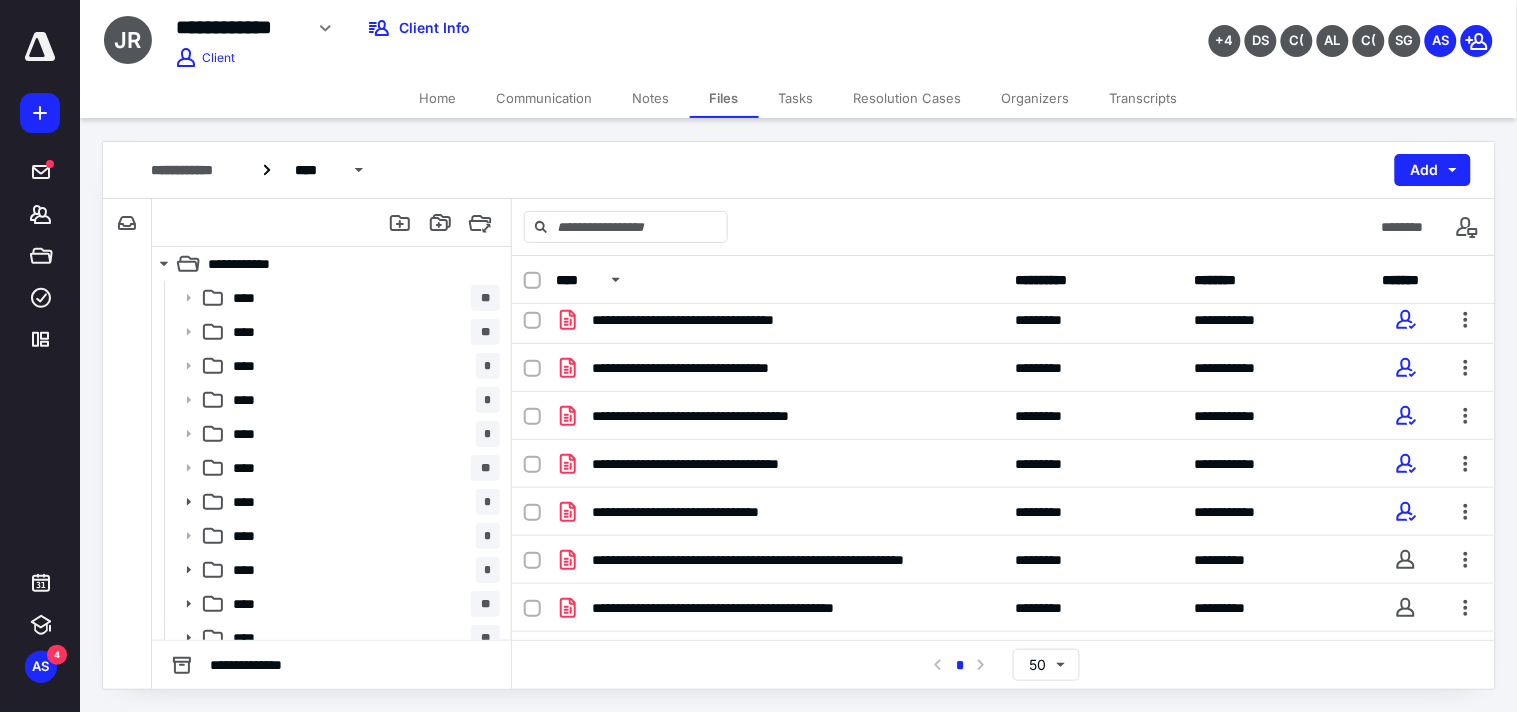 scroll, scrollTop: 482, scrollLeft: 0, axis: vertical 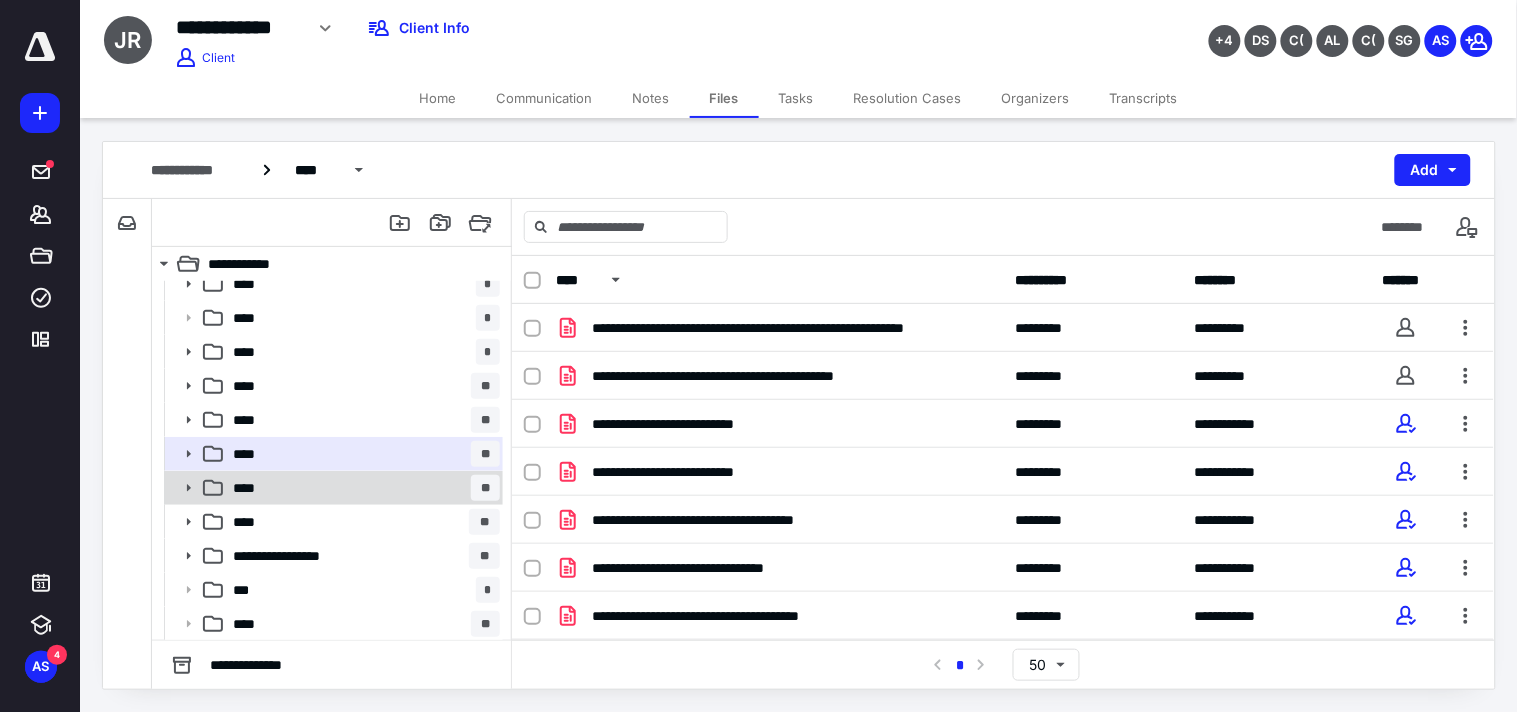 click on "**** **" at bounding box center [362, 488] 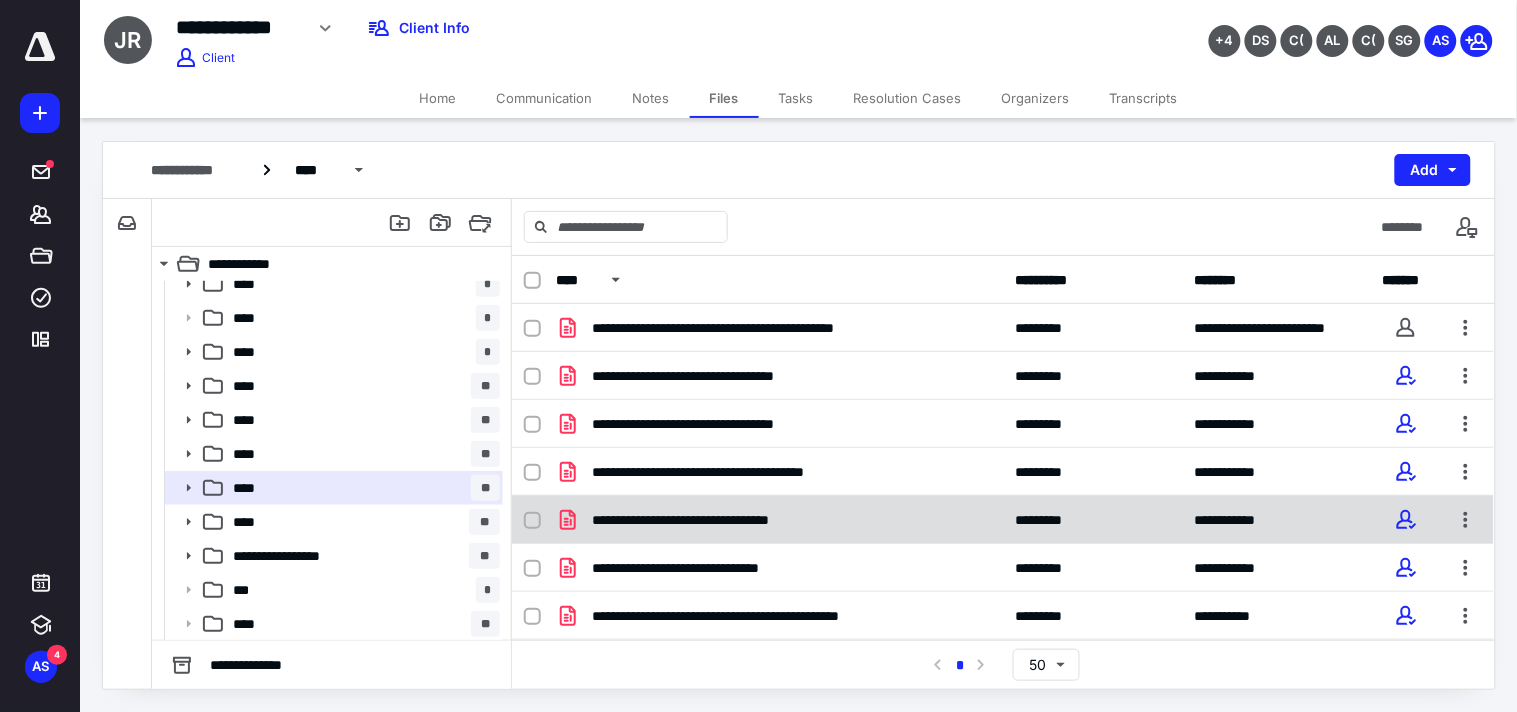 scroll, scrollTop: 371, scrollLeft: 0, axis: vertical 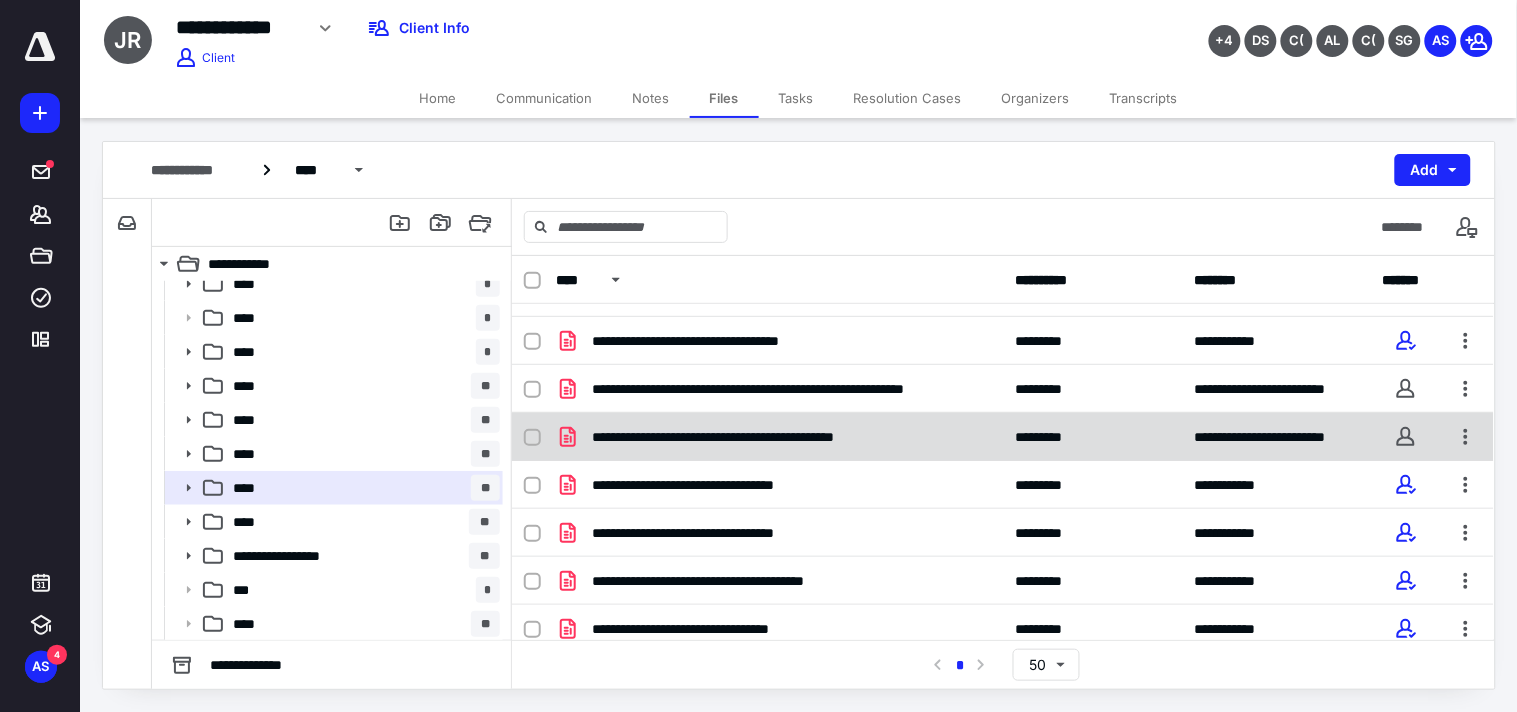 click on "**********" at bounding box center (1003, 437) 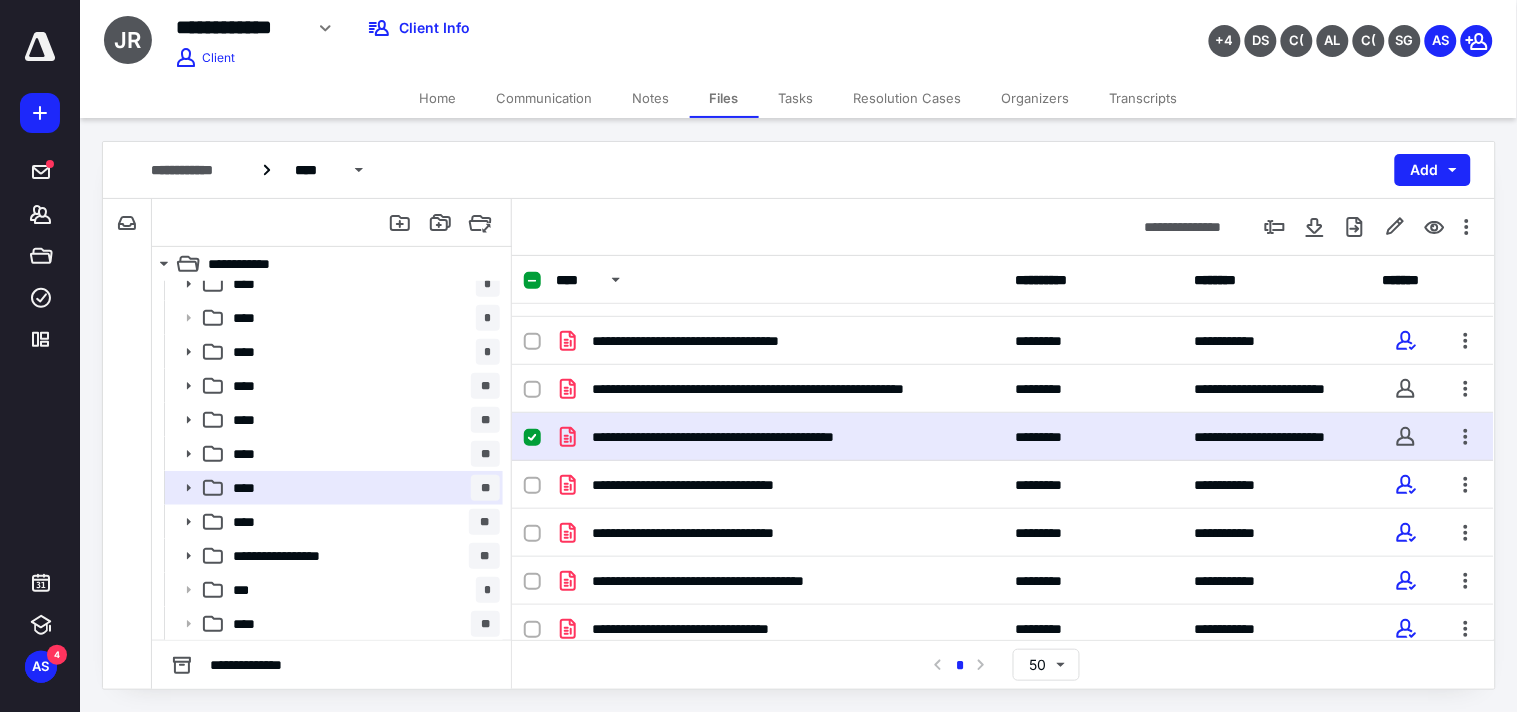 click on "**********" at bounding box center [1003, 437] 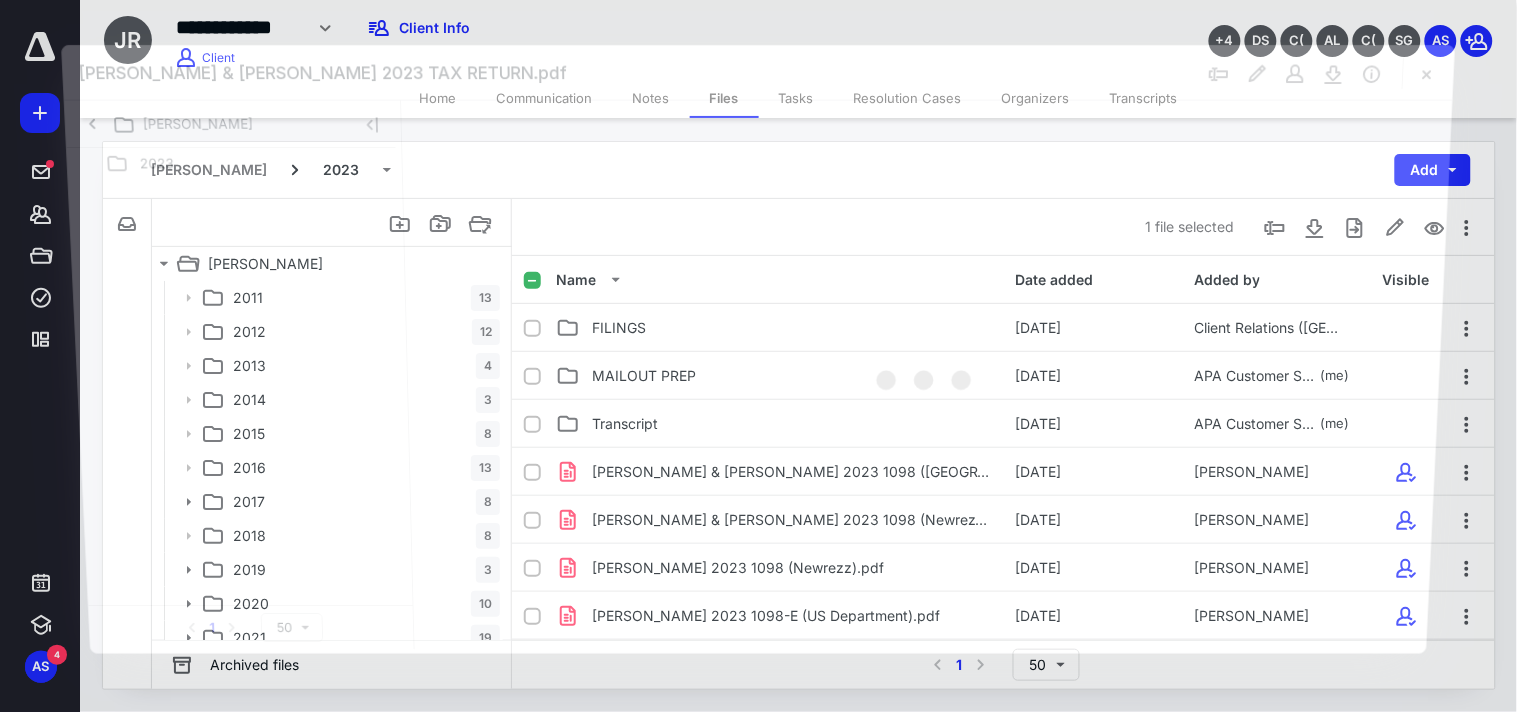 scroll, scrollTop: 218, scrollLeft: 0, axis: vertical 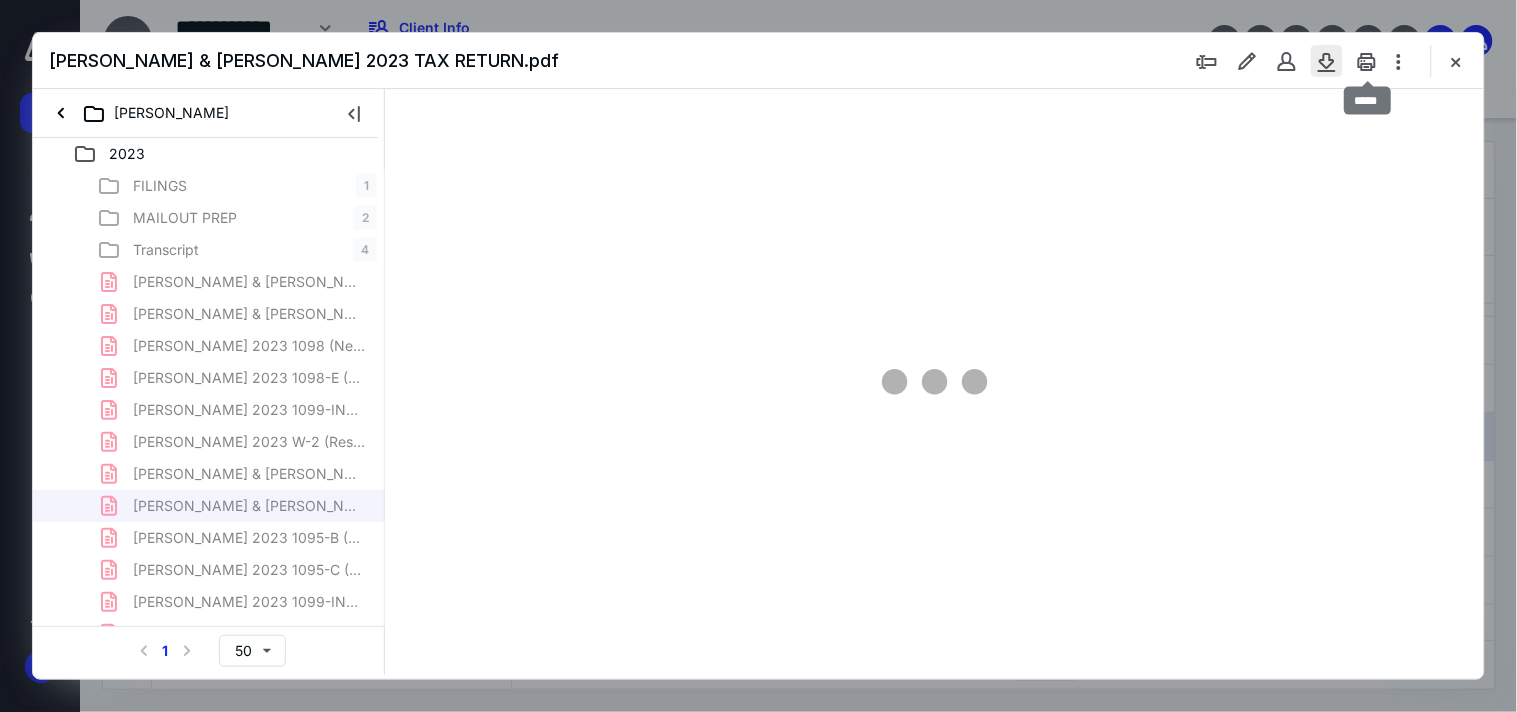 drag, startPoint x: 1367, startPoint y: 61, endPoint x: 1332, endPoint y: 72, distance: 36.687874 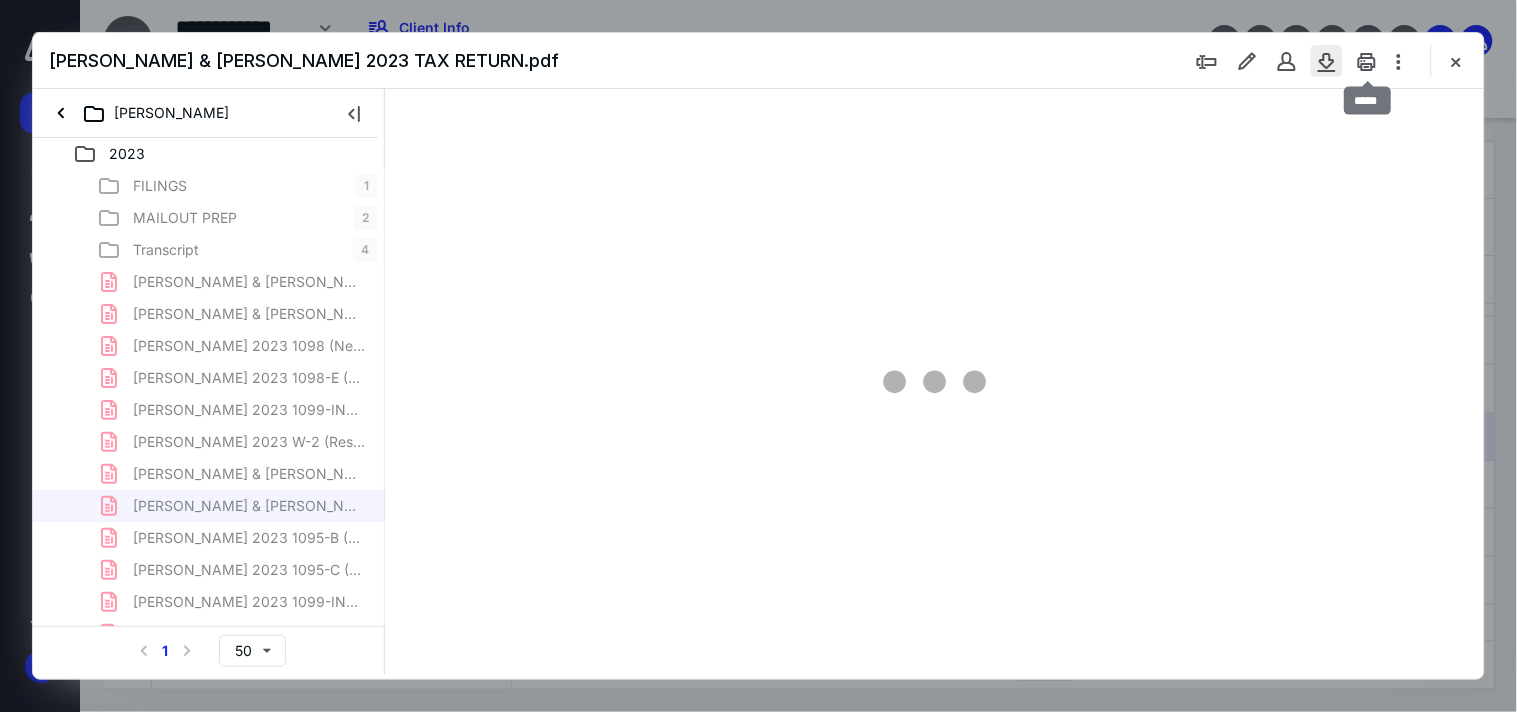click at bounding box center (1367, 61) 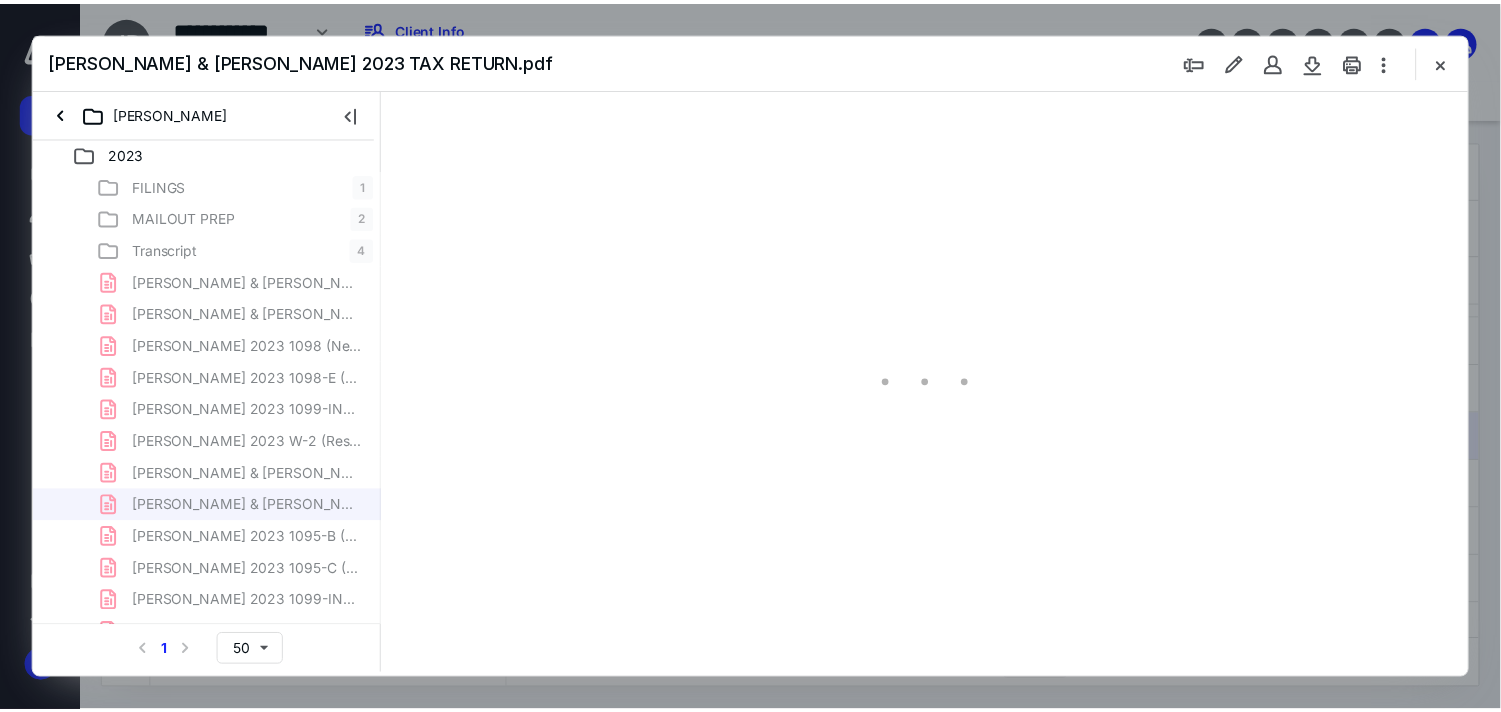 scroll, scrollTop: 0, scrollLeft: 0, axis: both 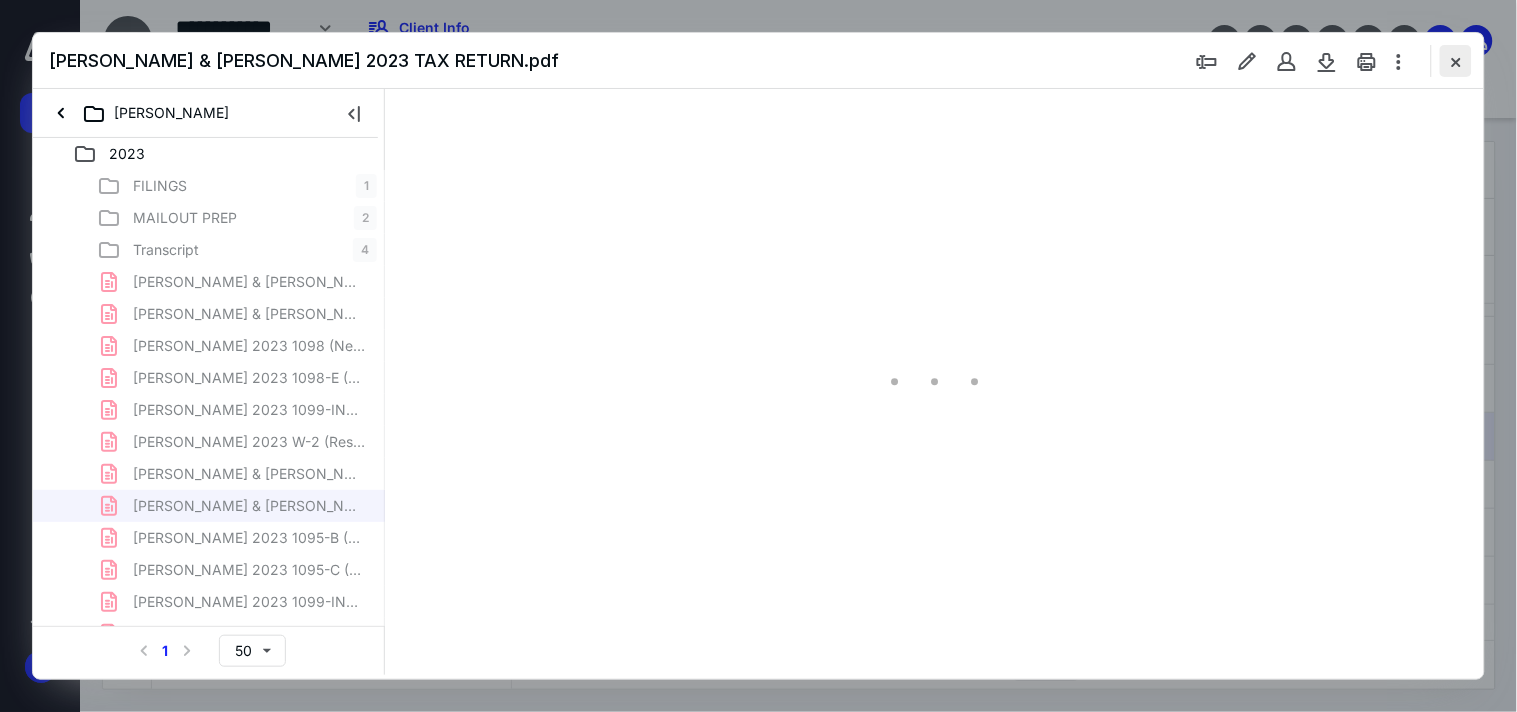 click at bounding box center (1456, 61) 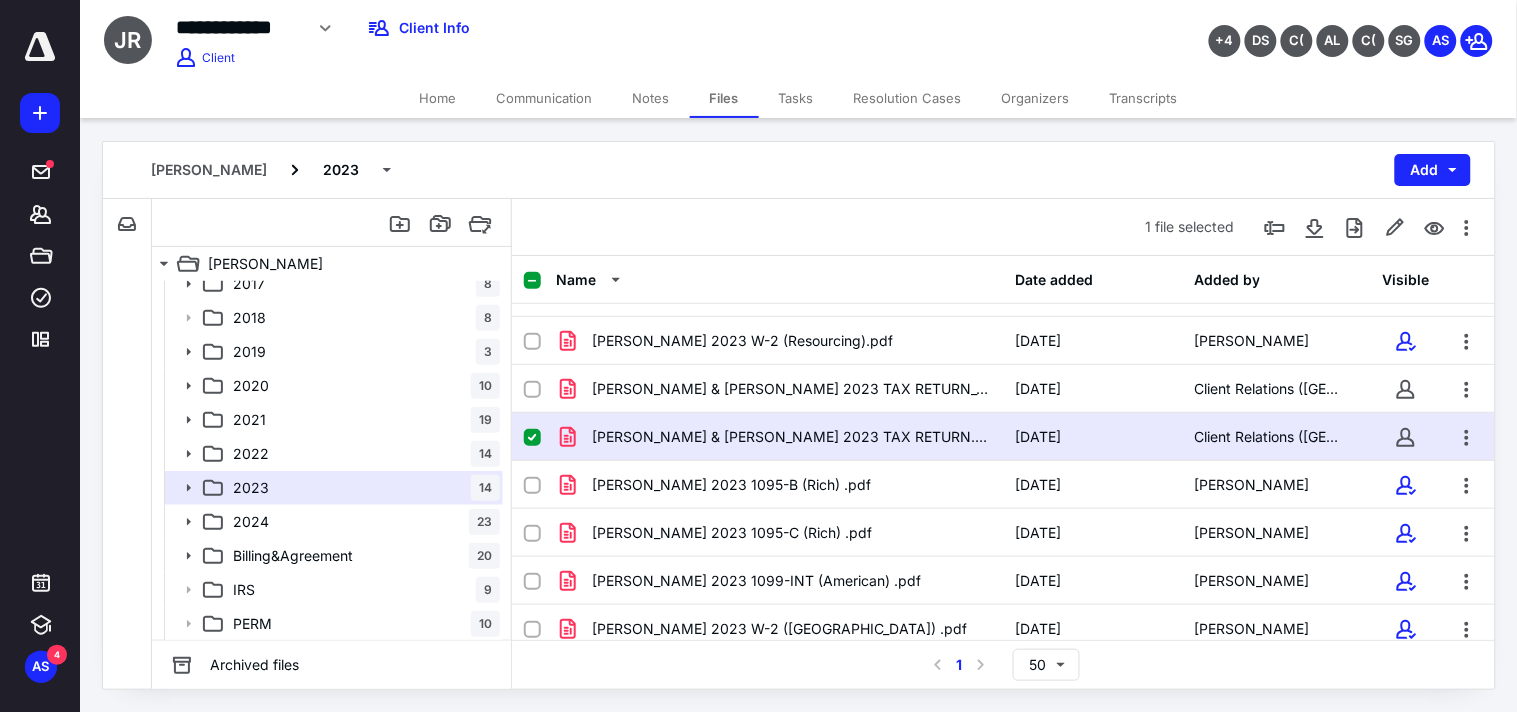 click on "[PERSON_NAME] 2023   Add File Inbox: [PERSON_NAME] This inbox does not have any files [PERSON_NAME] 2011 13 2012 12 2013 4 2014 3 2015 8 2016 13 2017 8 2018 8 2019 3 2020 10 2021 19 2022 14 2023 14 2024 23 Billing&Agreement 20 IRS 9 PERM 10 2011 13 2012 12 2013 4 2014 3 2015 8 2016 13 2017 8 2018 8 2019 3 2020 10 2021 19 2022 14 2023 14 2024 23 Billing&Agreement 20 IRS 9 PERM 10 Archived files 1 file selected Name Date added Added by Visible FILINGS [DATE] Client Relations (Wemilyn) MAILOUT PREP [DATE] APA Customer Support  (me) Transcript [DATE] APA Customer Support  (me) [PERSON_NAME] & [PERSON_NAME] 2023 1098 (Caliber).pdf [DATE] [PERSON_NAME] [PERSON_NAME] & [PERSON_NAME] 2023 1098 (Newrezz).pdf [DATE] [PERSON_NAME] [PERSON_NAME] 2023 1098 (Newrezz).pdf [DATE] [PERSON_NAME] [PERSON_NAME] 2023 1098-E (US Department).pdf [DATE] [PERSON_NAME] [PERSON_NAME] 2023 1099-INT (Encurage).pdf [DATE] [PERSON_NAME] [PERSON_NAME] 2023 W-2 (Resourcing).pdf [DATE] [PERSON_NAME] [DATE] Client Relations ([GEOGRAPHIC_DATA]) [DATE] 1 50" at bounding box center [799, 415] 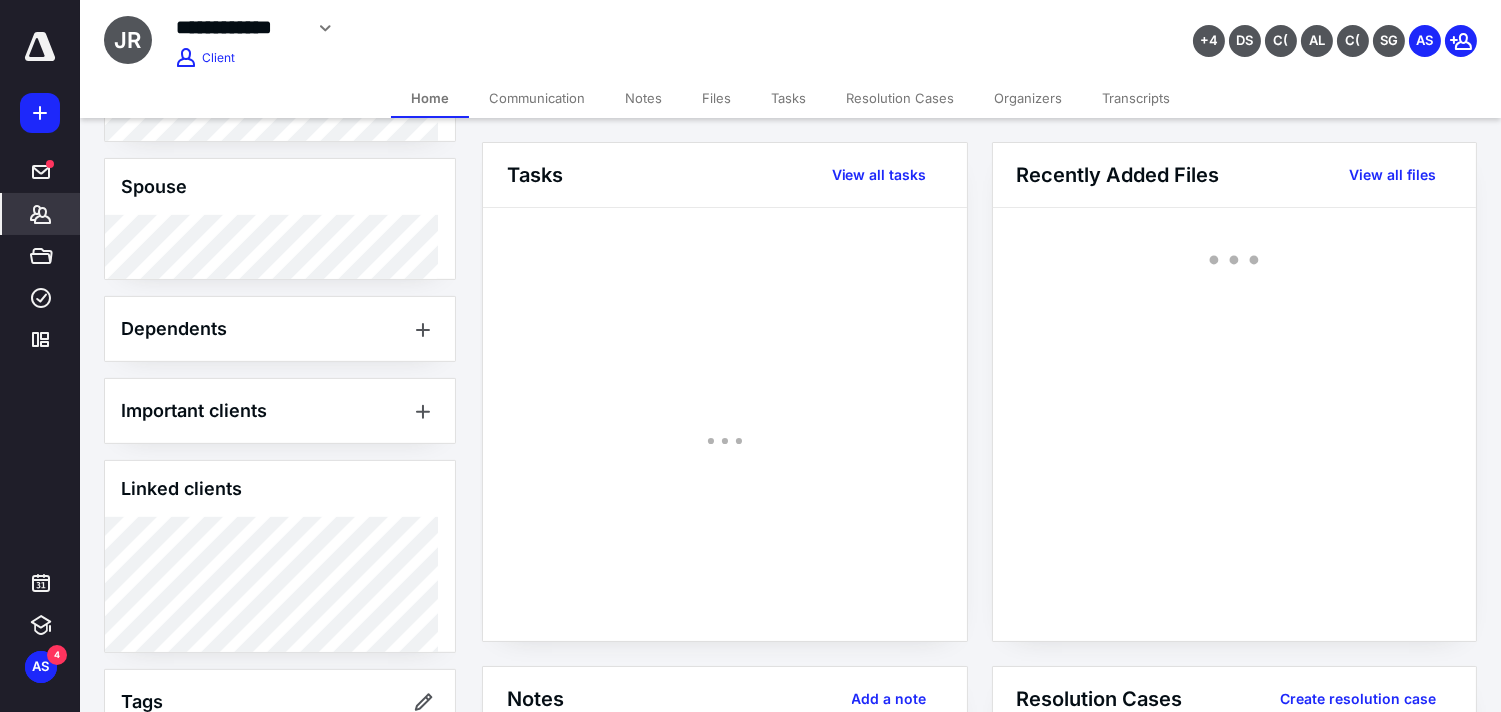 scroll, scrollTop: 1470, scrollLeft: 0, axis: vertical 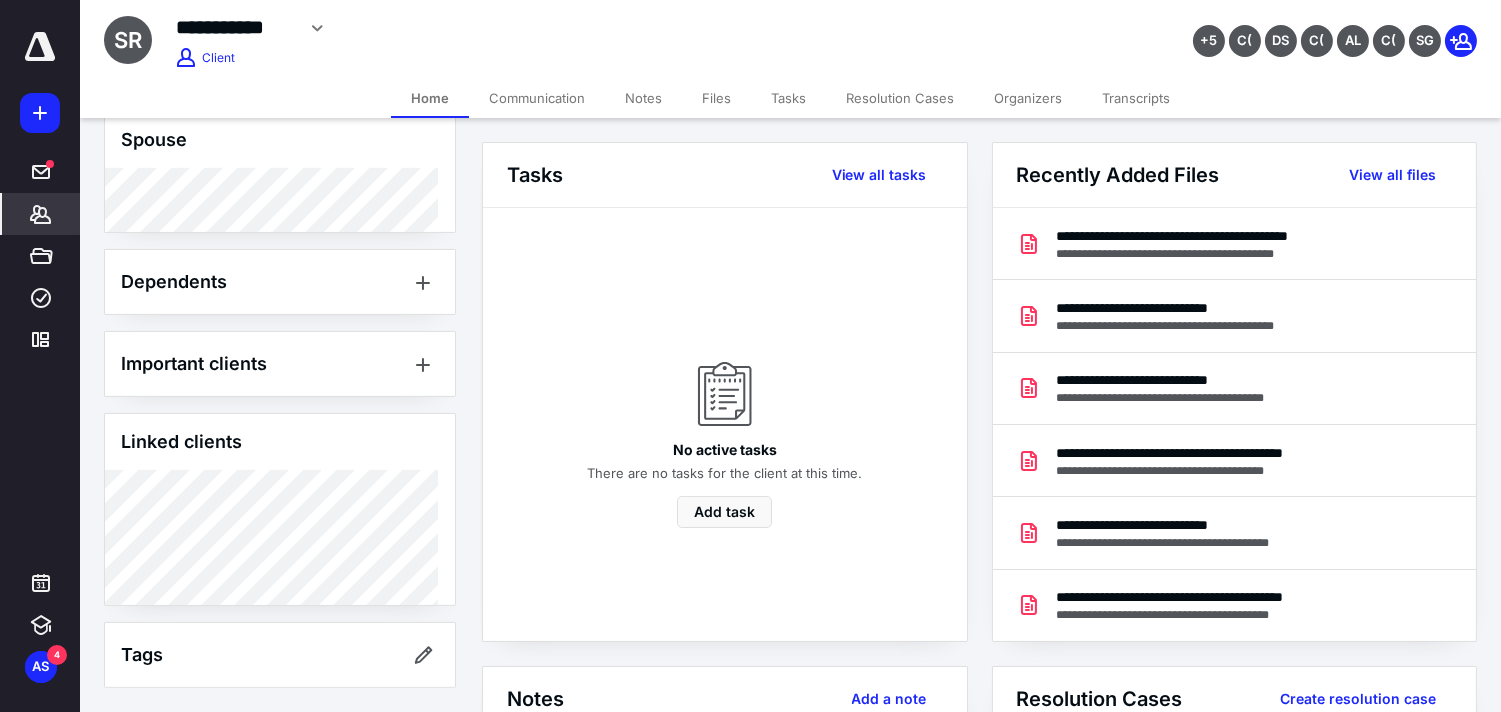 click on "Files" at bounding box center [716, 98] 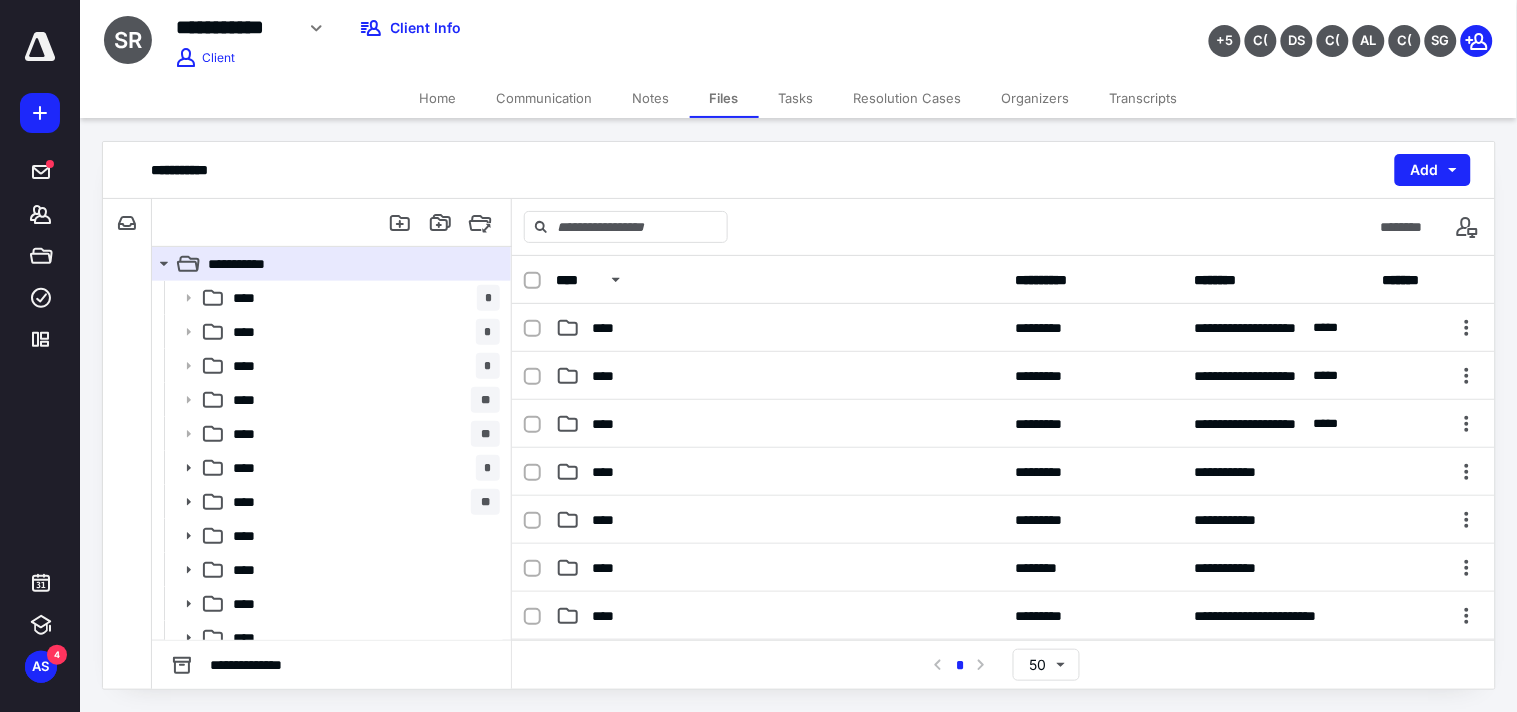 click on "**********" at bounding box center (1003, 664) 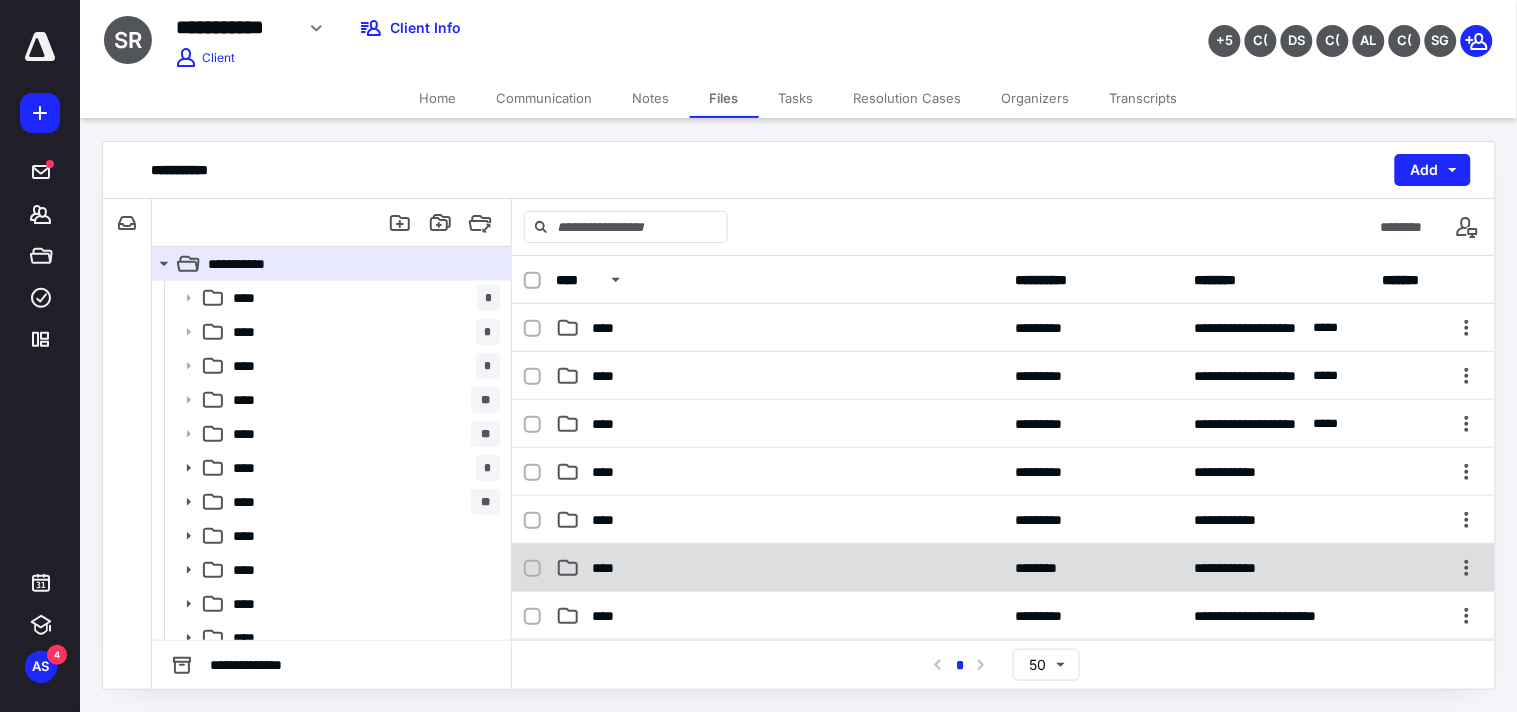 scroll, scrollTop: 333, scrollLeft: 0, axis: vertical 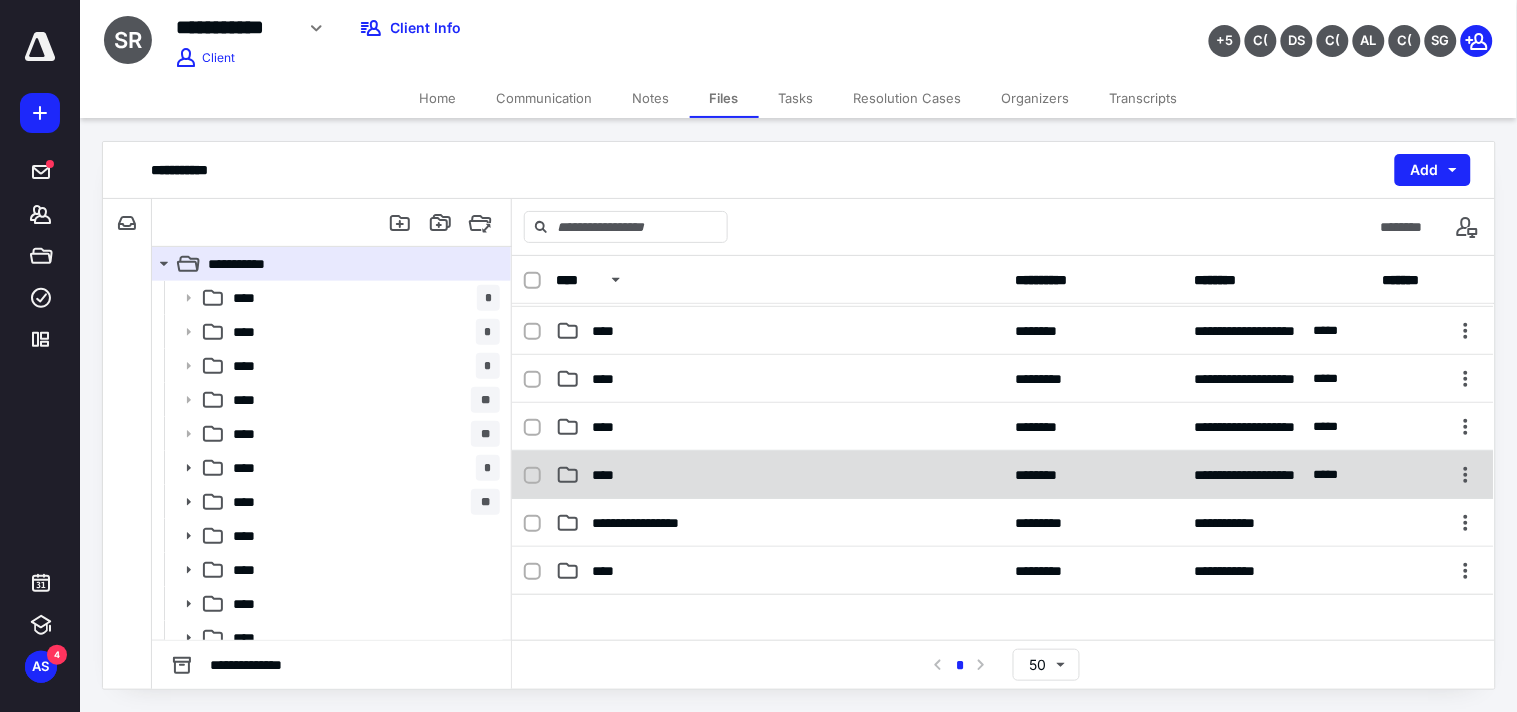 click on "****" at bounding box center (609, 475) 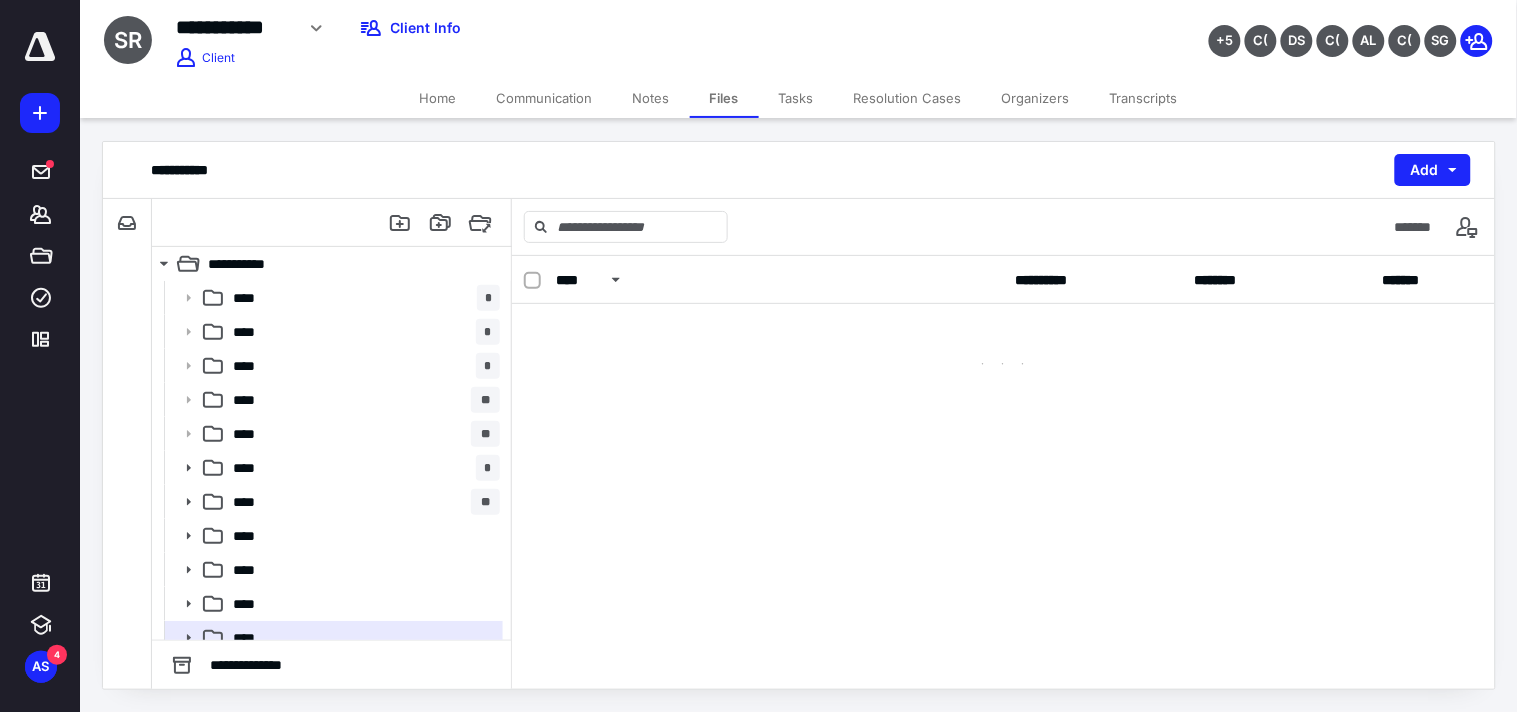 scroll, scrollTop: 0, scrollLeft: 0, axis: both 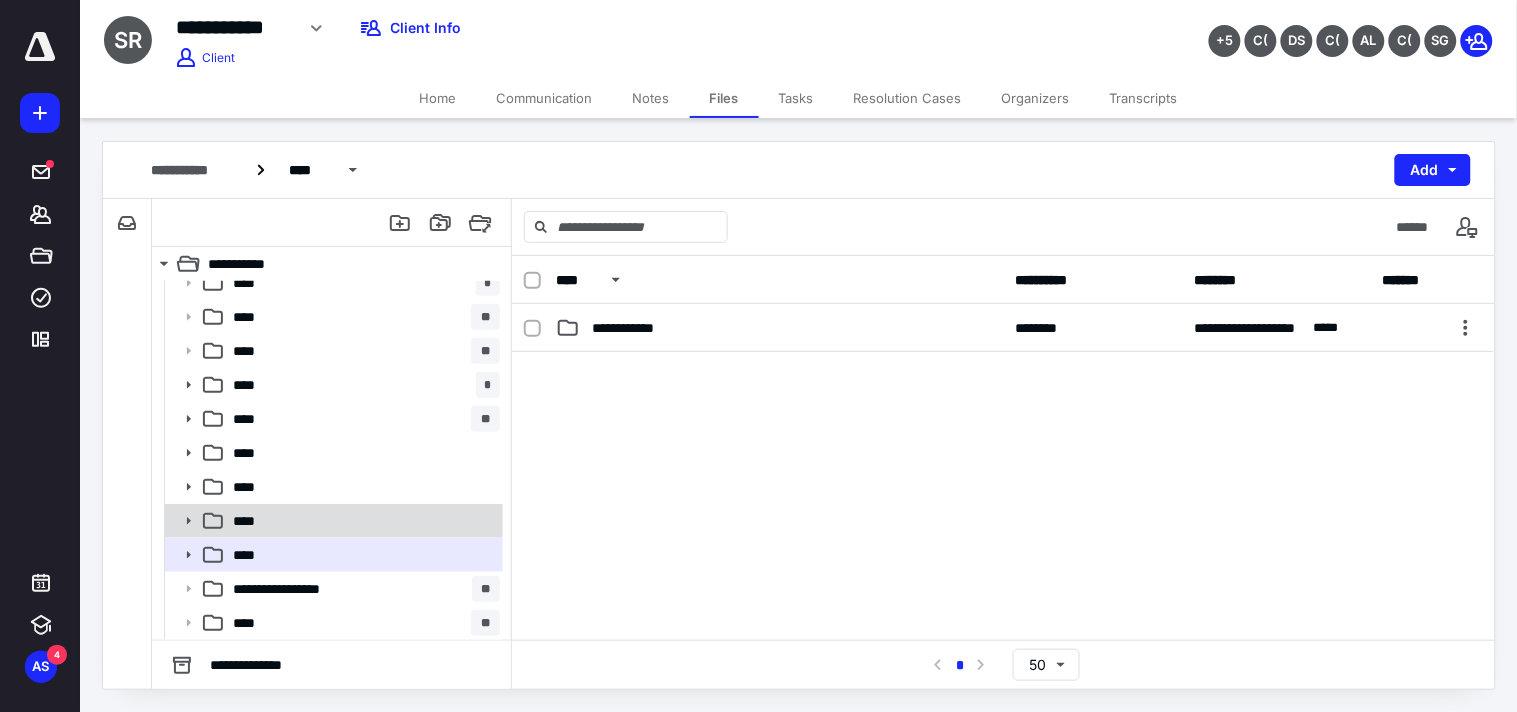 click on "****" at bounding box center (332, 521) 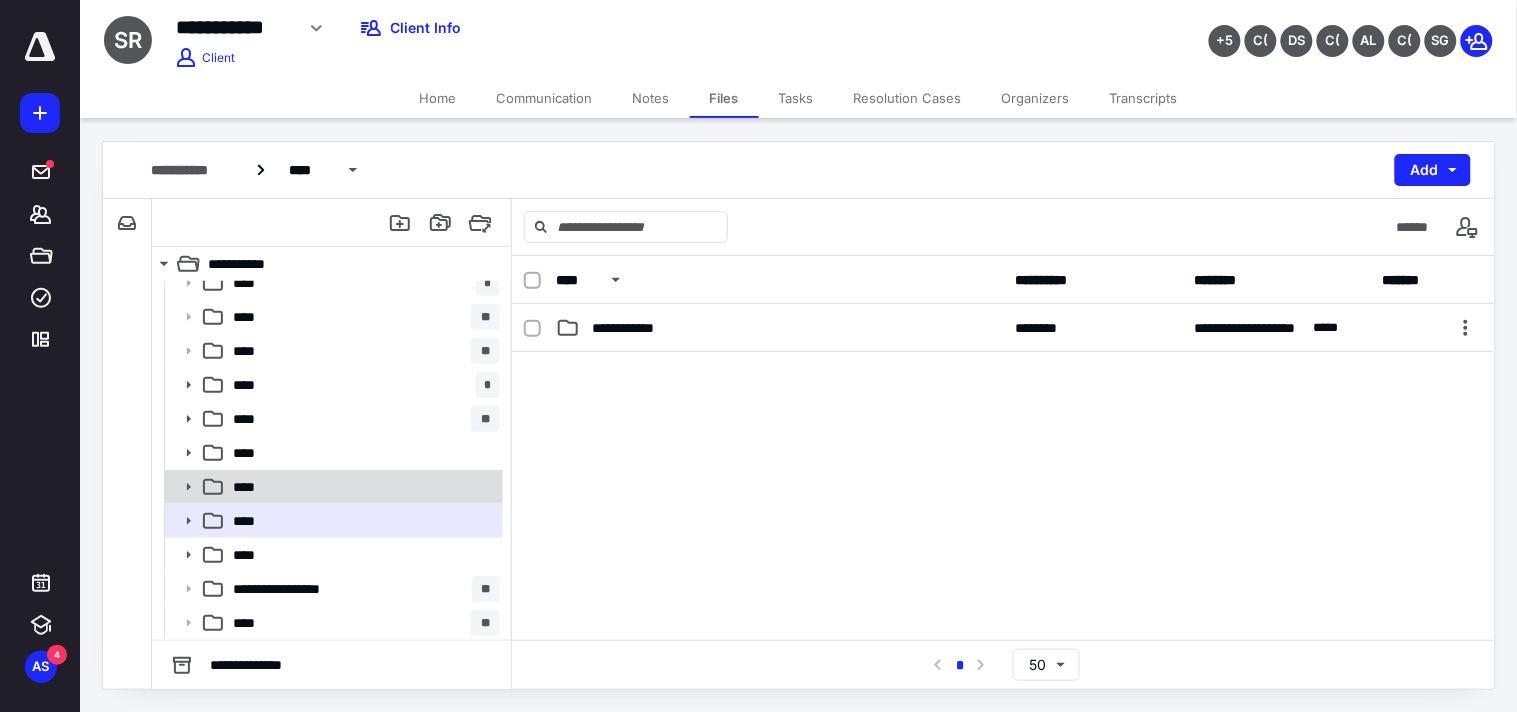 click on "****" at bounding box center (332, 487) 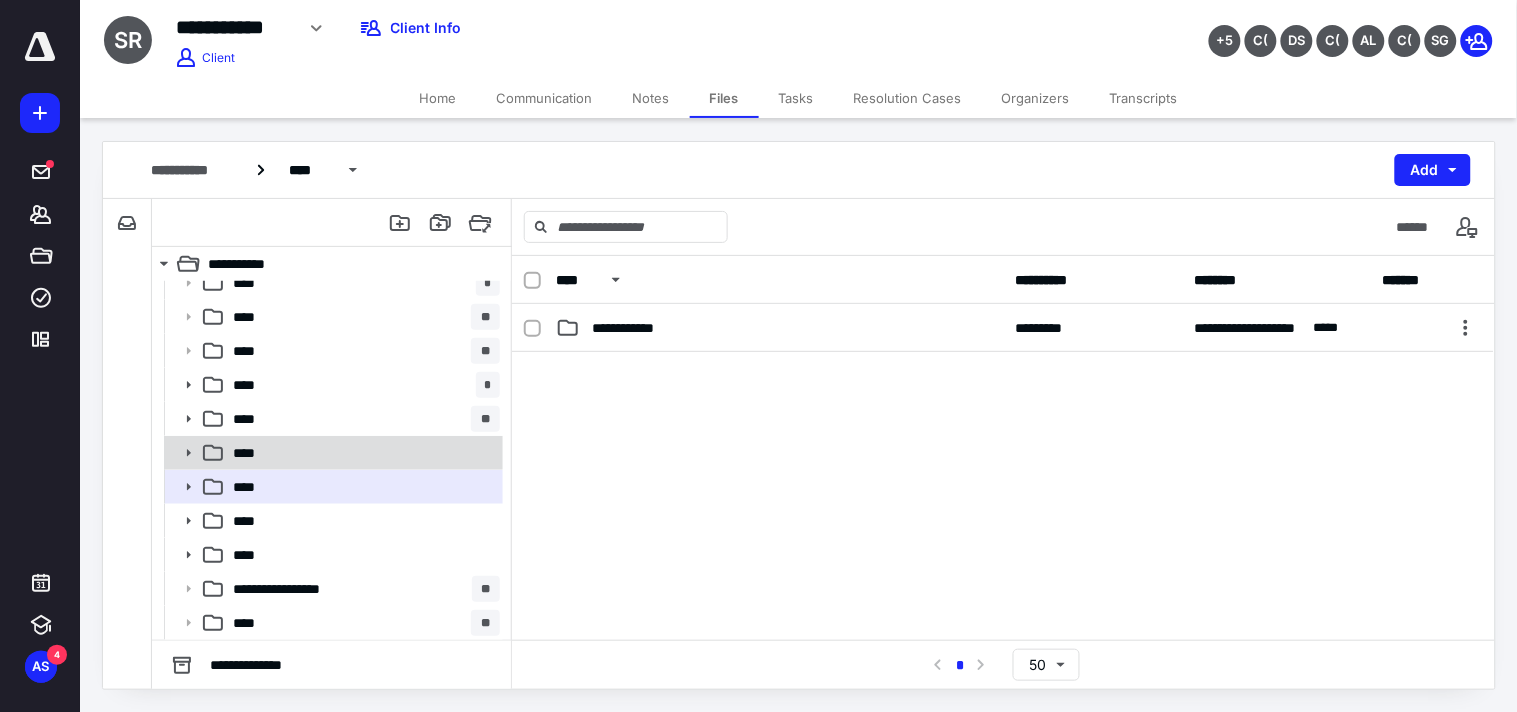 click 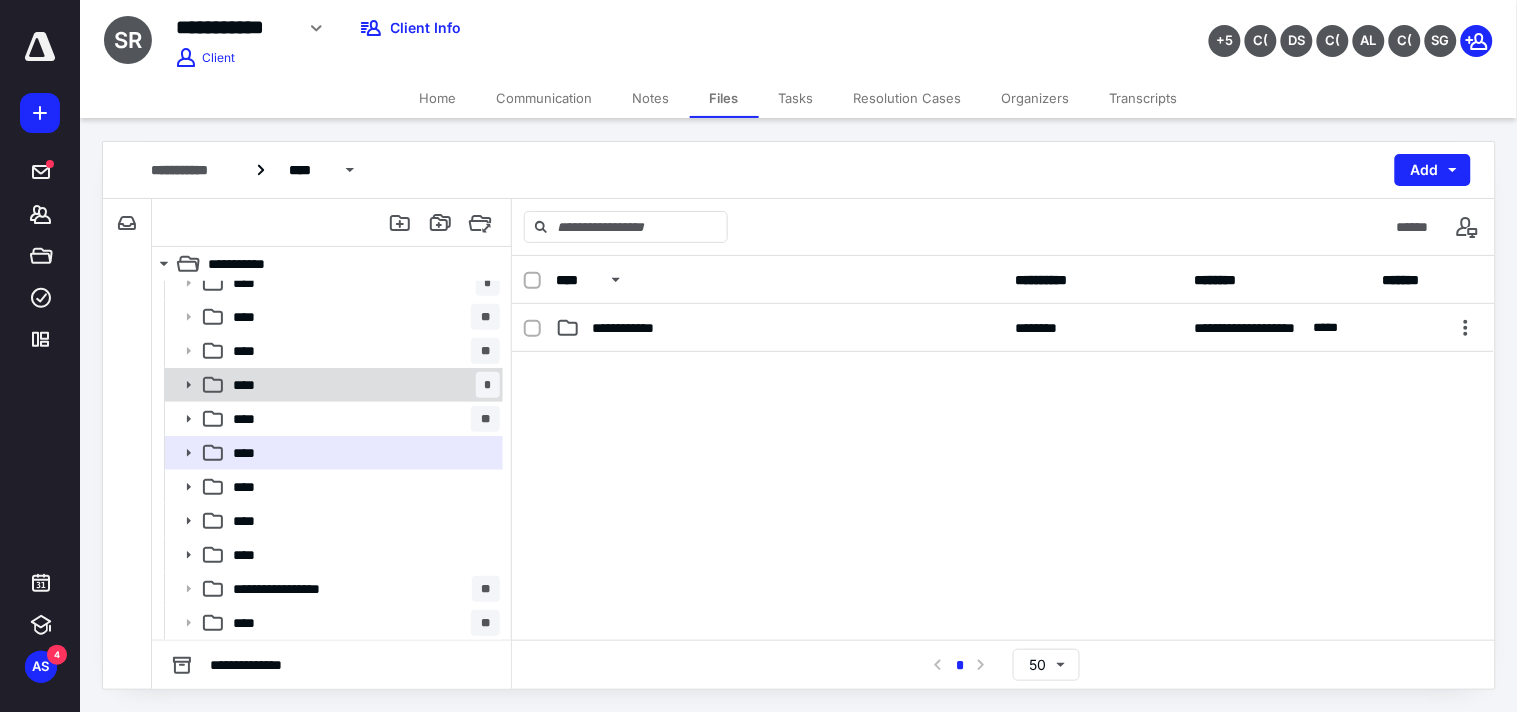 click on "**** *" at bounding box center [362, 385] 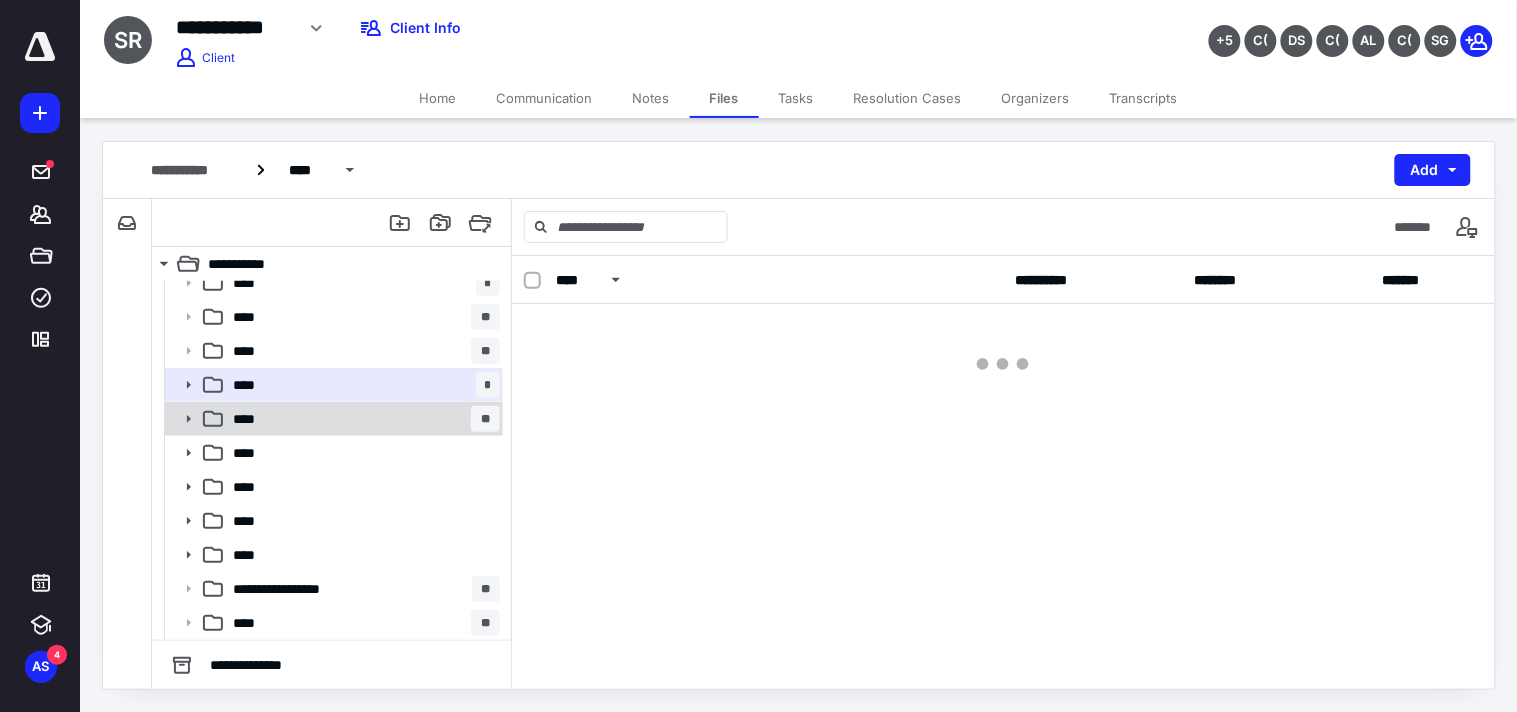 click on "****" at bounding box center (250, 419) 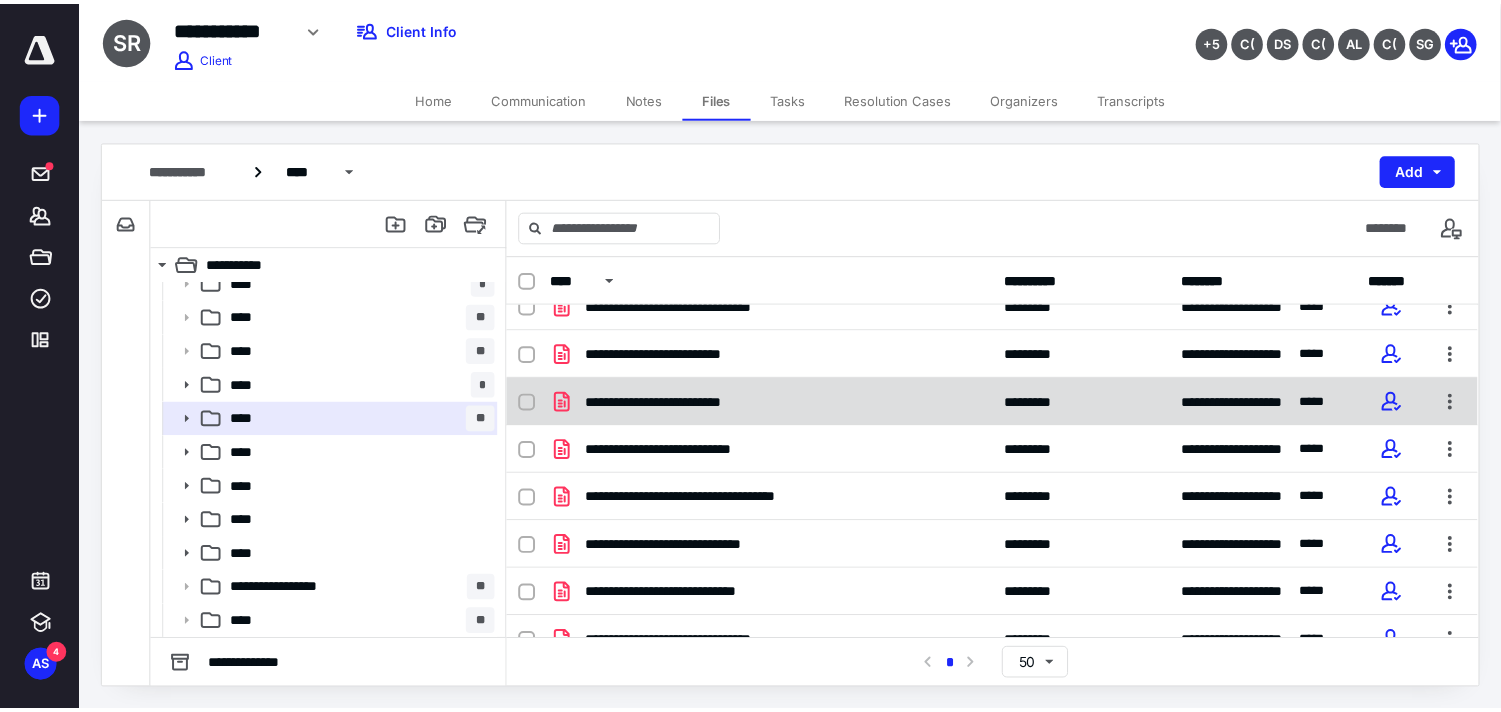 scroll, scrollTop: 337, scrollLeft: 0, axis: vertical 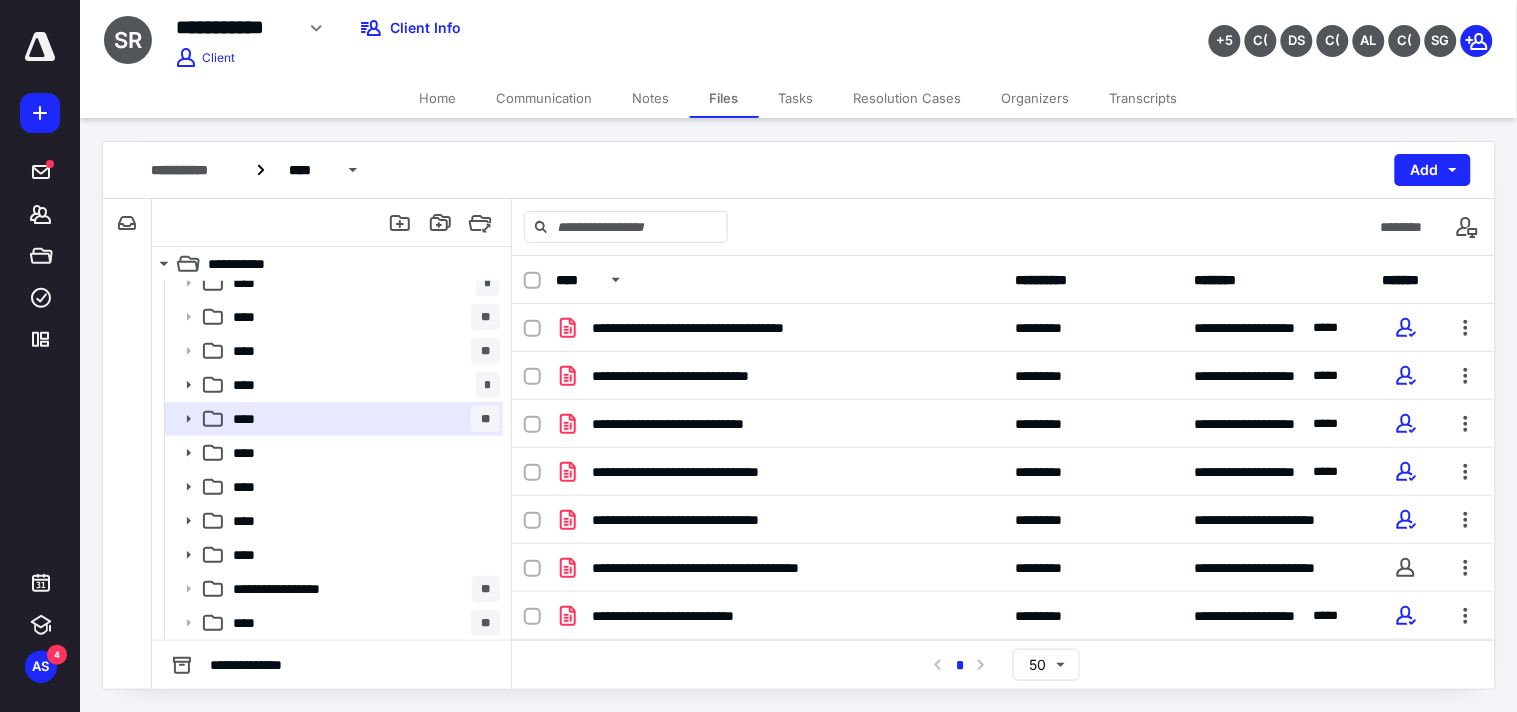 click on "**********" at bounding box center [799, 415] 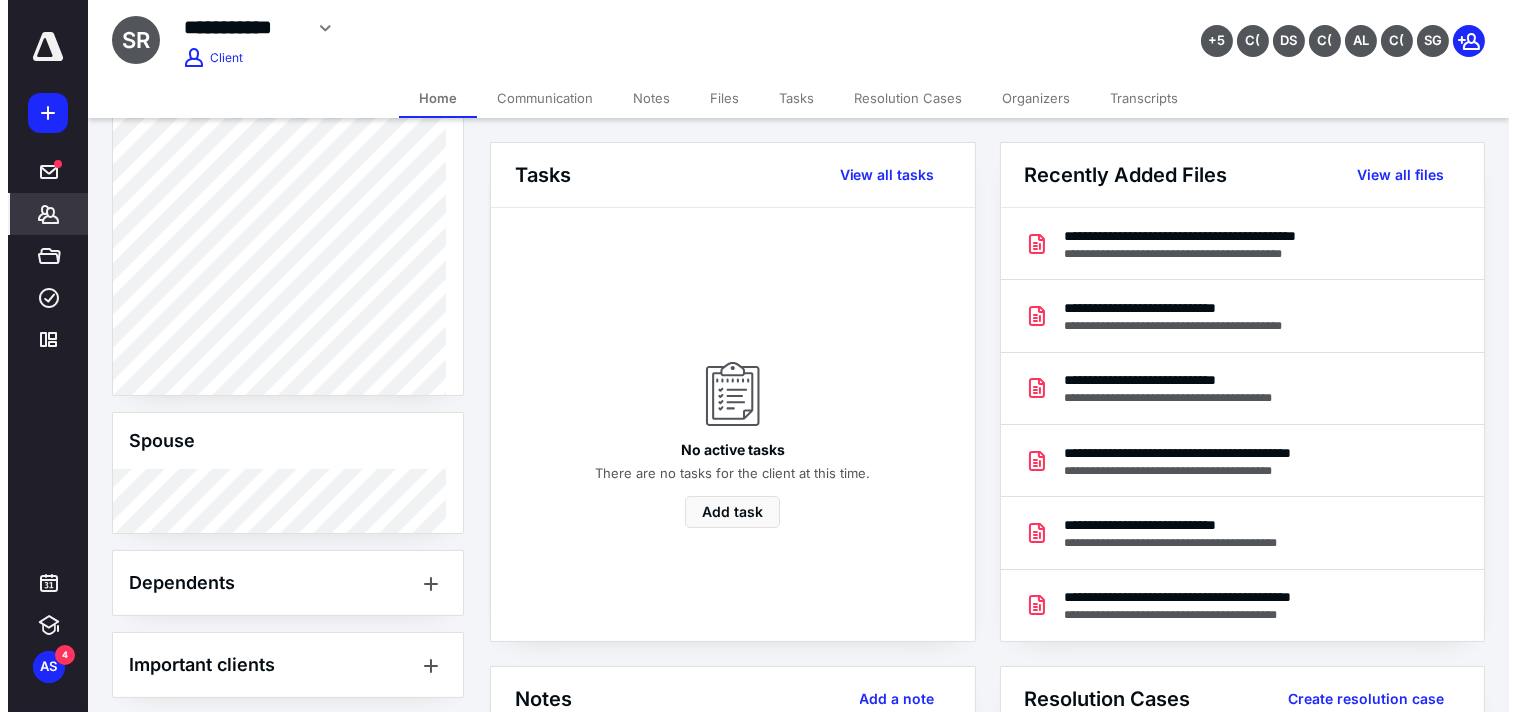 scroll, scrollTop: 896, scrollLeft: 0, axis: vertical 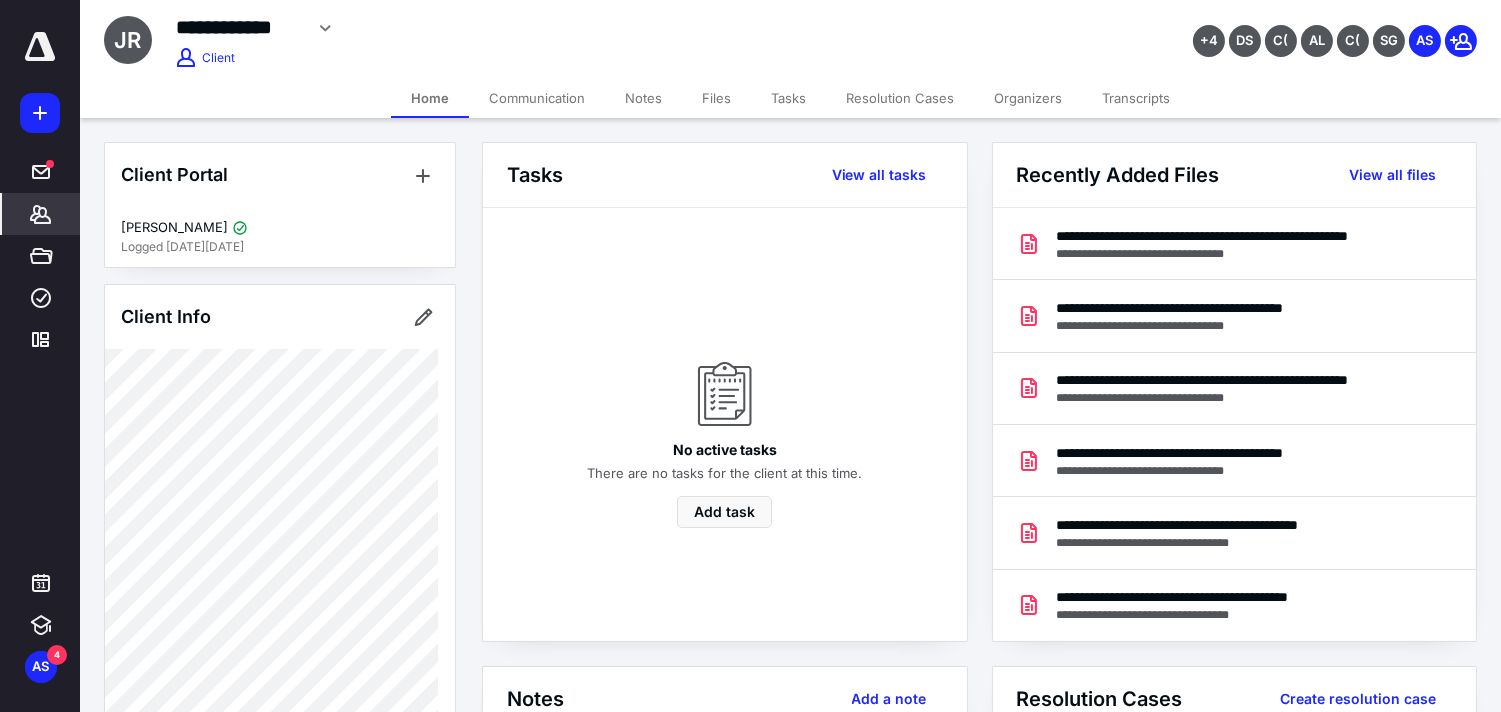 click on "Clients" at bounding box center (41, 214) 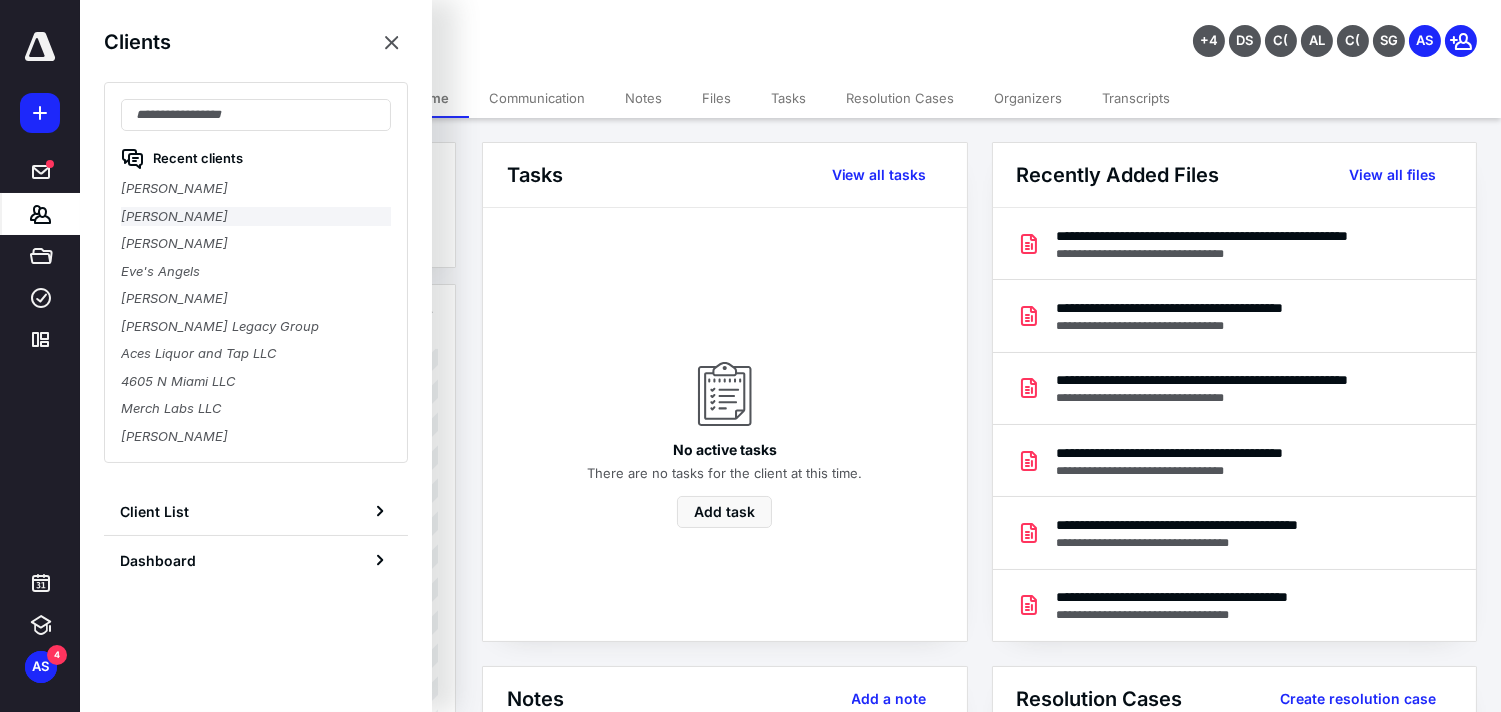 click on "[PERSON_NAME]" at bounding box center [256, 217] 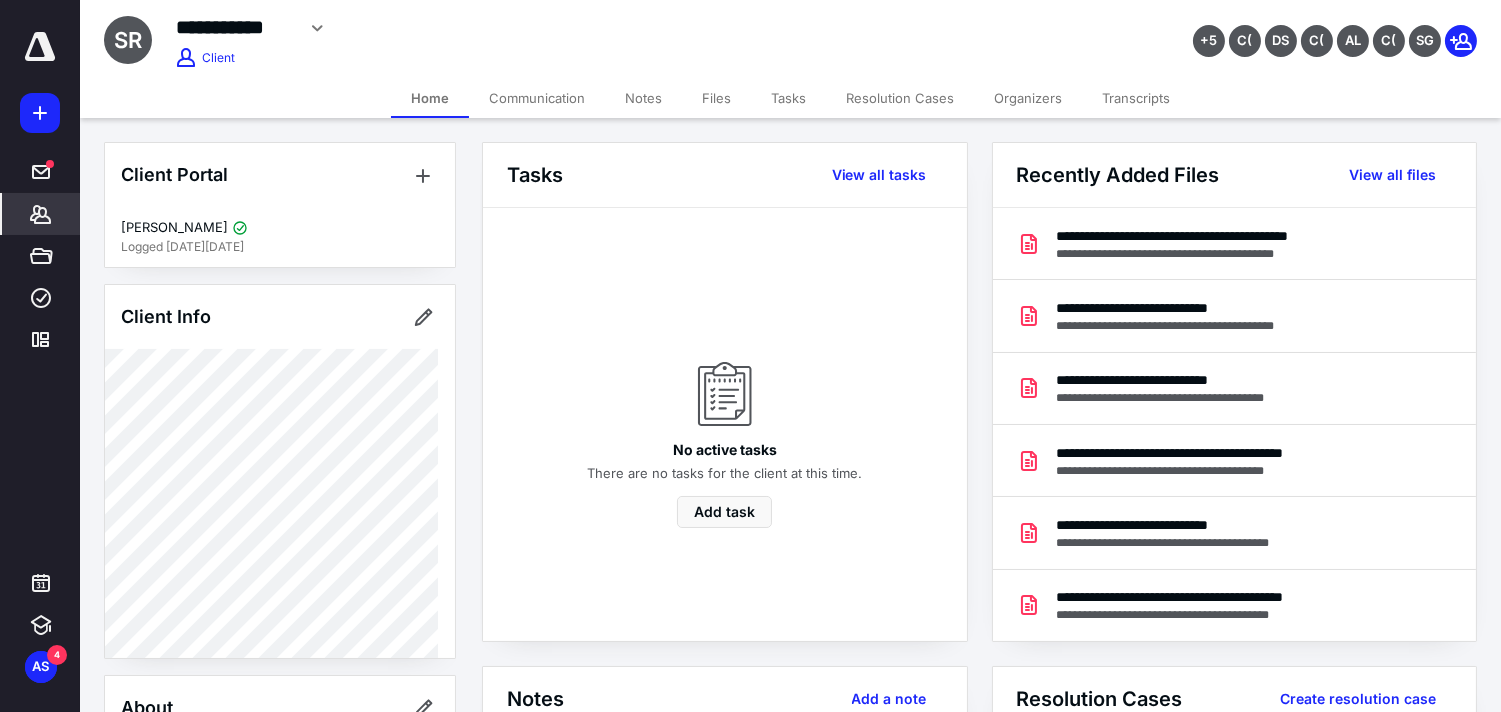 click on "Files" at bounding box center [716, 98] 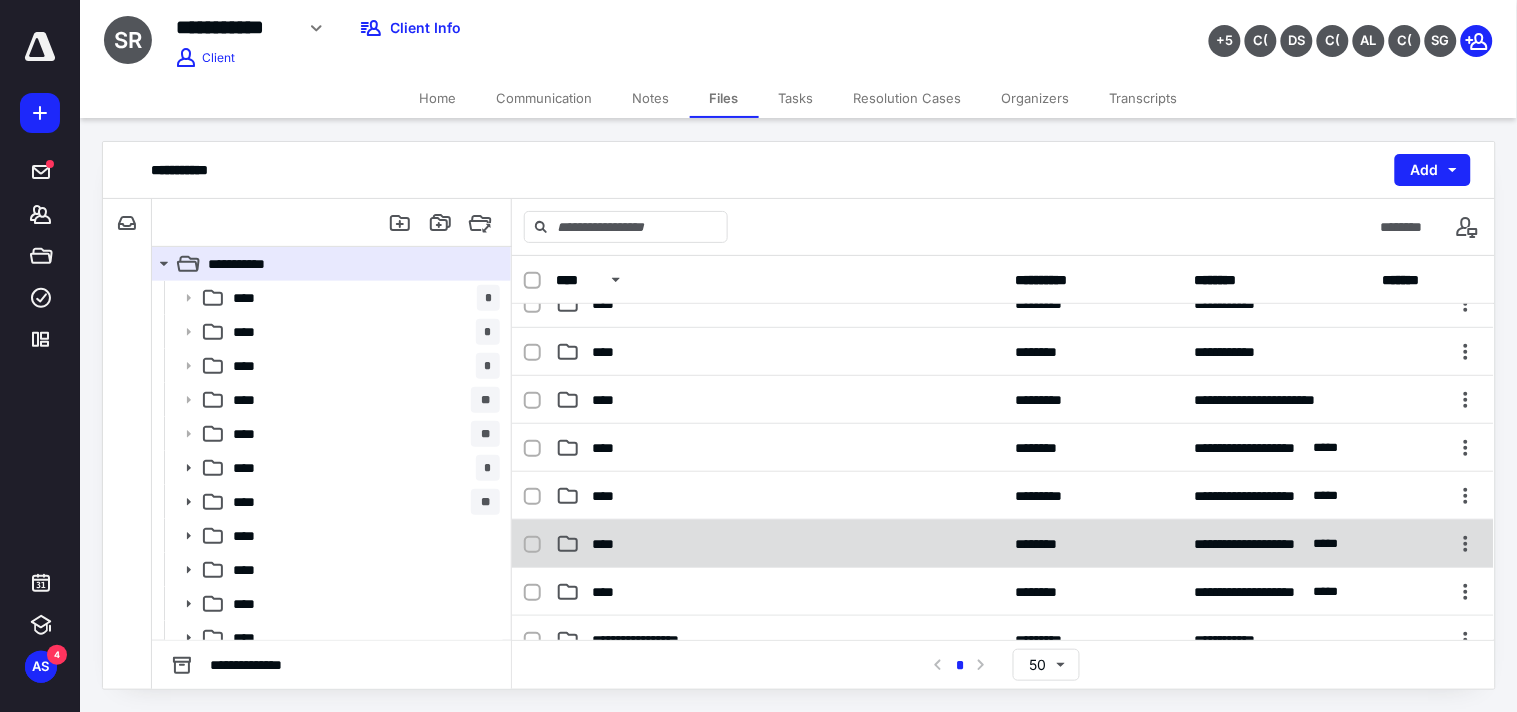 scroll, scrollTop: 222, scrollLeft: 0, axis: vertical 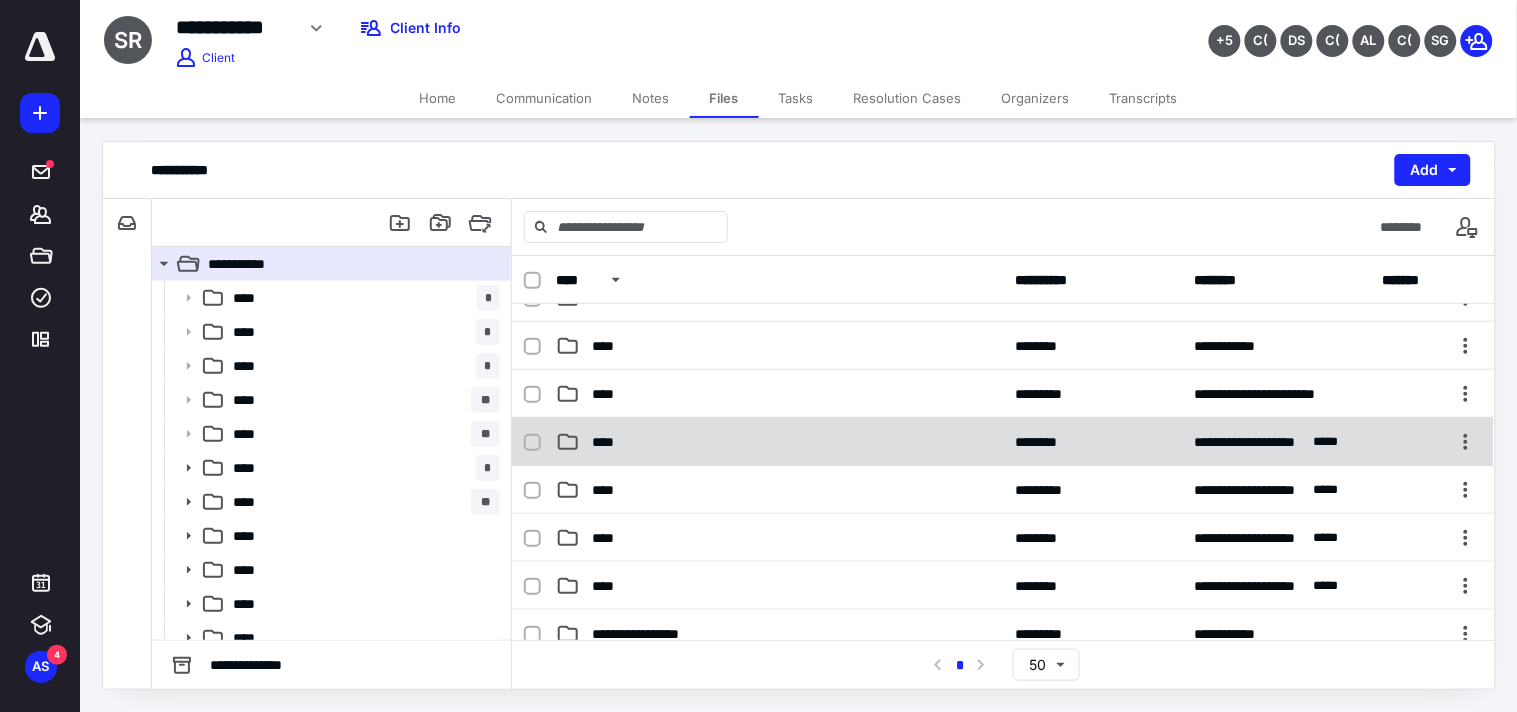 click 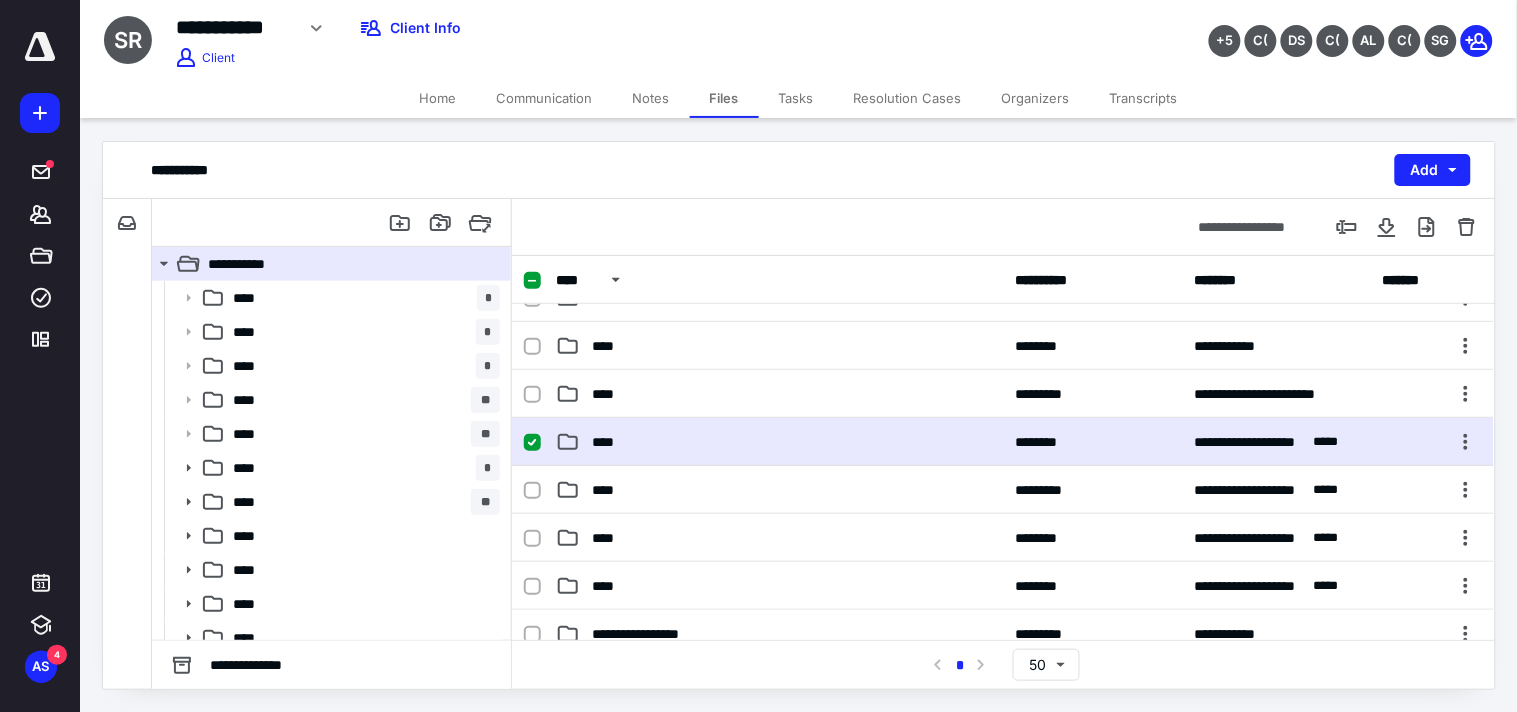 click 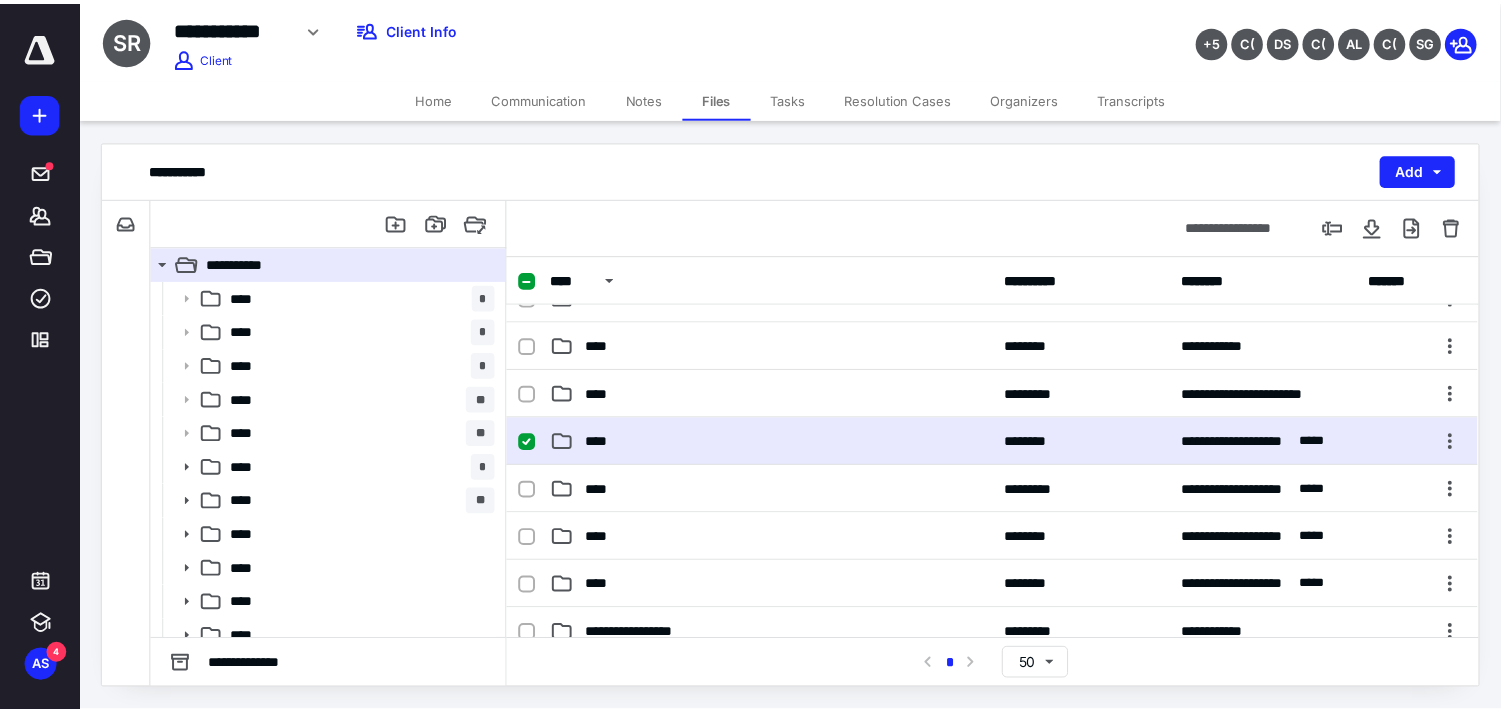 scroll, scrollTop: 0, scrollLeft: 0, axis: both 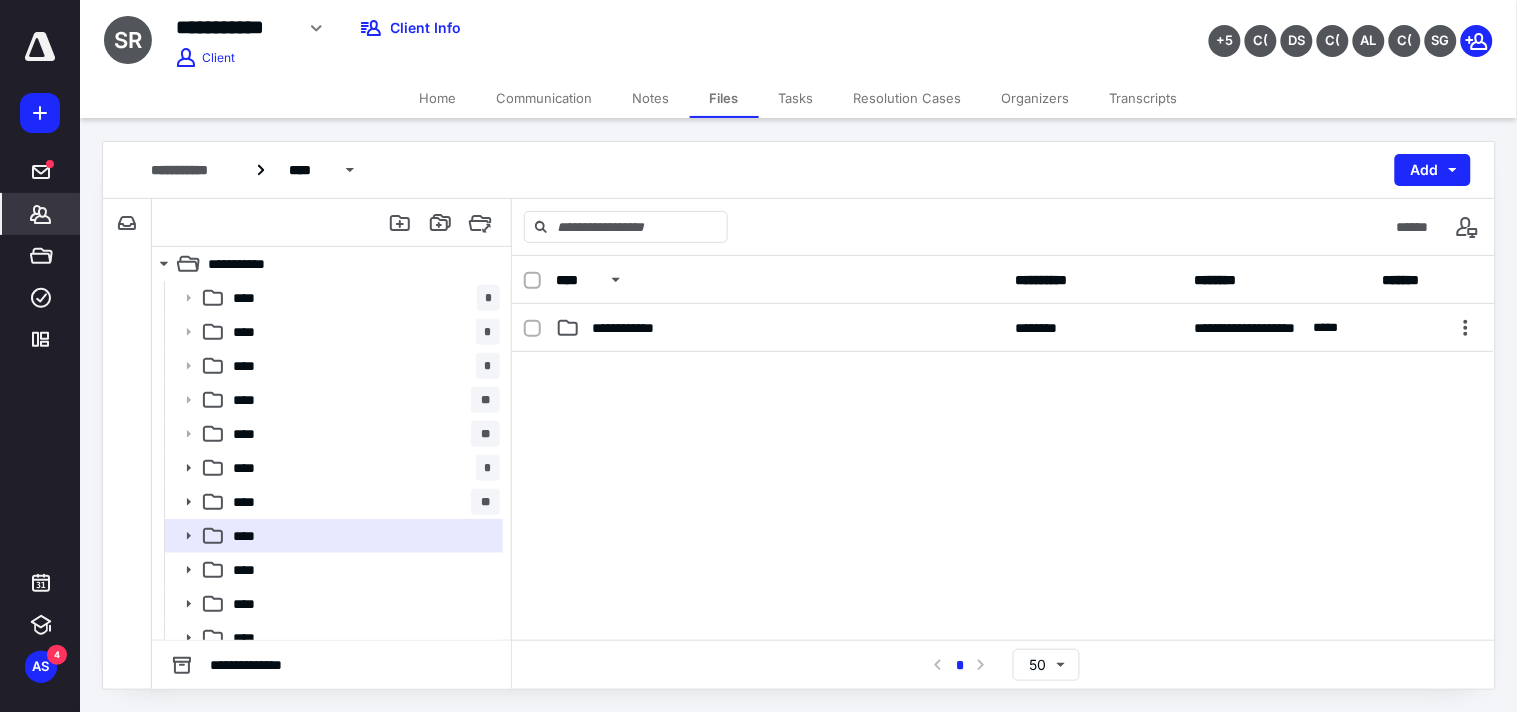 click 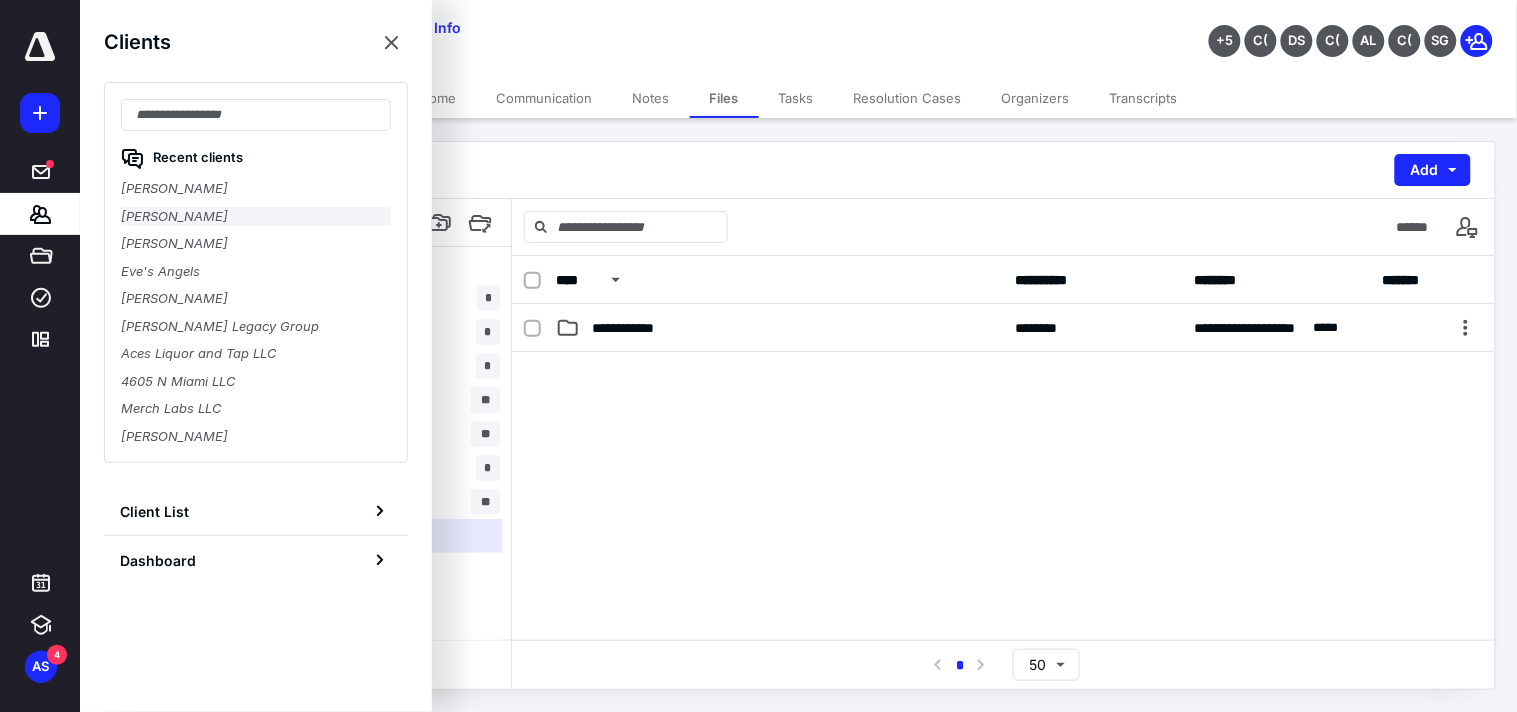 click on "[PERSON_NAME]" at bounding box center [256, 217] 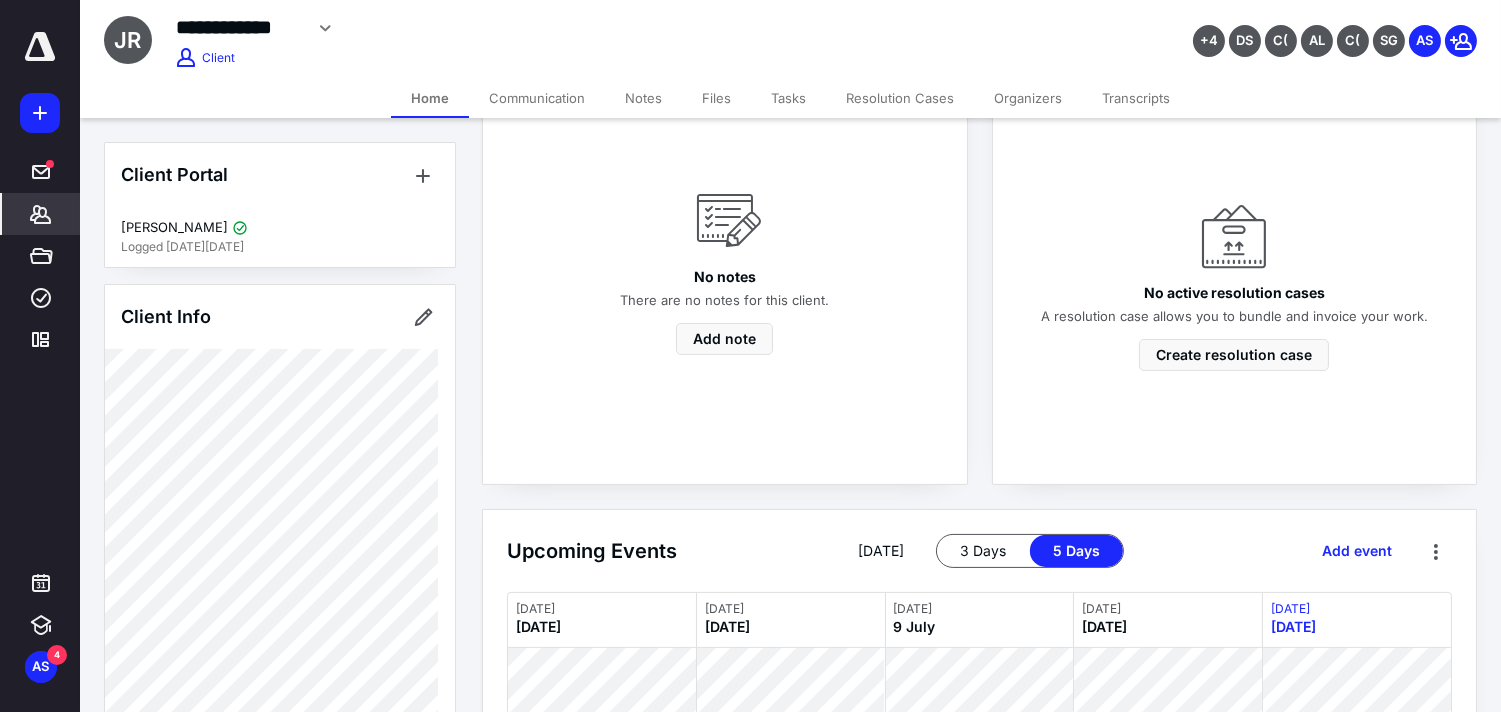 scroll, scrollTop: 938, scrollLeft: 0, axis: vertical 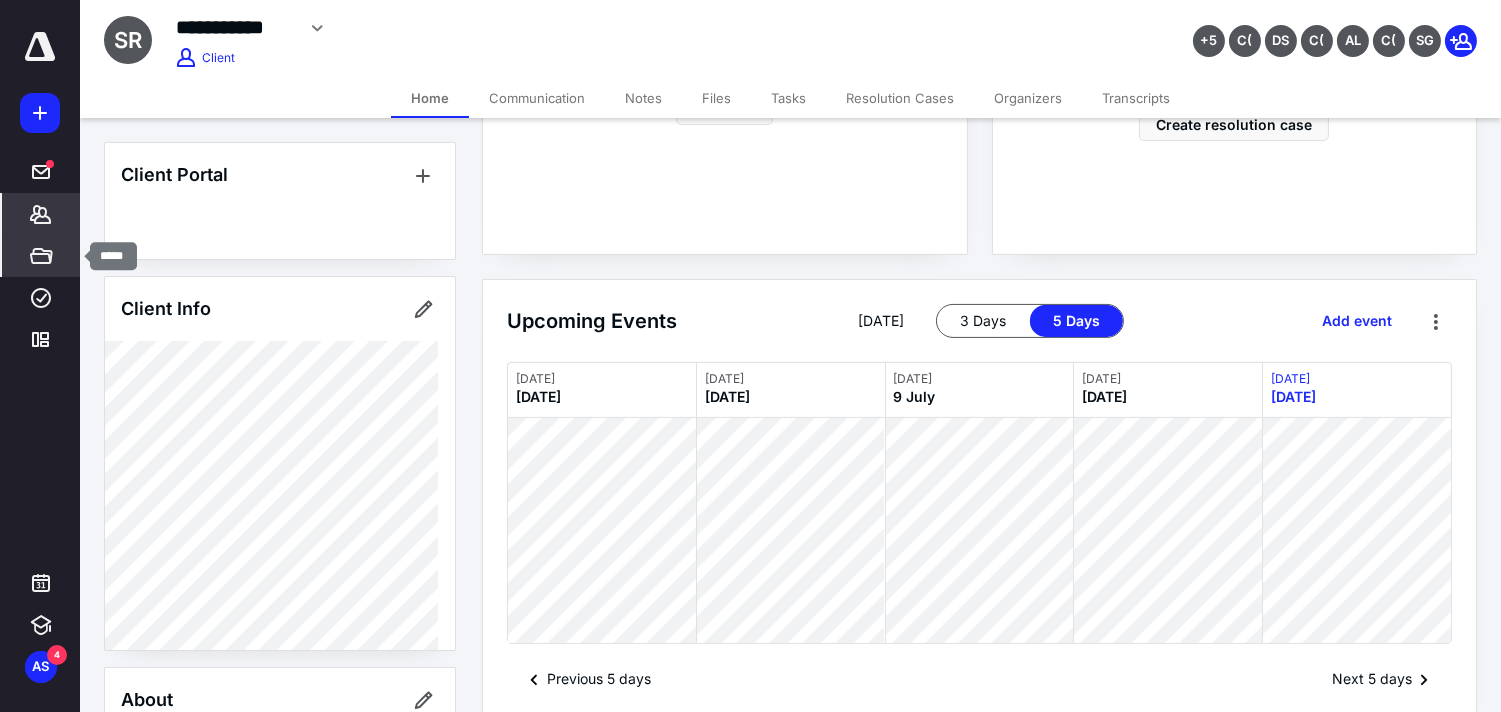 click on "Files" at bounding box center (41, 256) 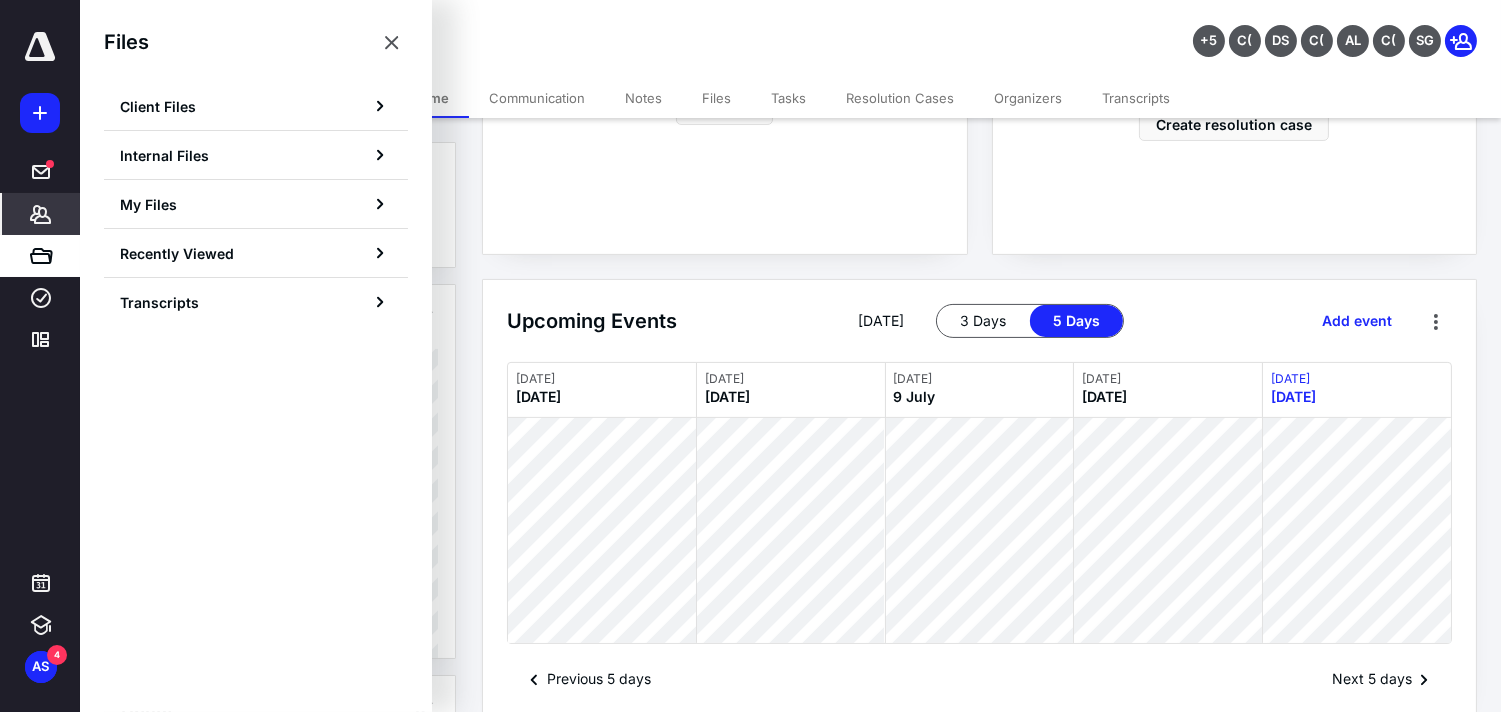 click 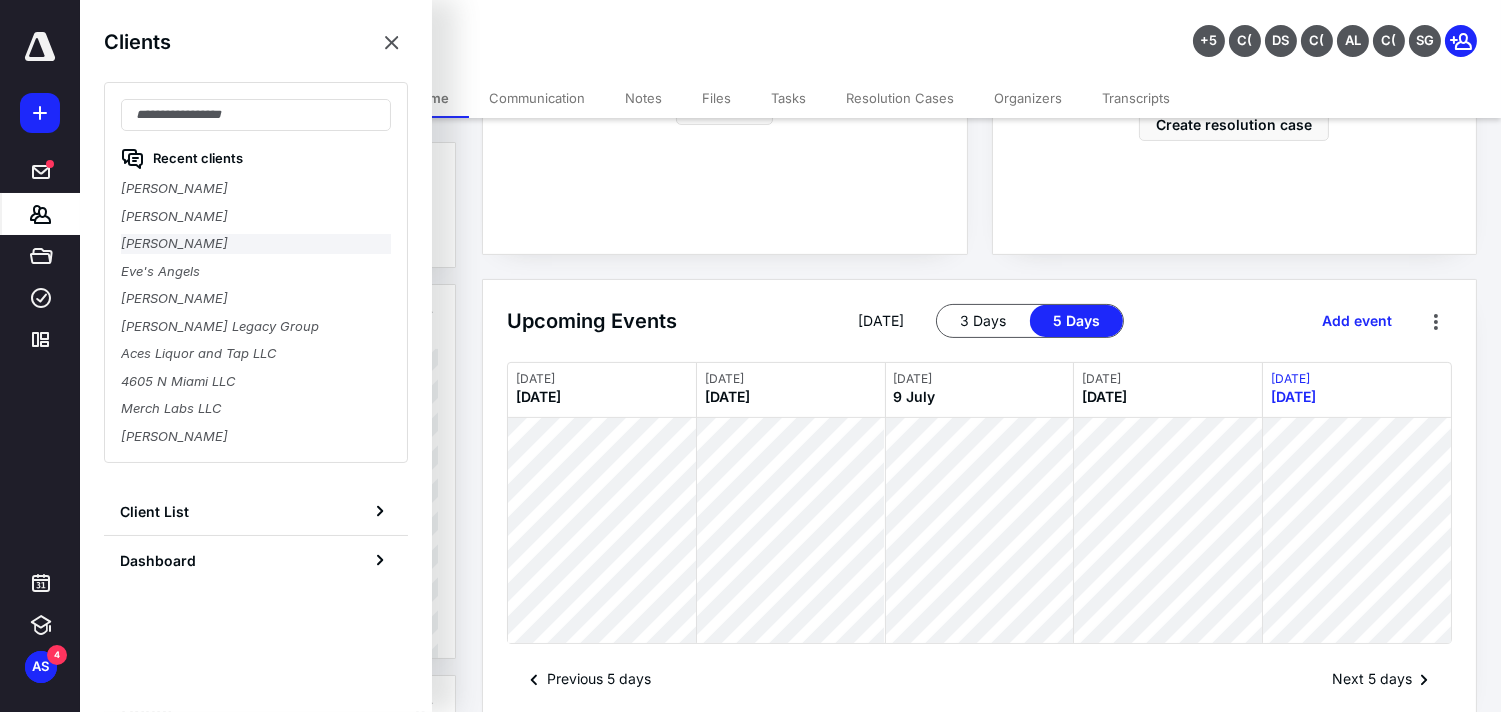 click on "[PERSON_NAME]" at bounding box center [256, 244] 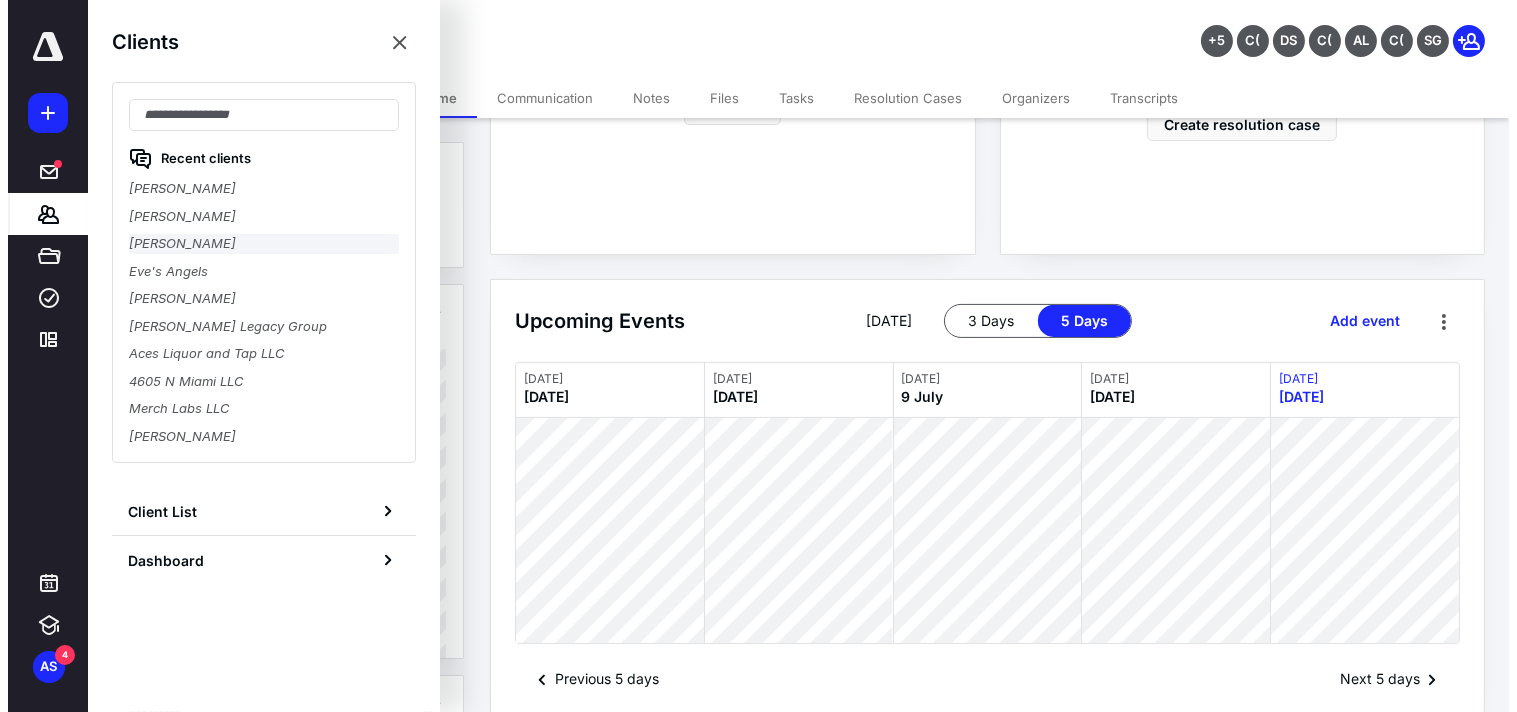 scroll, scrollTop: 0, scrollLeft: 0, axis: both 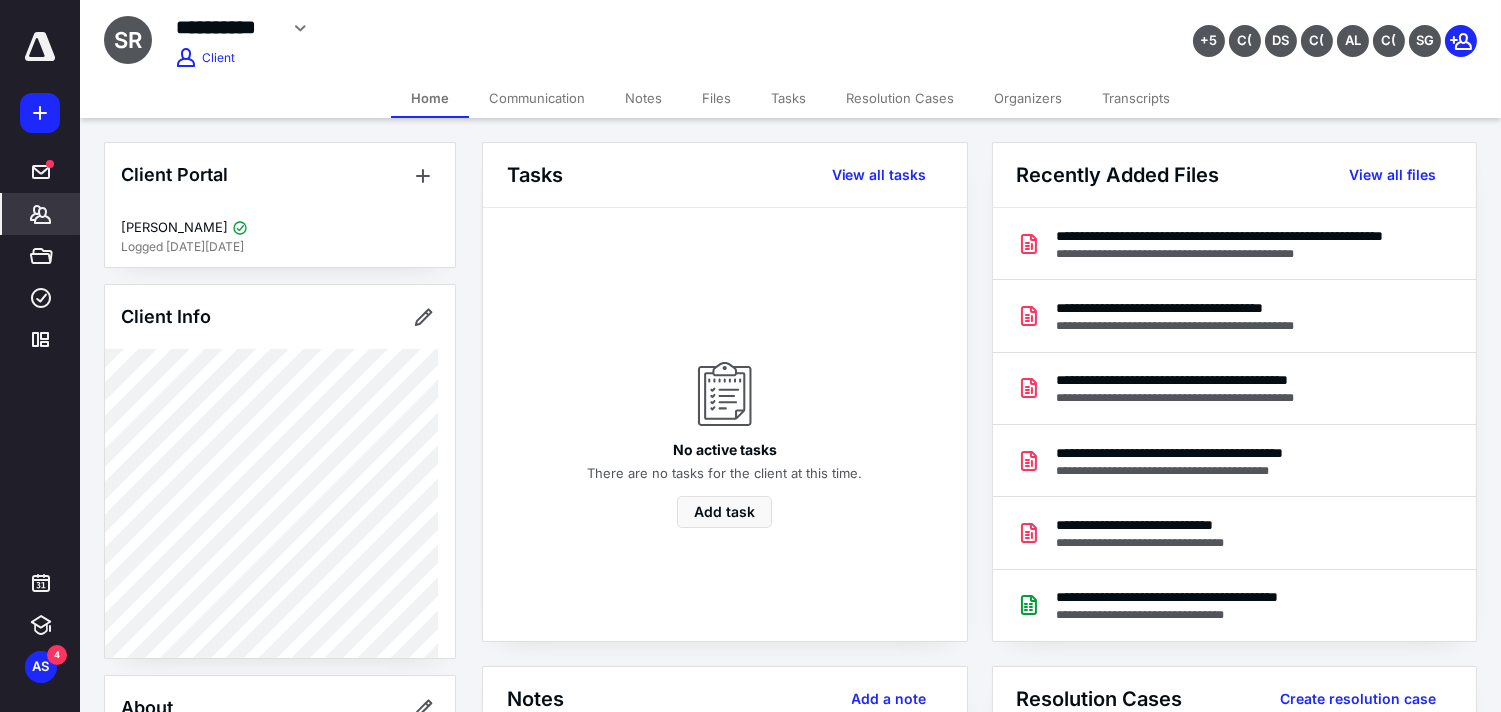 click on "Files" at bounding box center (716, 98) 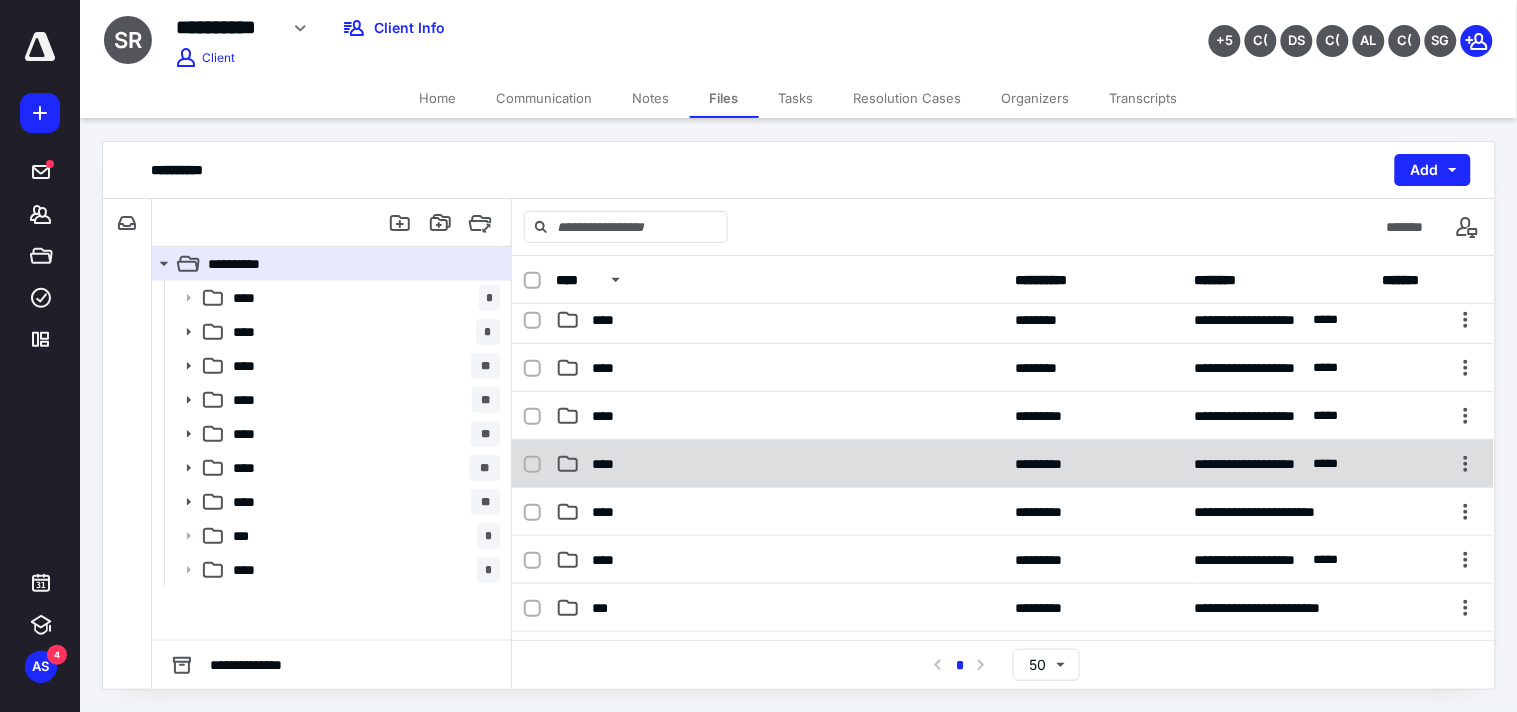 scroll, scrollTop: 111, scrollLeft: 0, axis: vertical 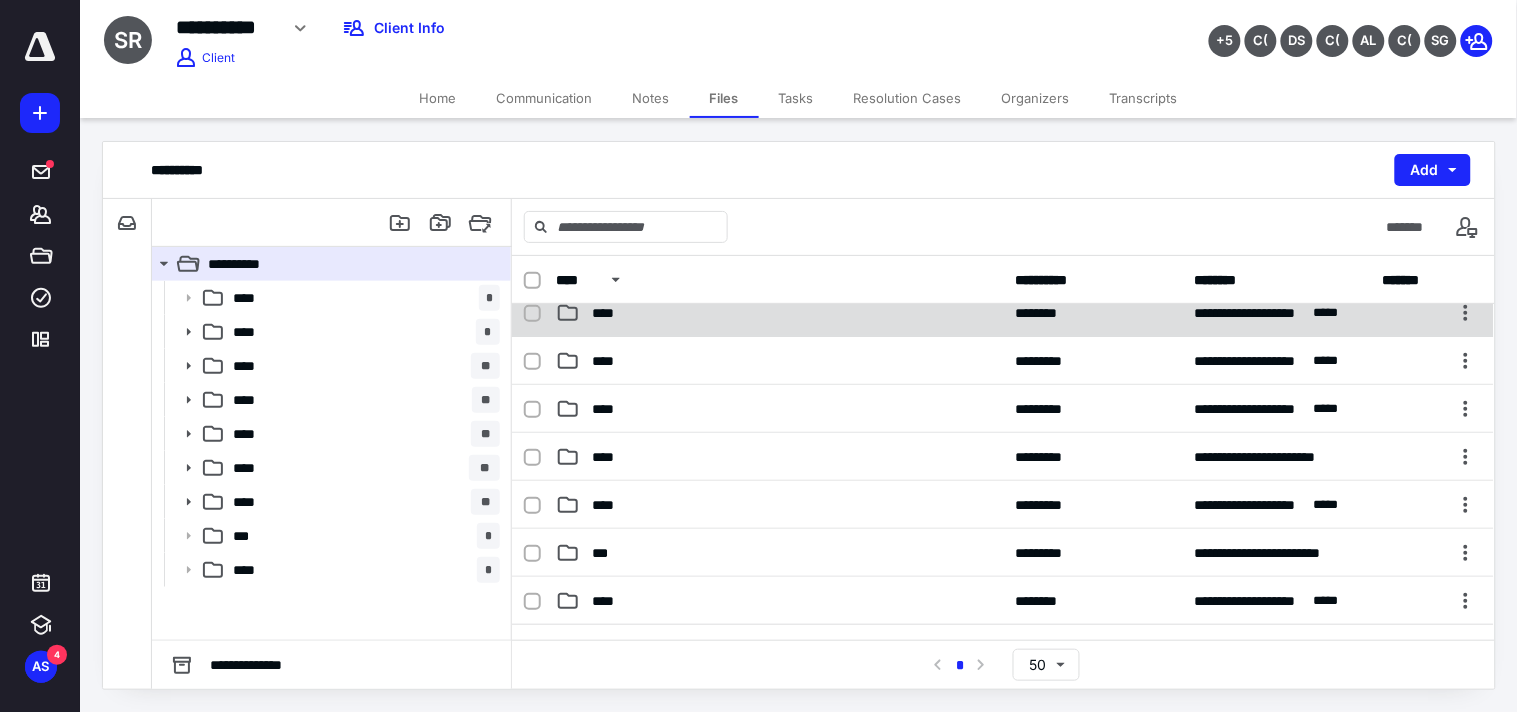 click on "****" at bounding box center [779, 313] 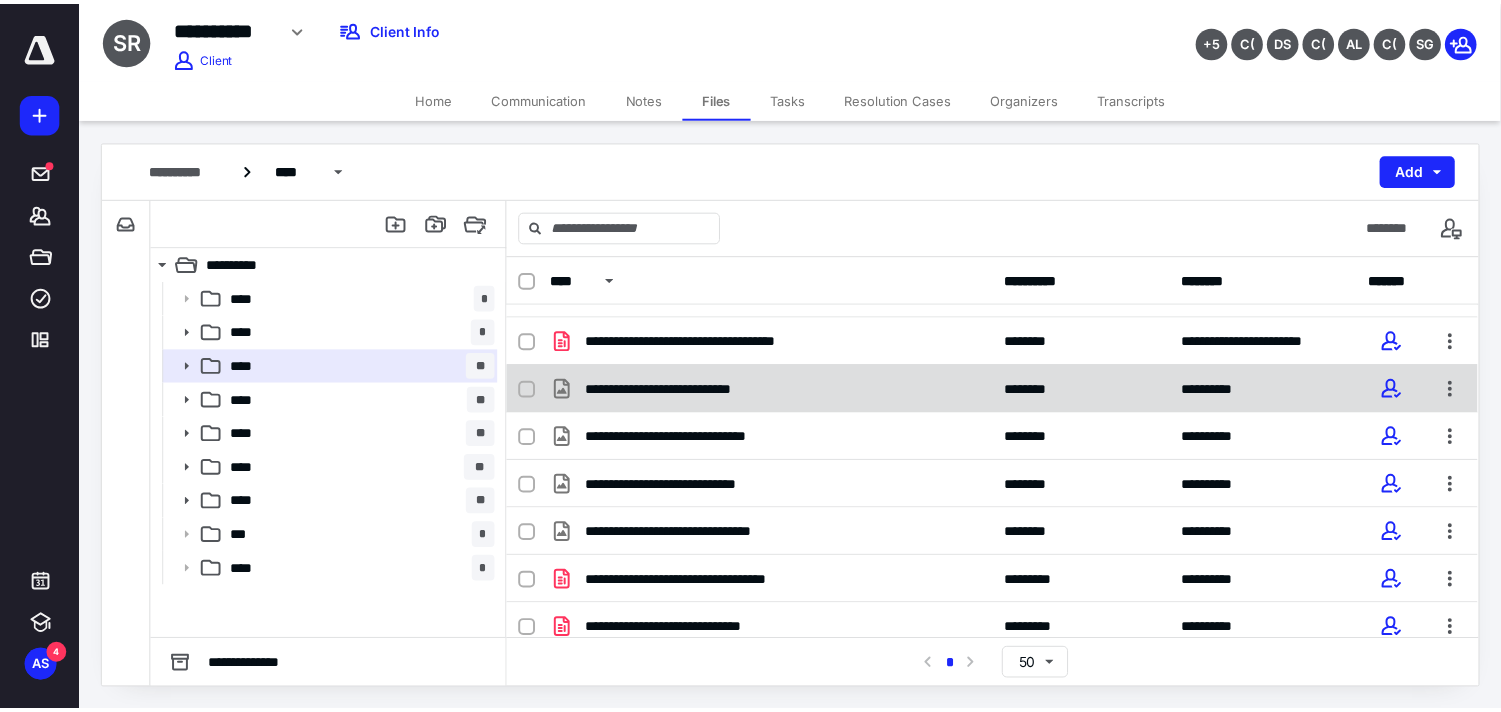 scroll, scrollTop: 290, scrollLeft: 0, axis: vertical 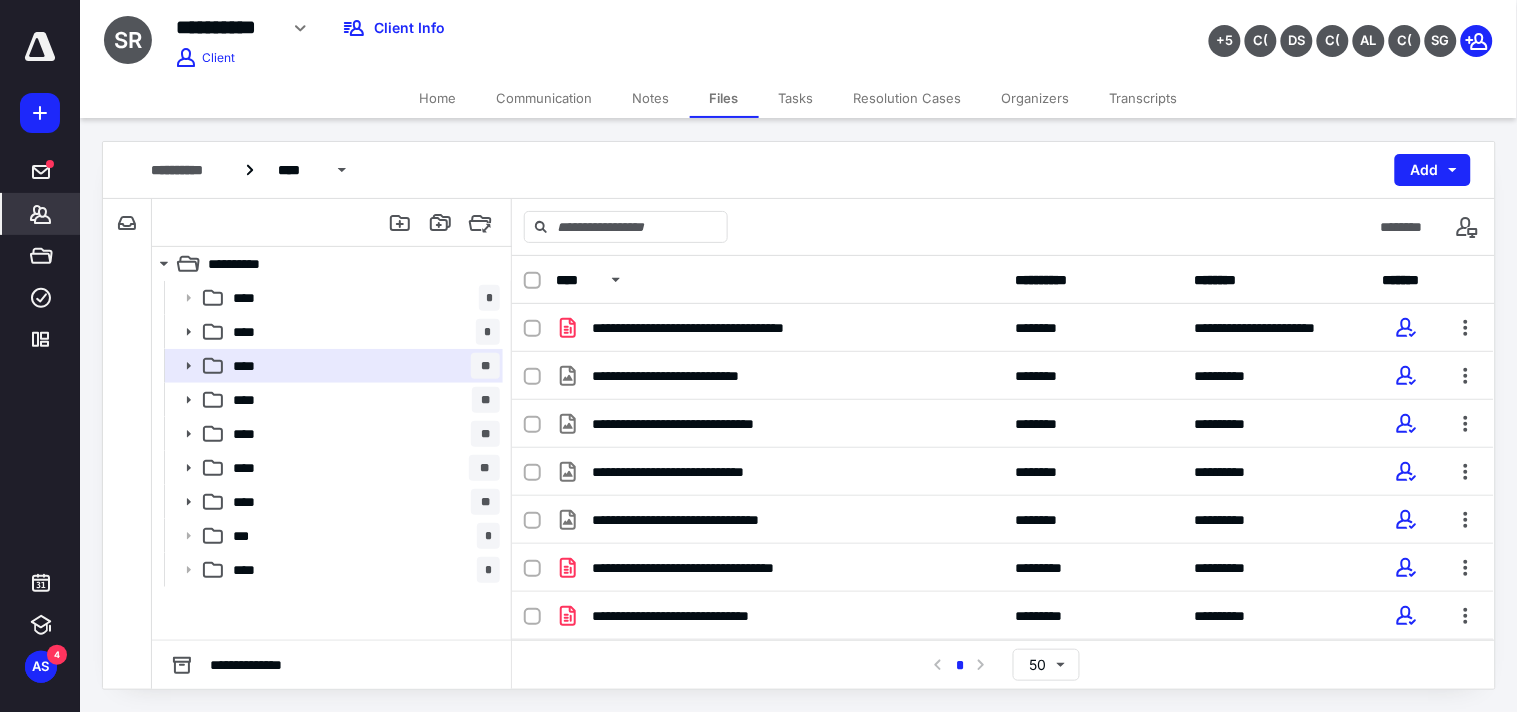 click on "Clients" at bounding box center (41, 214) 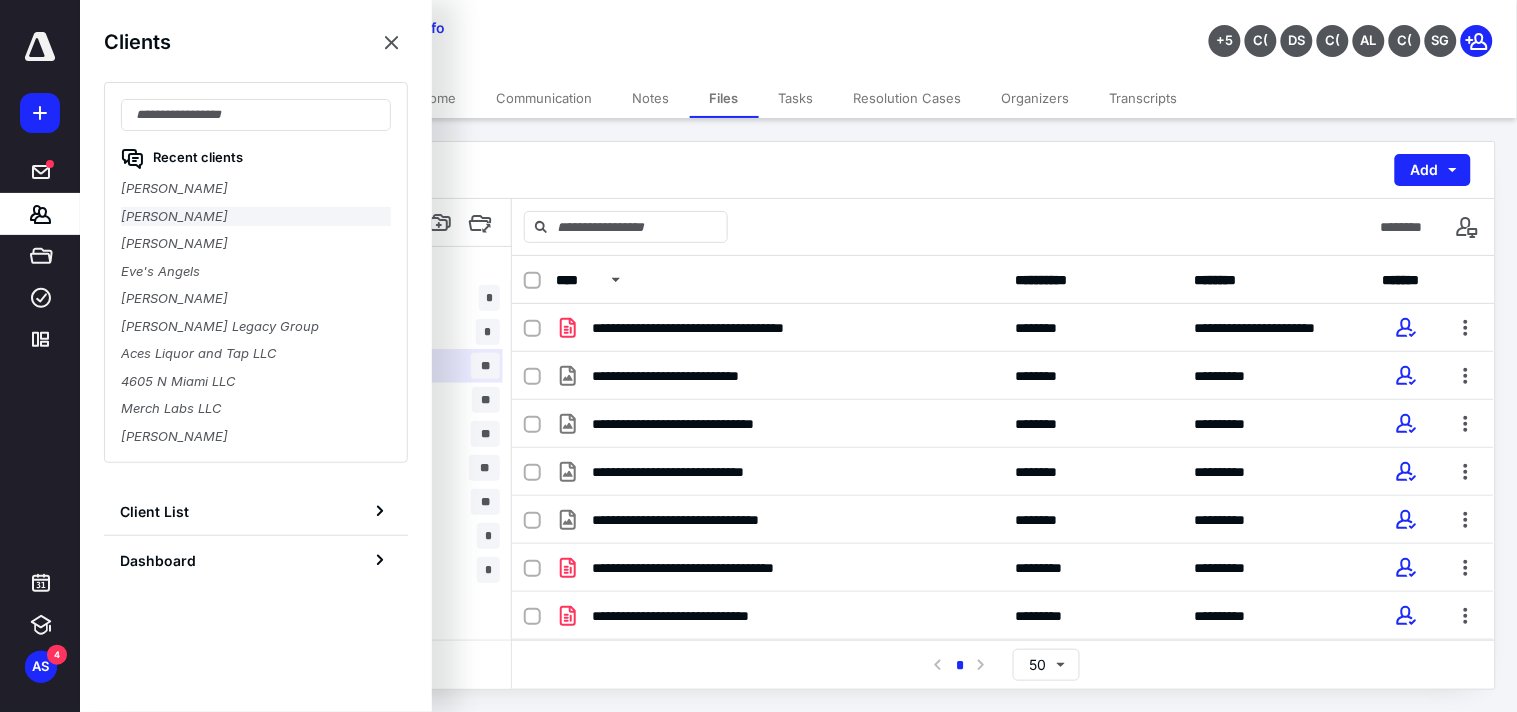 click on "[PERSON_NAME]" at bounding box center (256, 217) 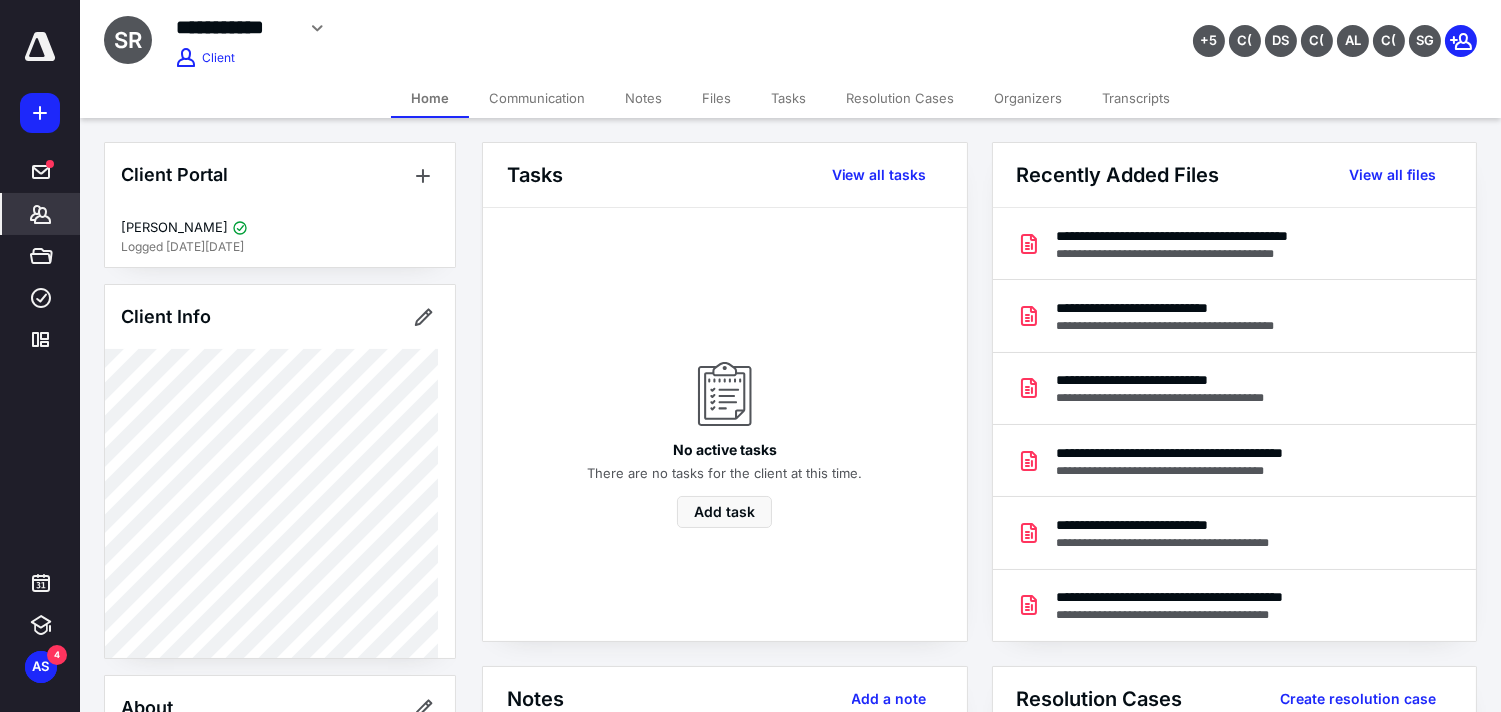 click on "**********" at bounding box center (235, 27) 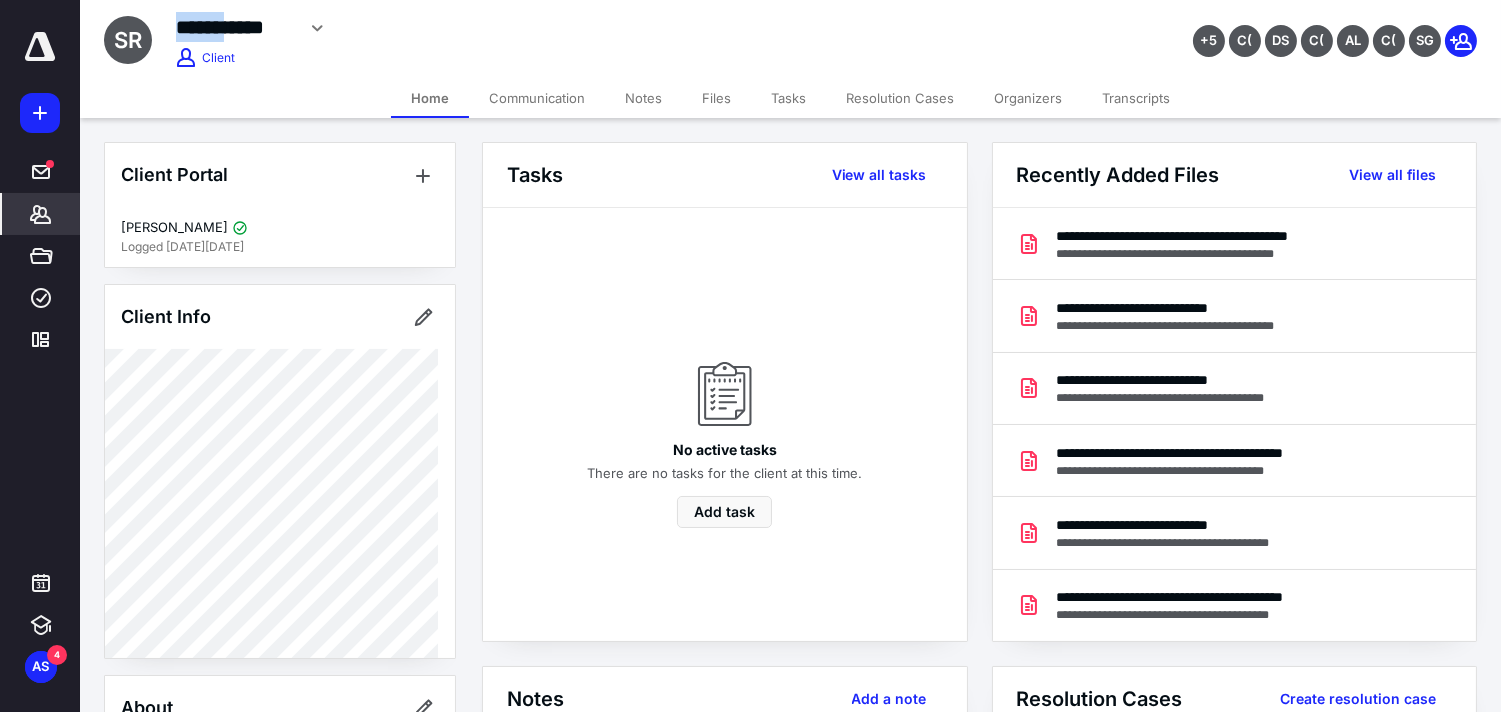 drag, startPoint x: 222, startPoint y: 11, endPoint x: 233, endPoint y: 11, distance: 11 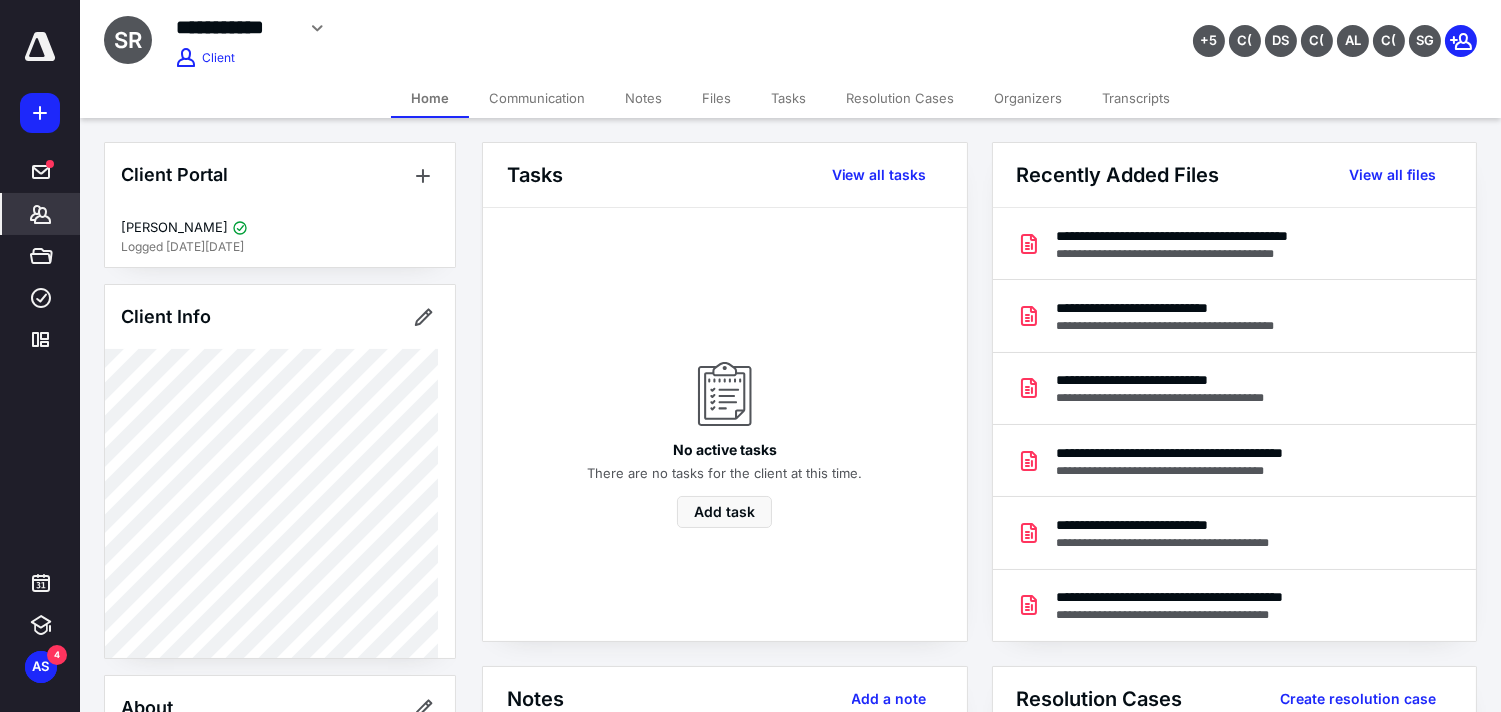 click on "**********" at bounding box center (235, 27) 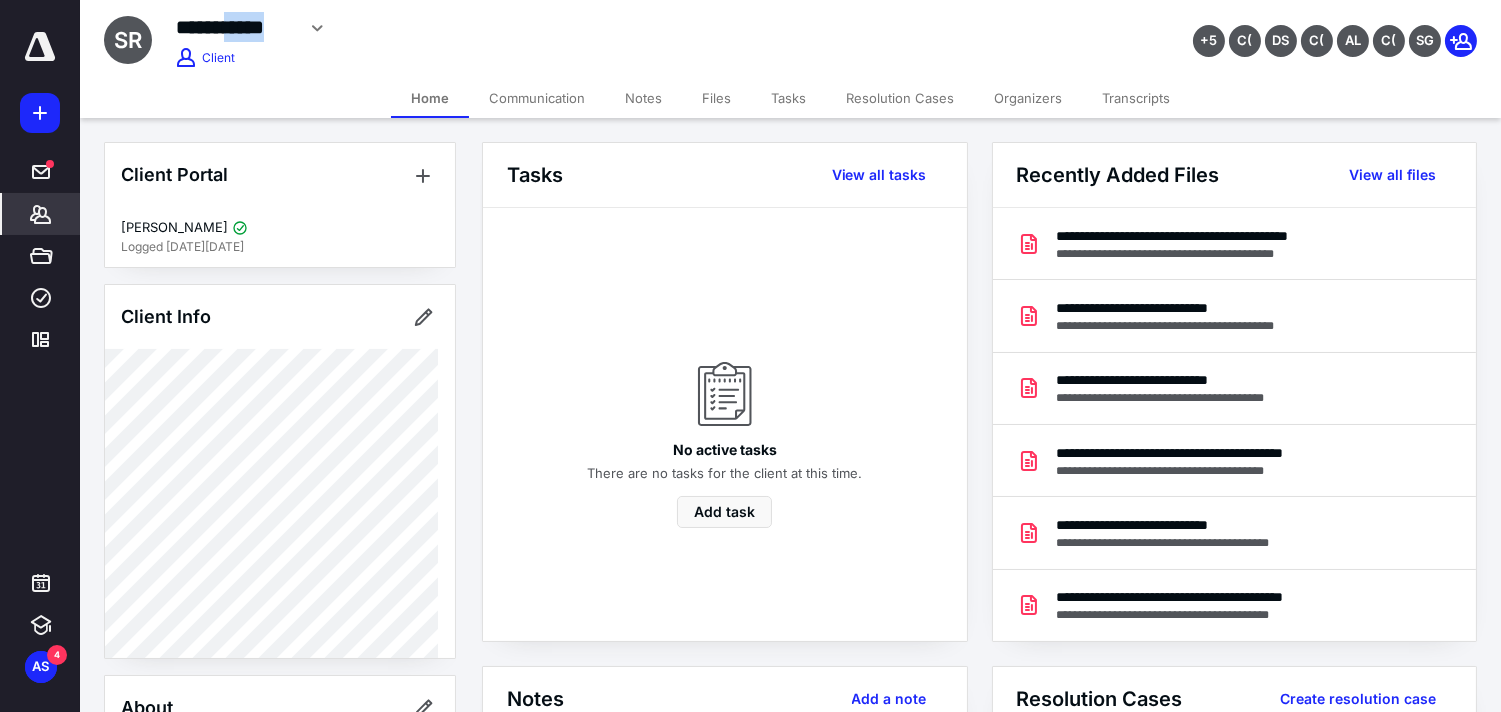 click on "**********" at bounding box center (235, 27) 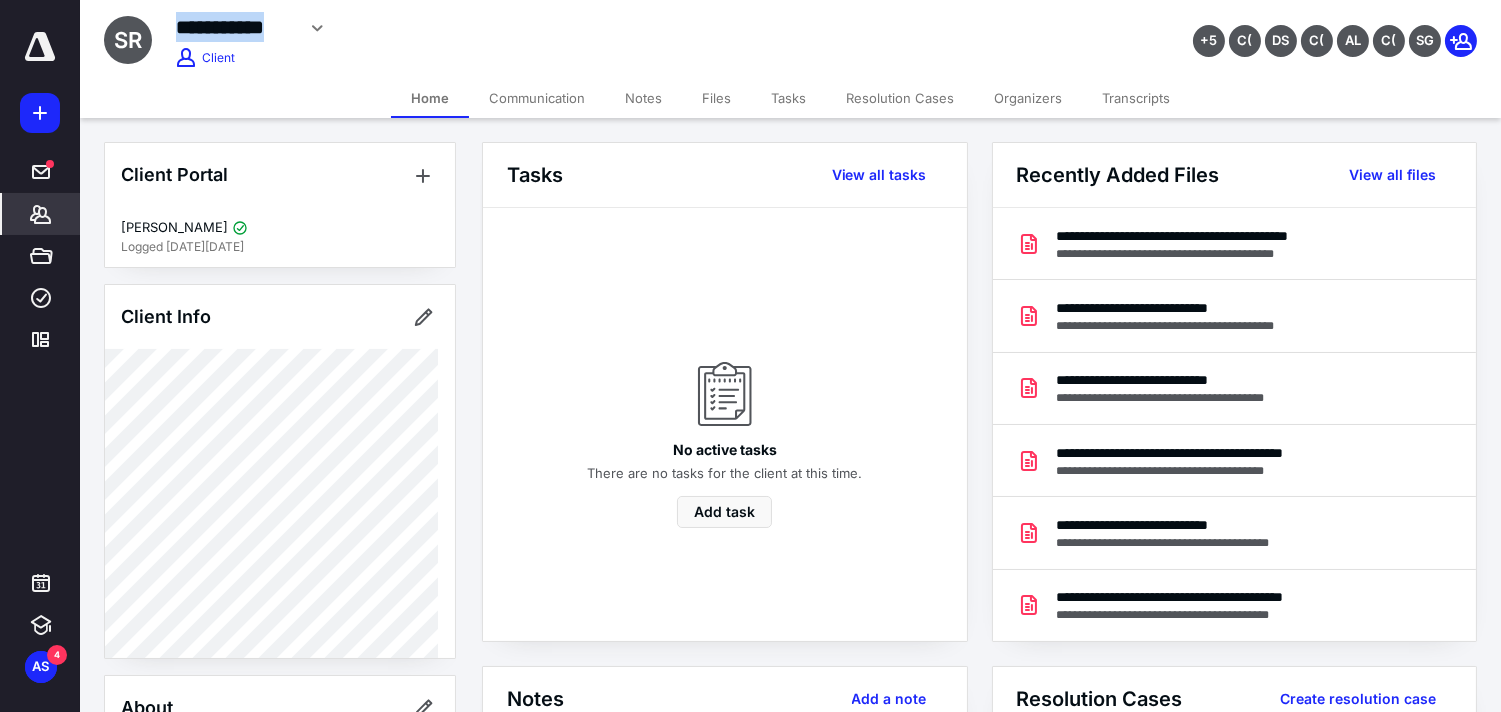 click on "**********" at bounding box center [235, 27] 